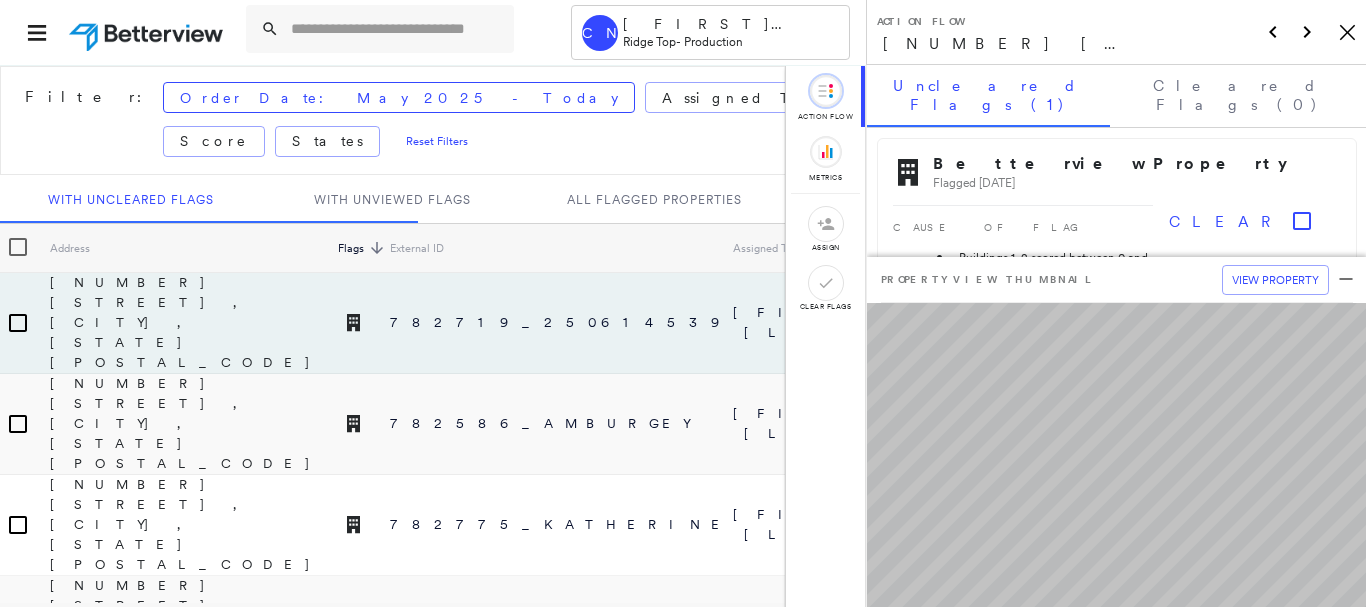 scroll, scrollTop: 0, scrollLeft: 0, axis: both 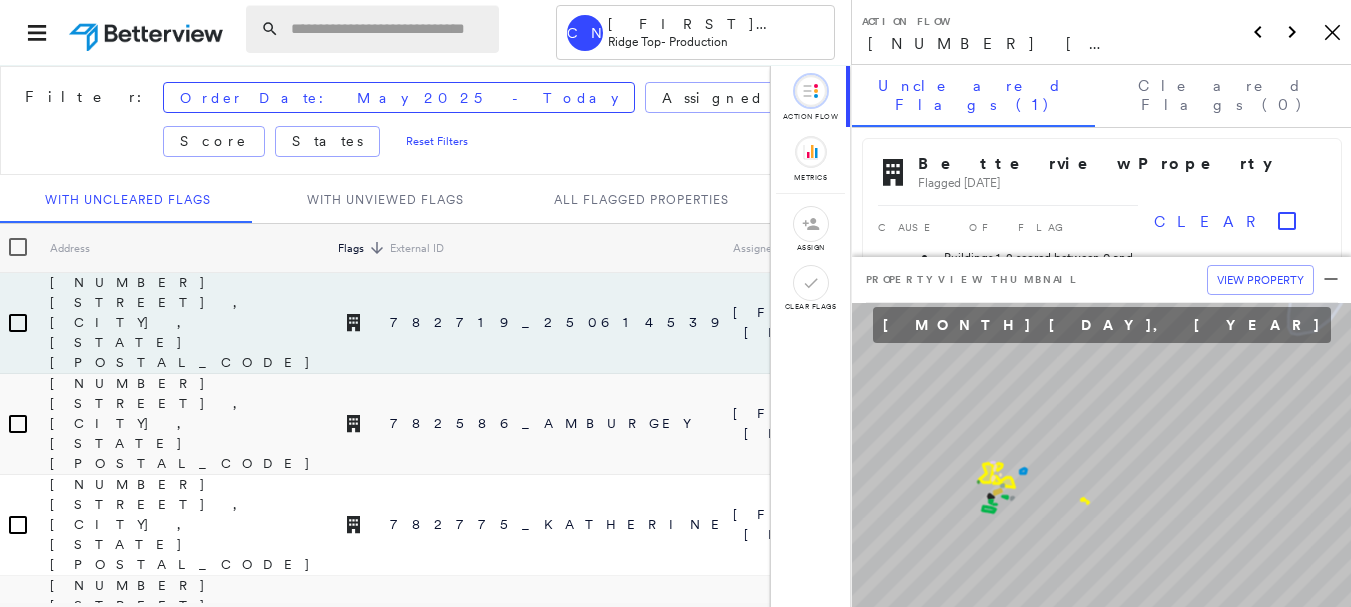 click at bounding box center (389, 29) 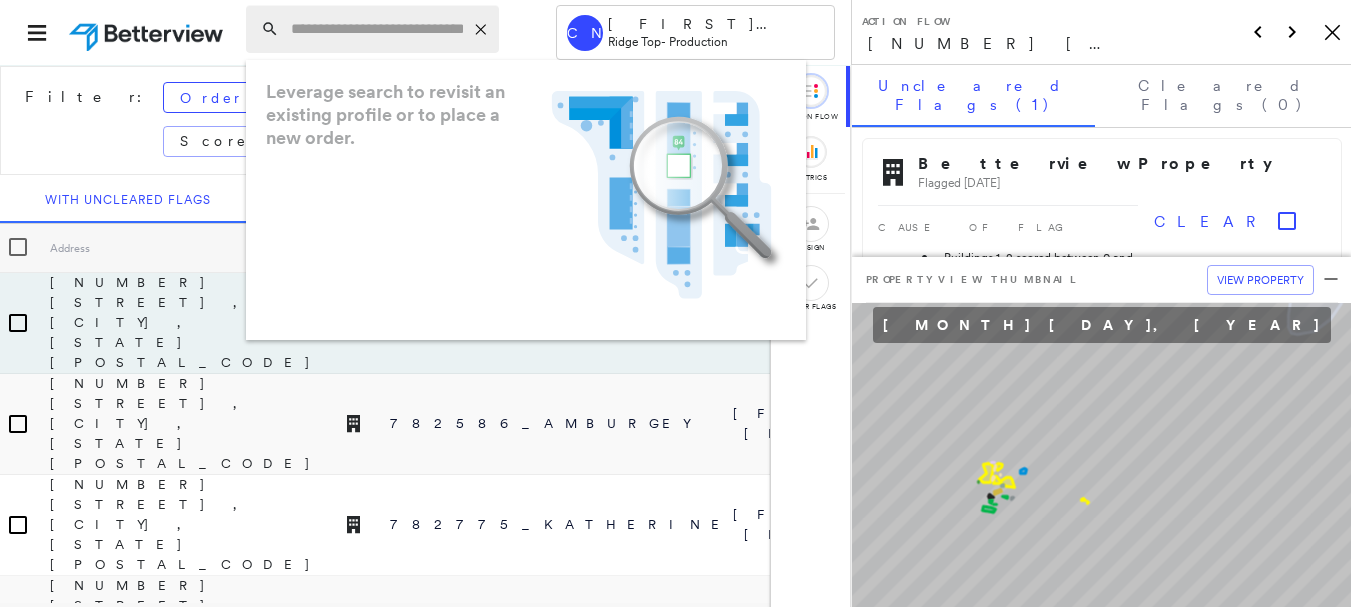 paste on "**********" 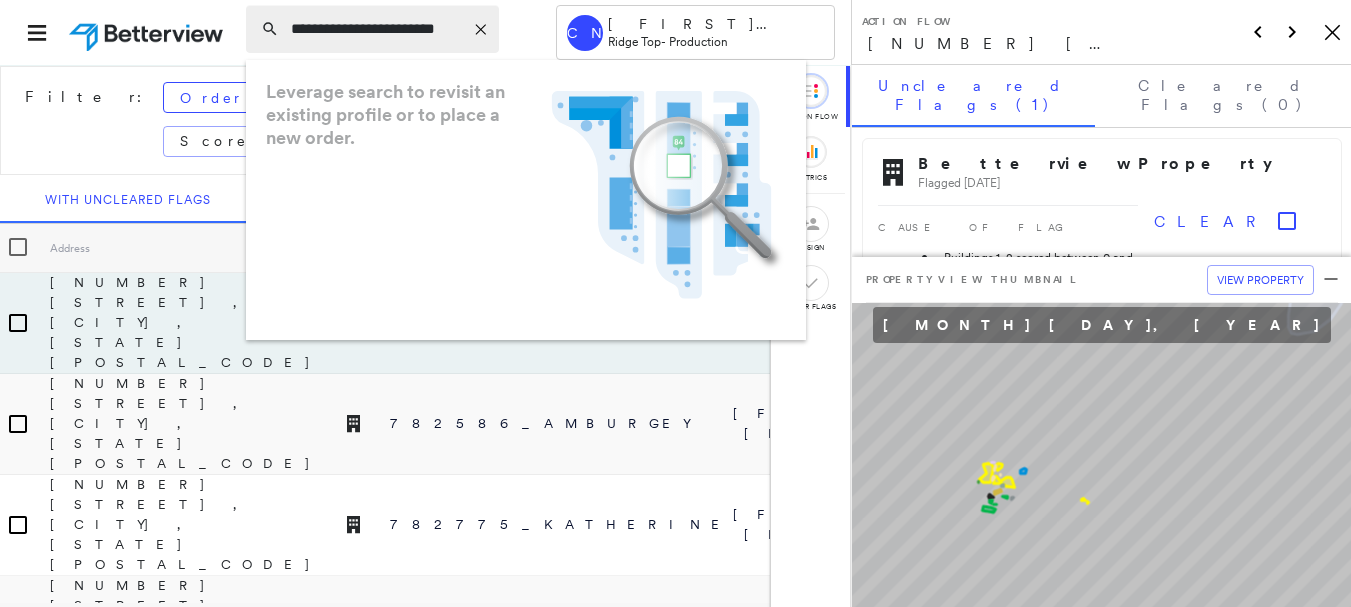 type on "**********" 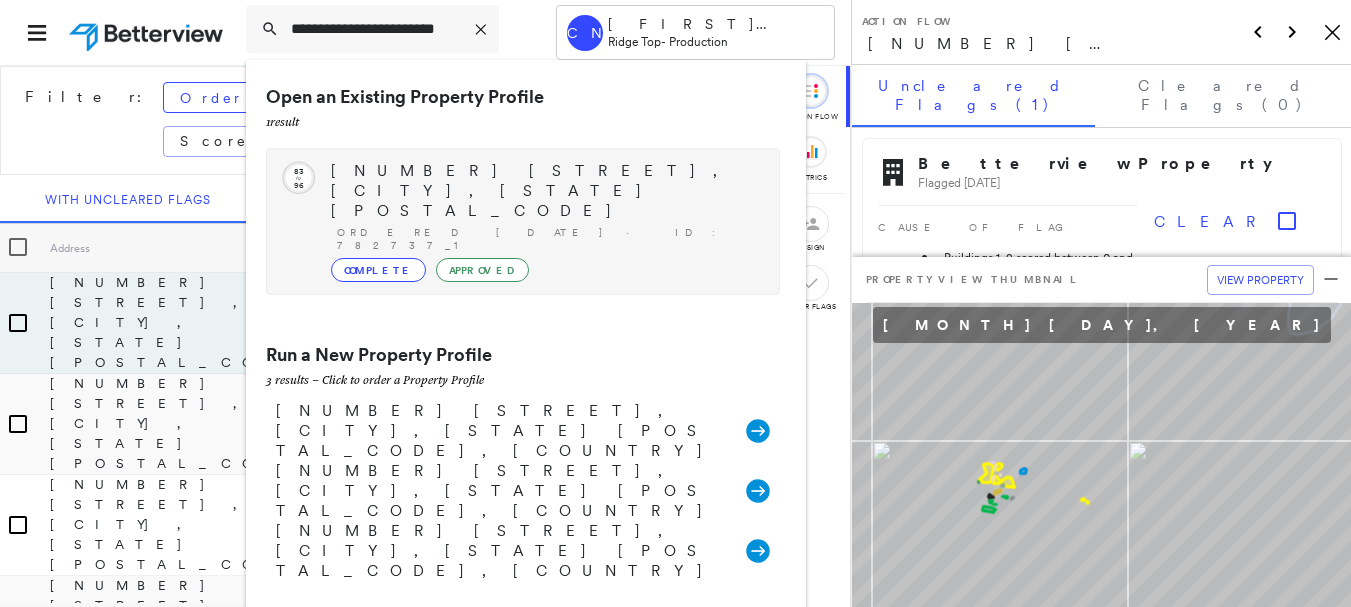 click on "Ordered [DATE] · ID: 782737_1" at bounding box center (548, 239) 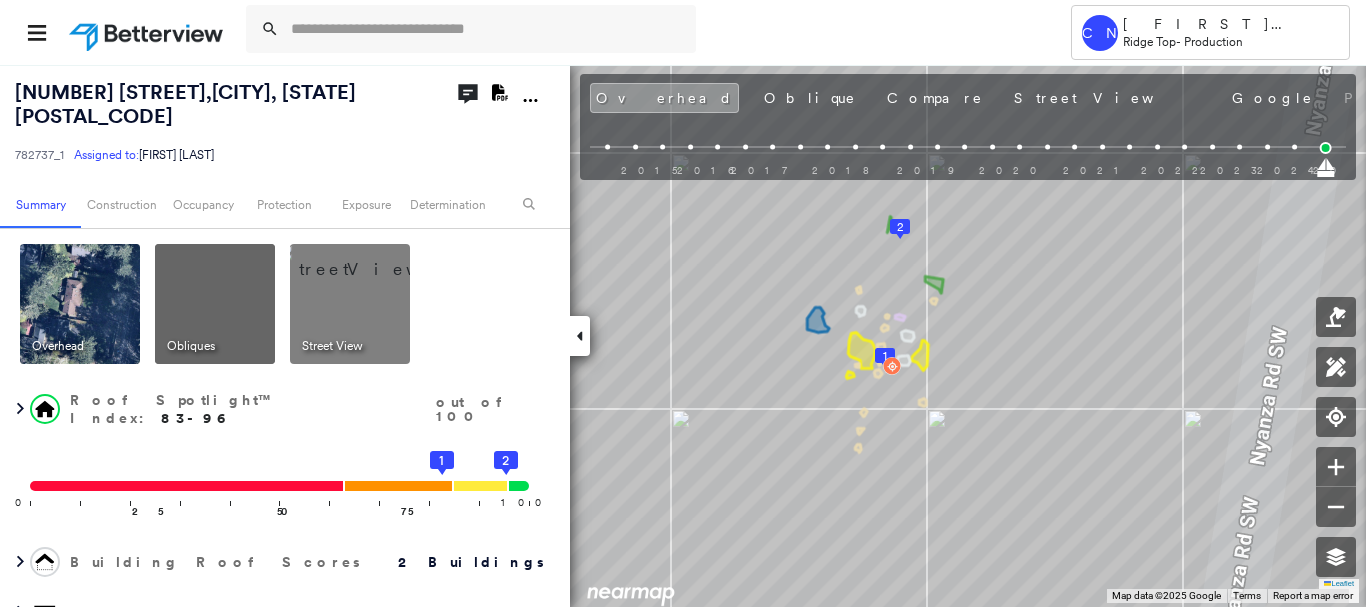 click at bounding box center (580, 336) 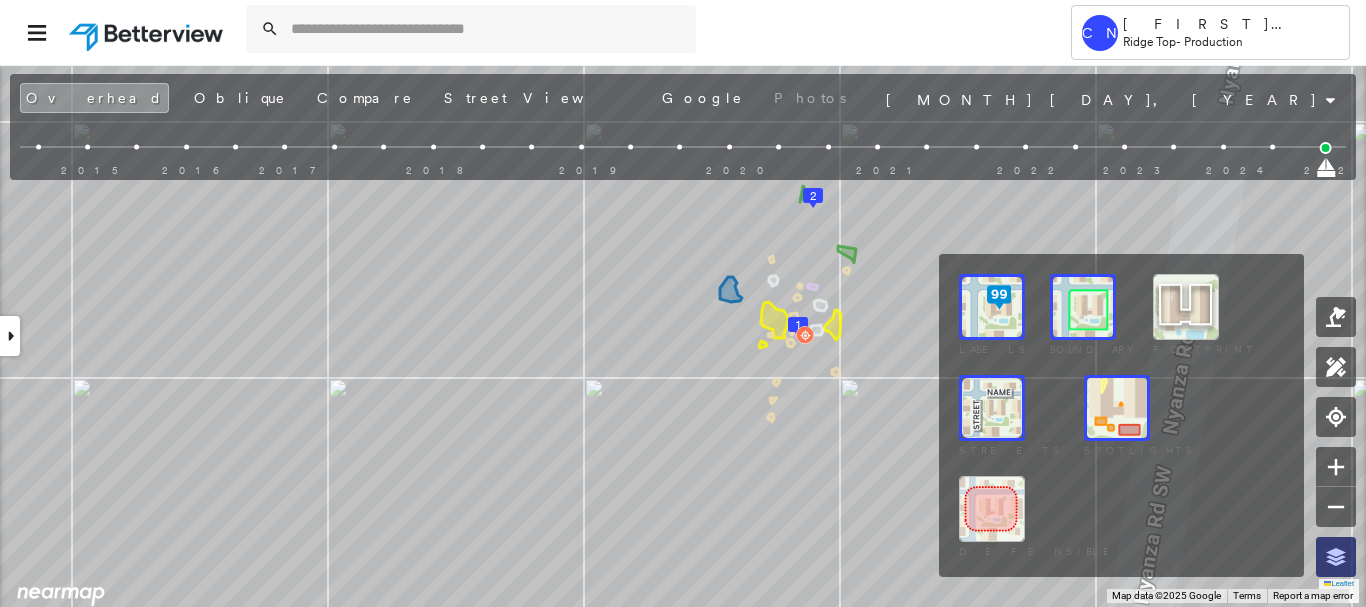 click 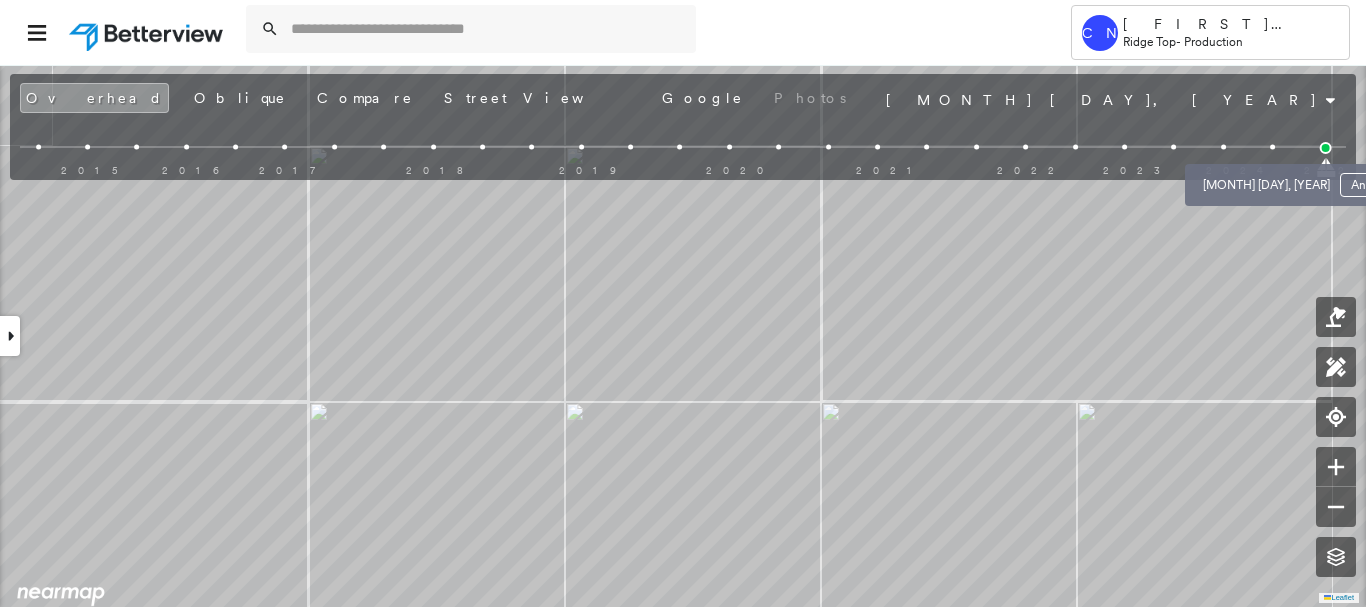 click at bounding box center (1272, 147) 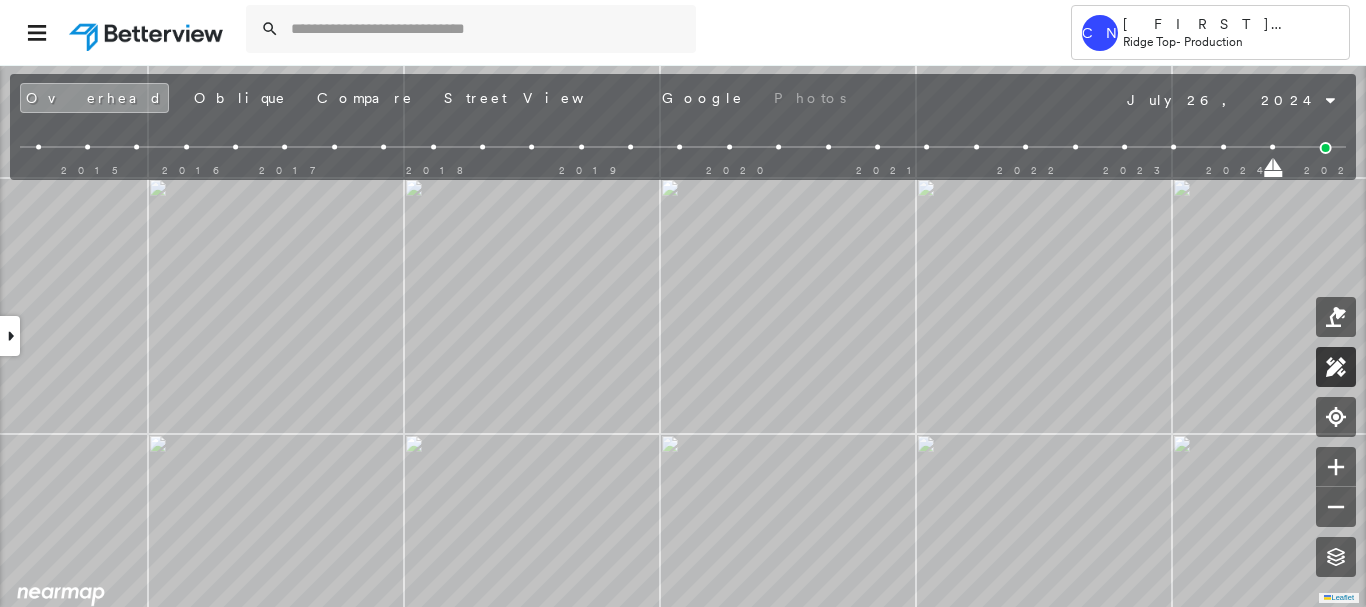 click 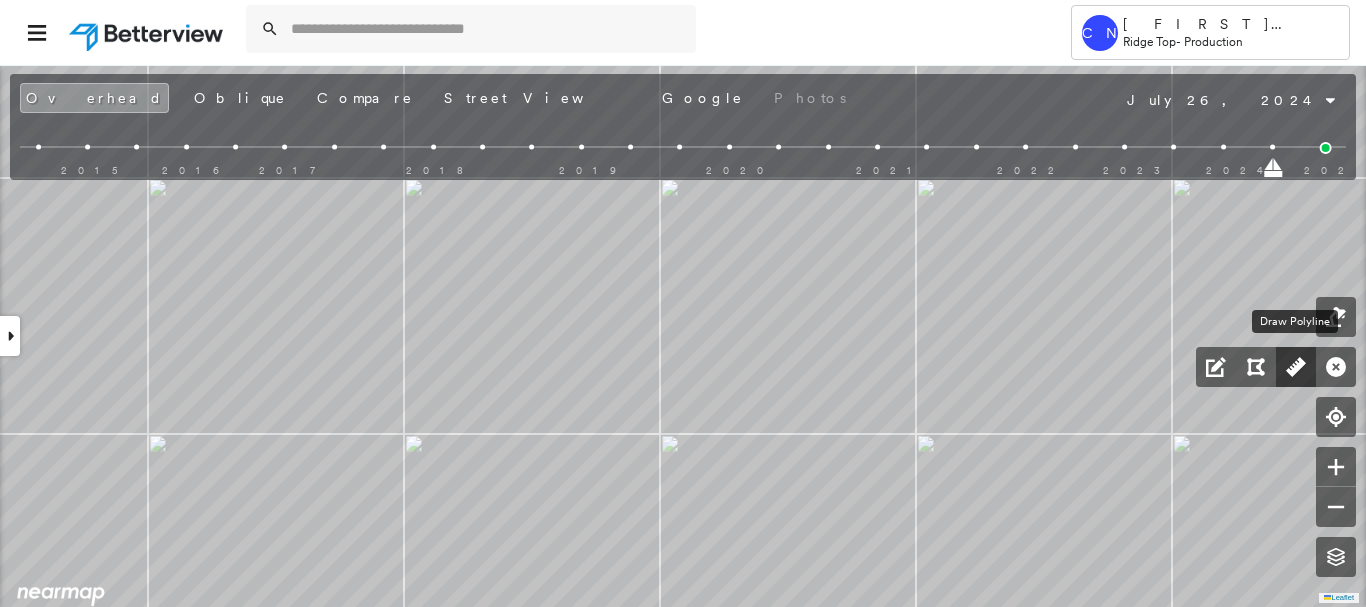 click 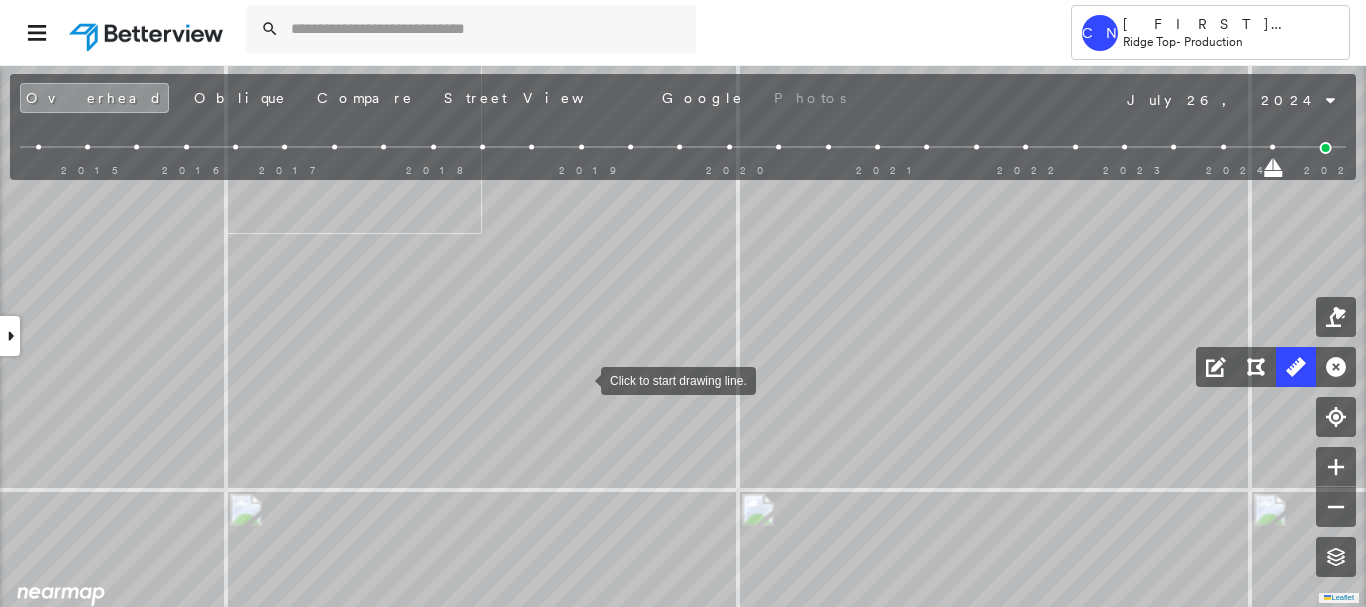 click at bounding box center [581, 379] 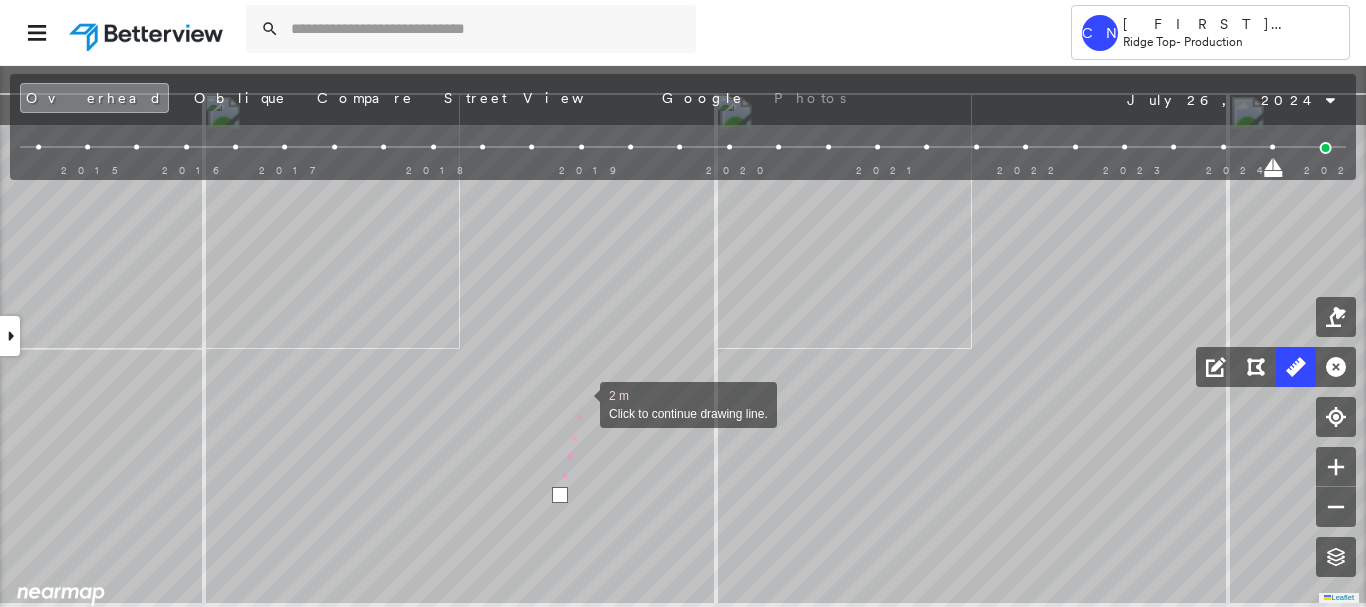 drag, startPoint x: 605, startPoint y: 269, endPoint x: 580, endPoint y: 400, distance: 133.36417 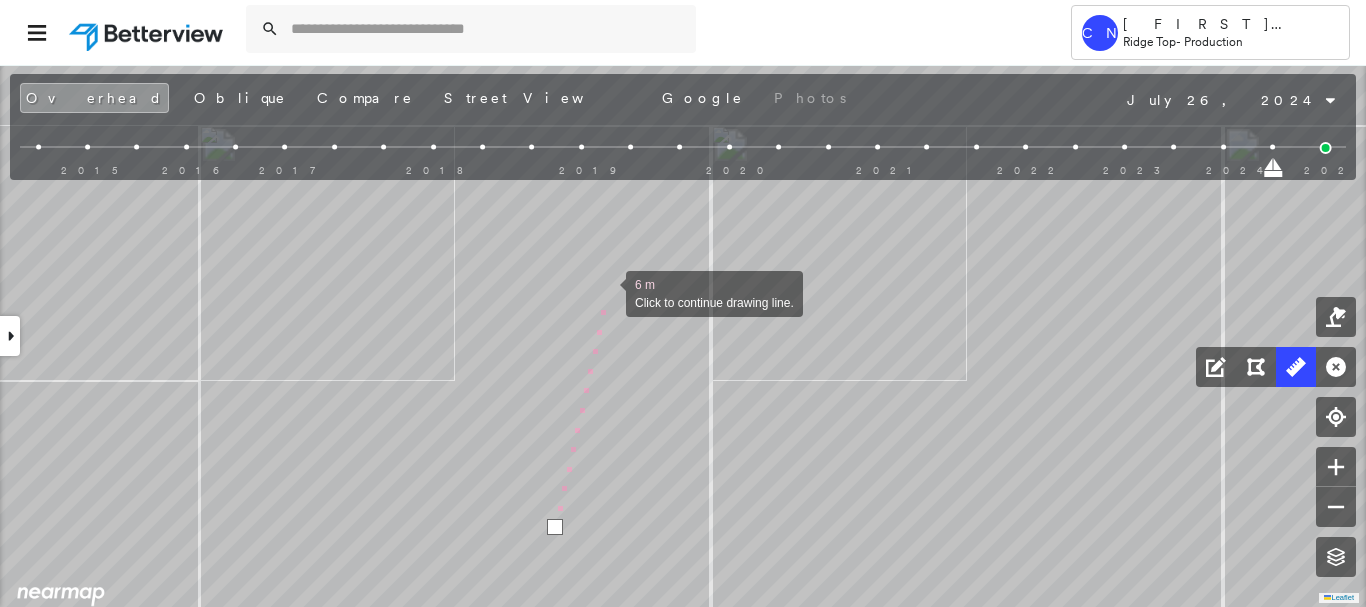 drag, startPoint x: 610, startPoint y: 267, endPoint x: 598, endPoint y: 333, distance: 67.08204 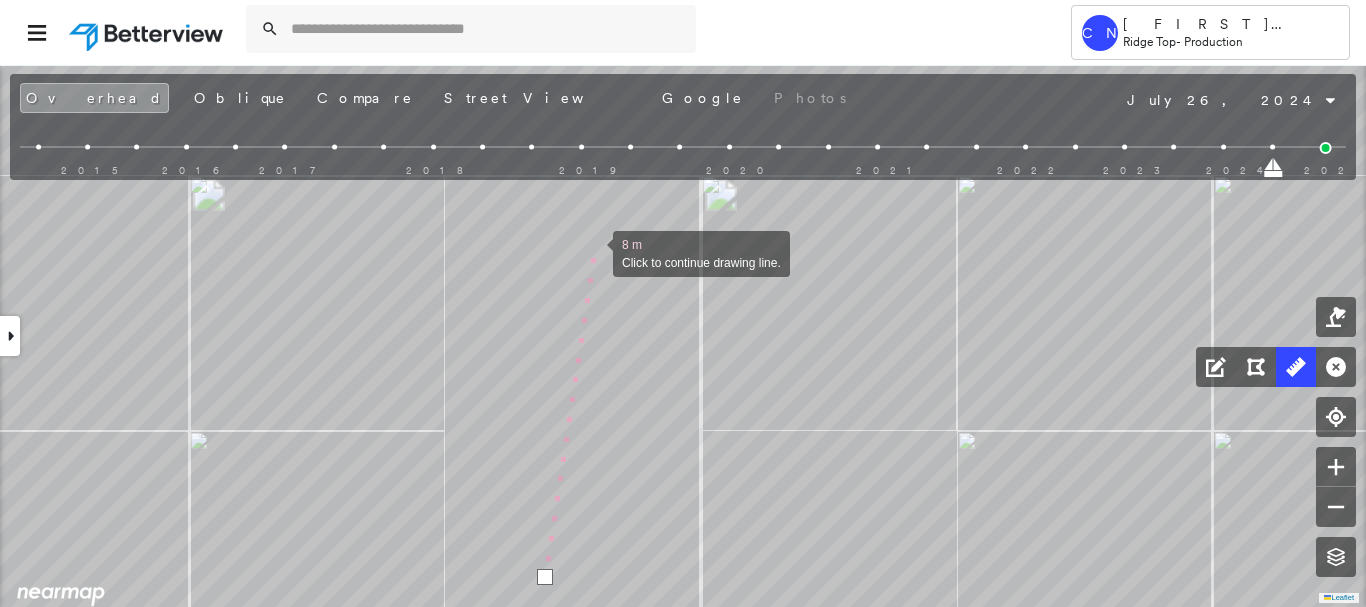 click at bounding box center [593, 252] 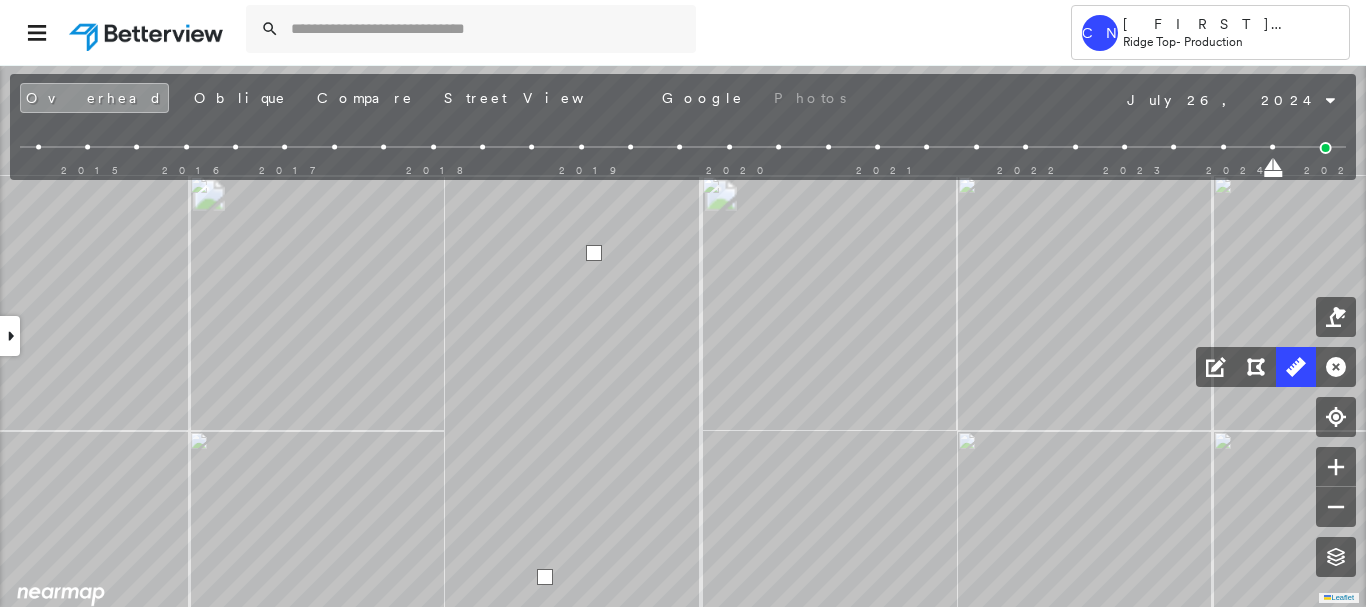 click at bounding box center [594, 253] 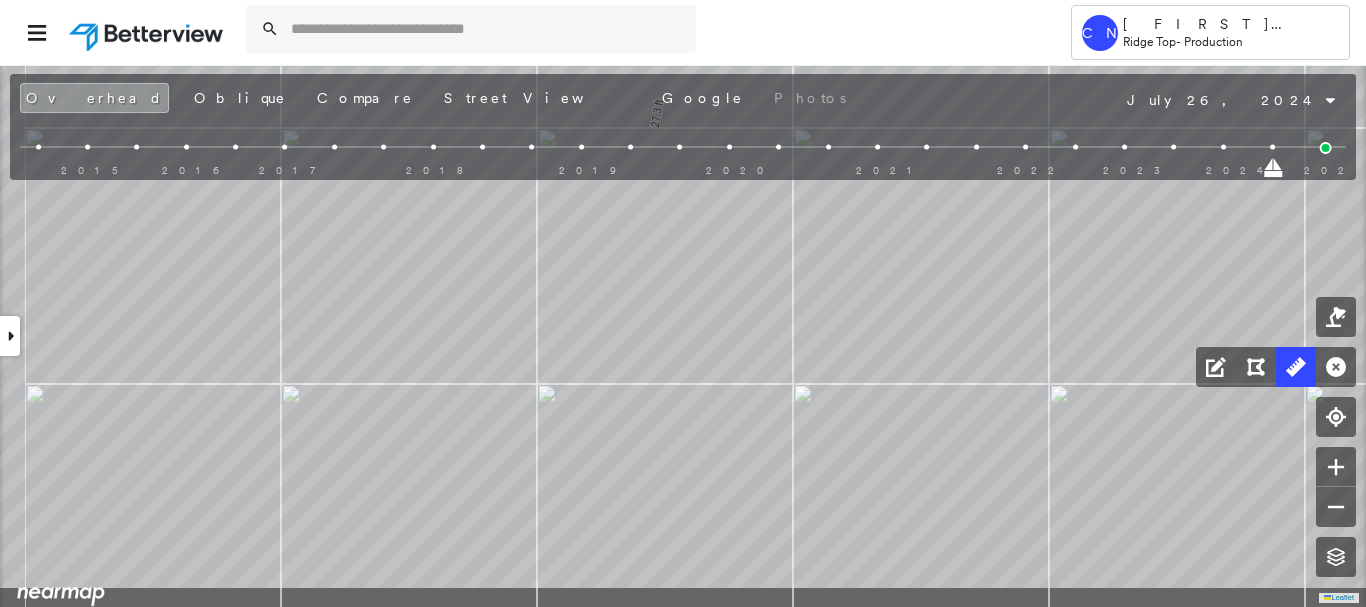 drag, startPoint x: 649, startPoint y: 432, endPoint x: 666, endPoint y: 354, distance: 79.83107 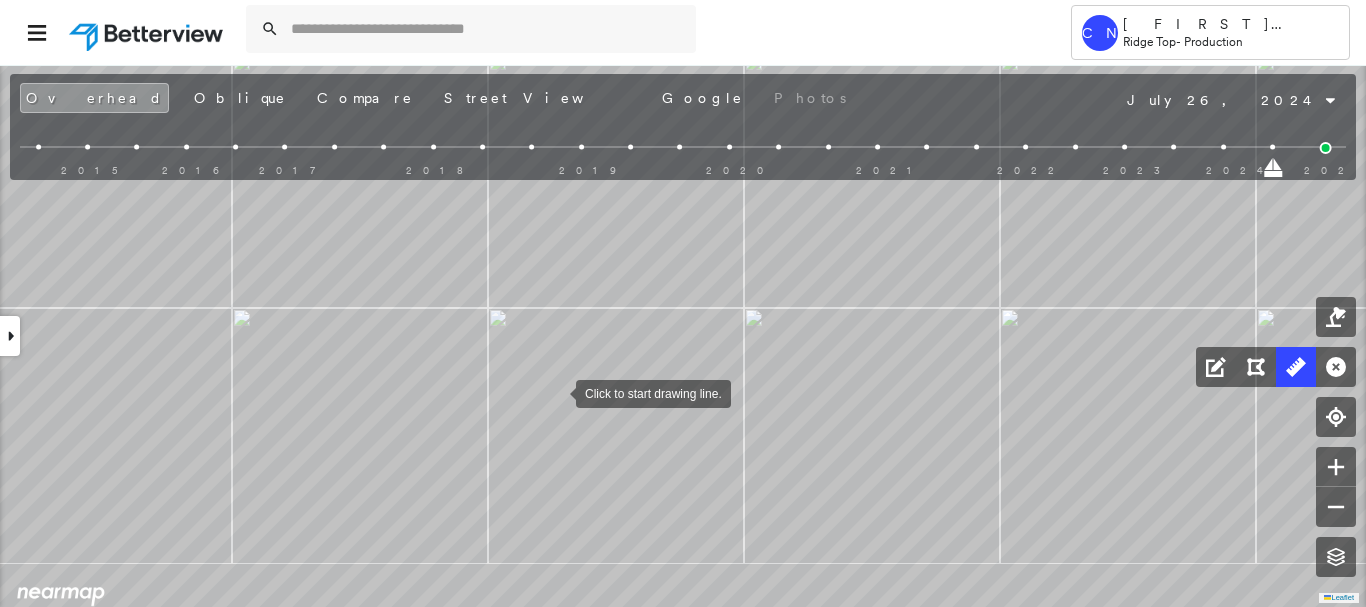 click at bounding box center (556, 392) 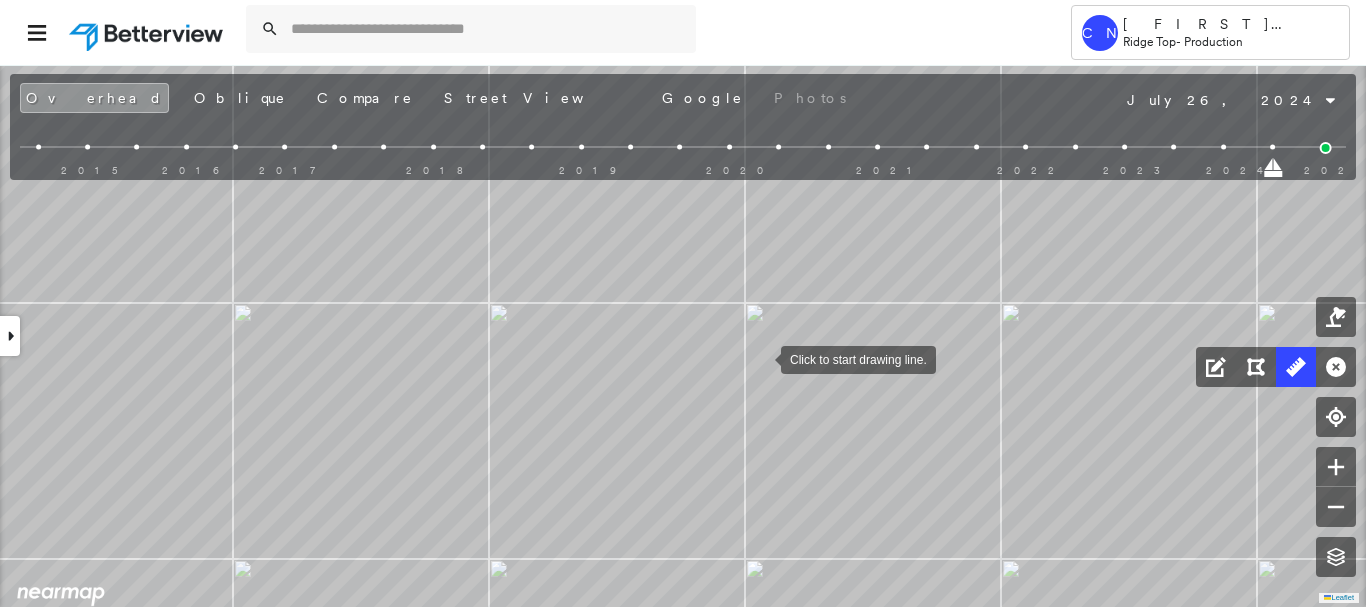 click at bounding box center [761, 358] 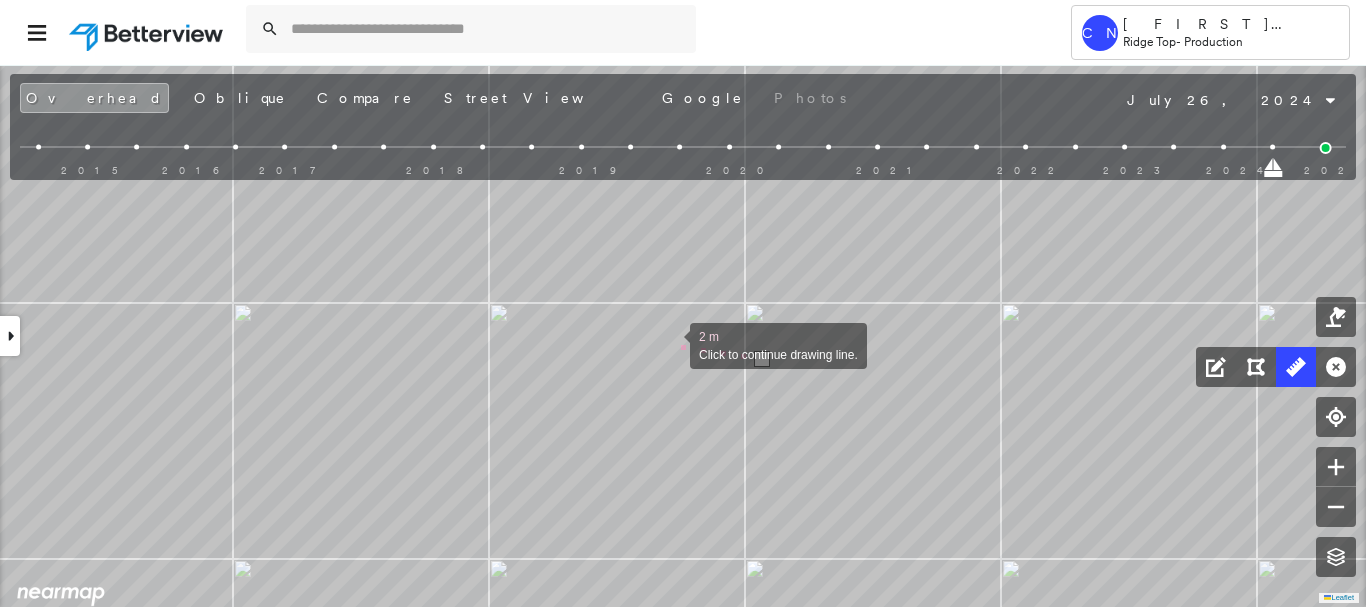click at bounding box center [670, 344] 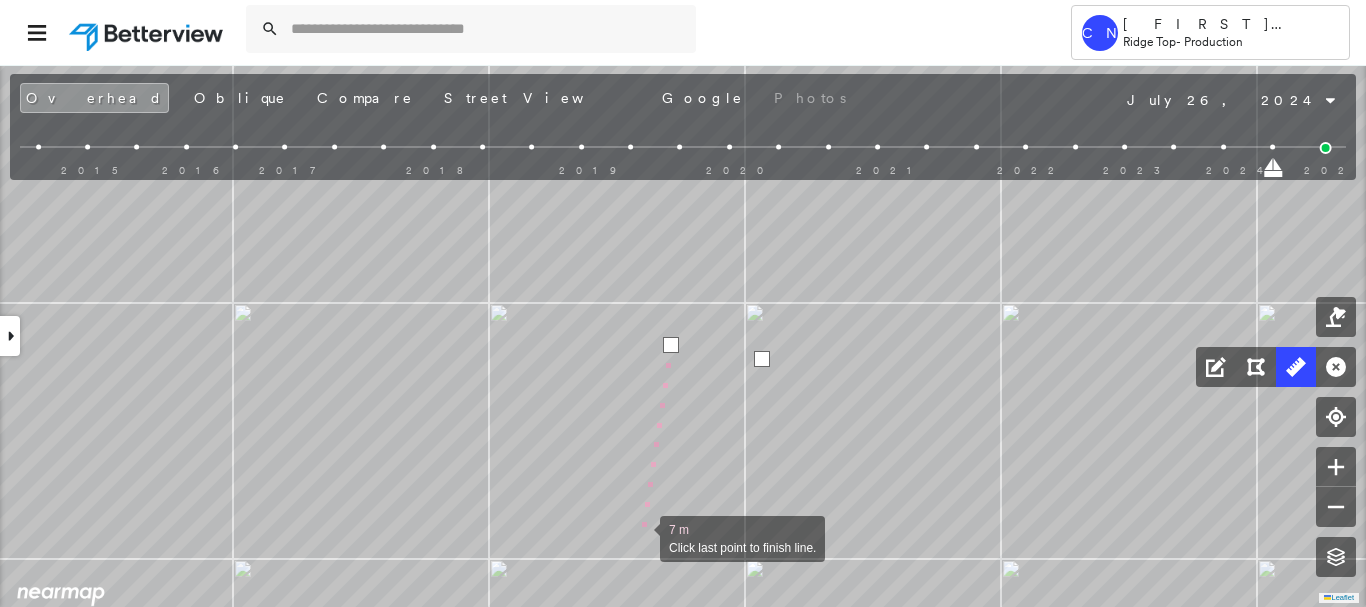 click at bounding box center (640, 537) 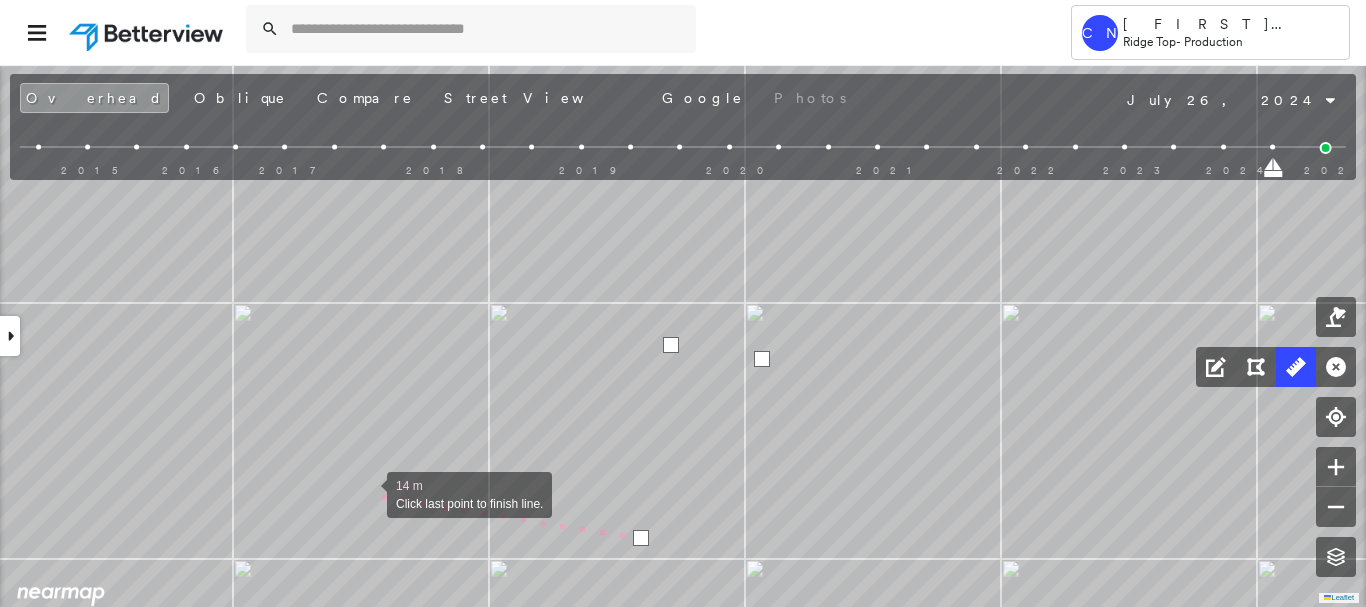 click at bounding box center [367, 493] 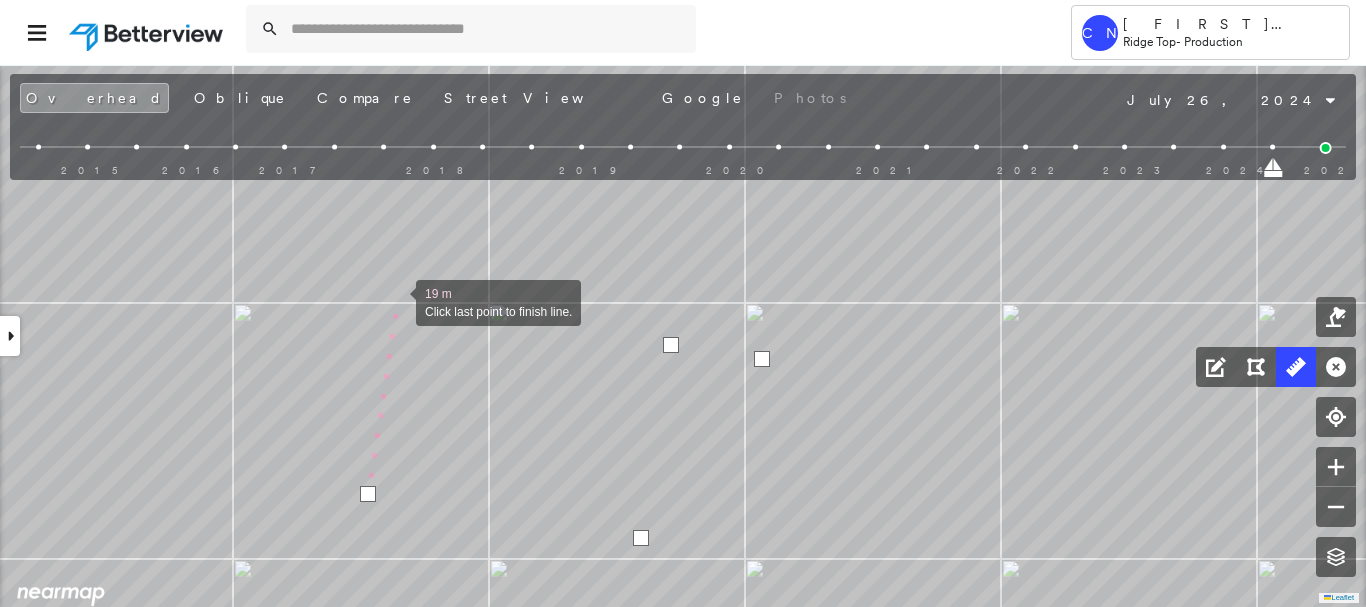 click at bounding box center [396, 301] 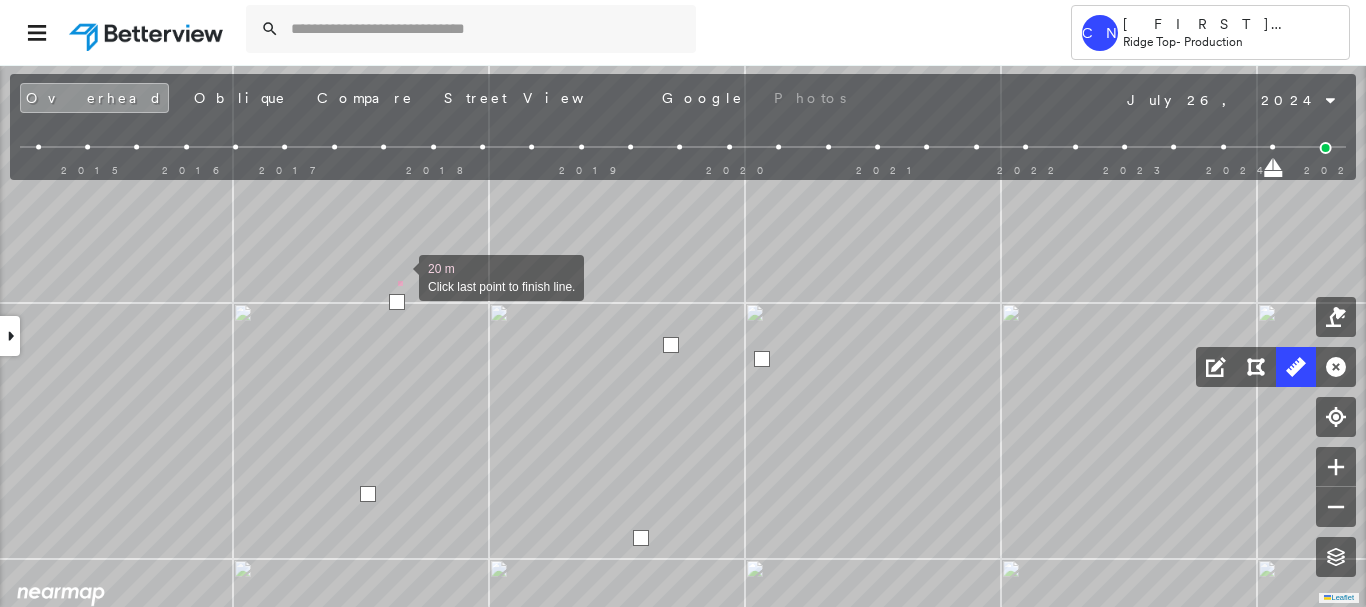 click at bounding box center (399, 276) 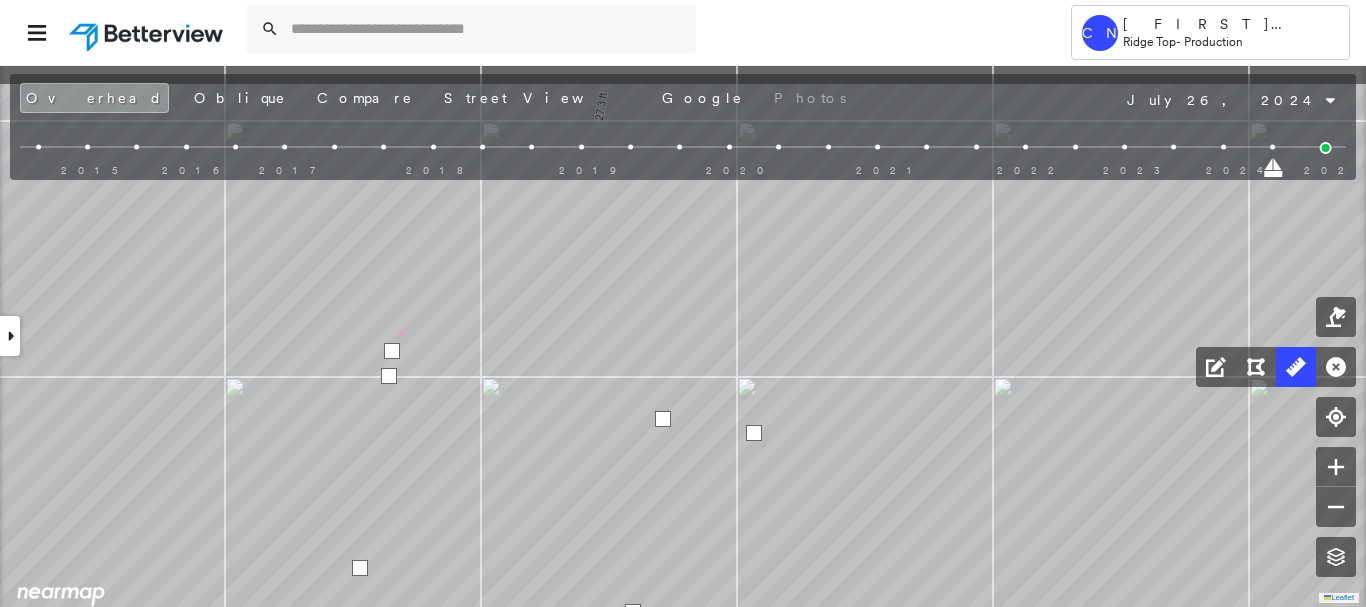 drag, startPoint x: 403, startPoint y: 294, endPoint x: 357, endPoint y: 587, distance: 296.58893 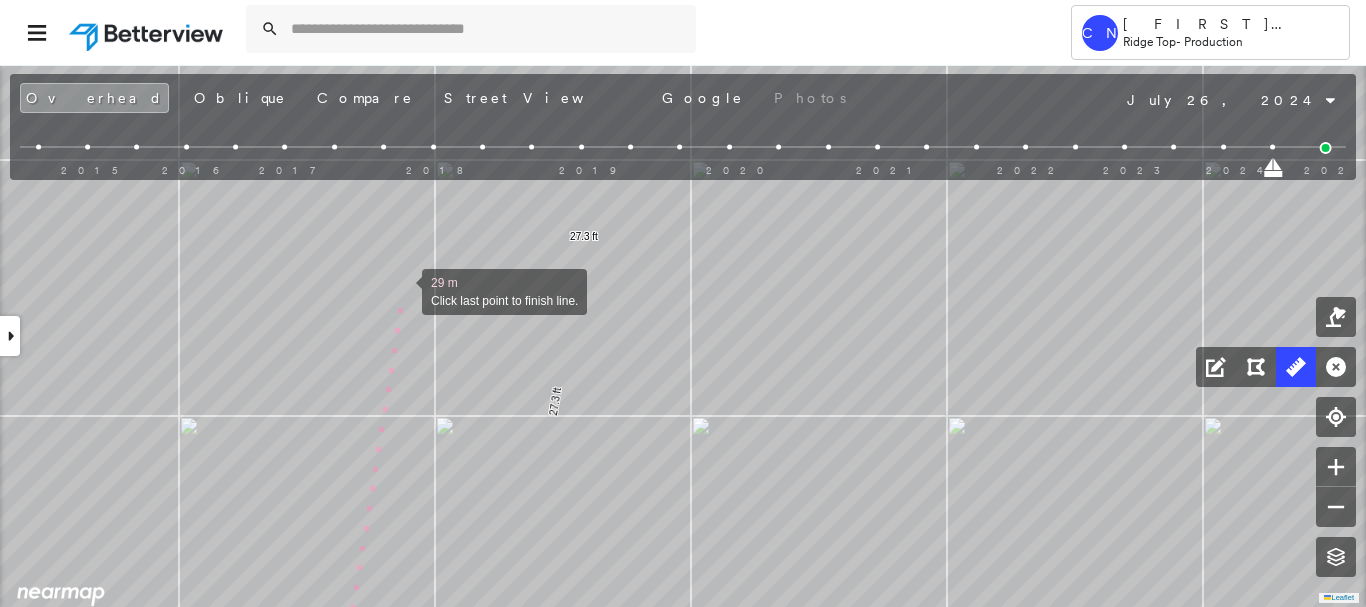 drag, startPoint x: 402, startPoint y: 290, endPoint x: 344, endPoint y: 580, distance: 295.74313 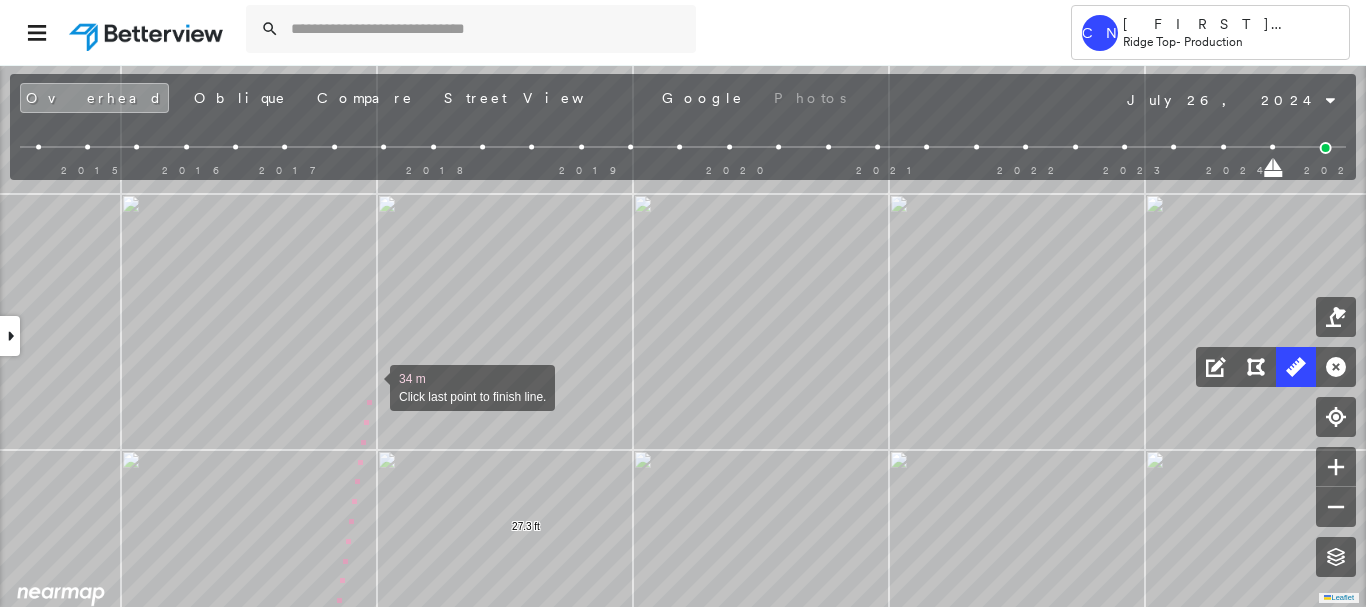 click at bounding box center (370, 386) 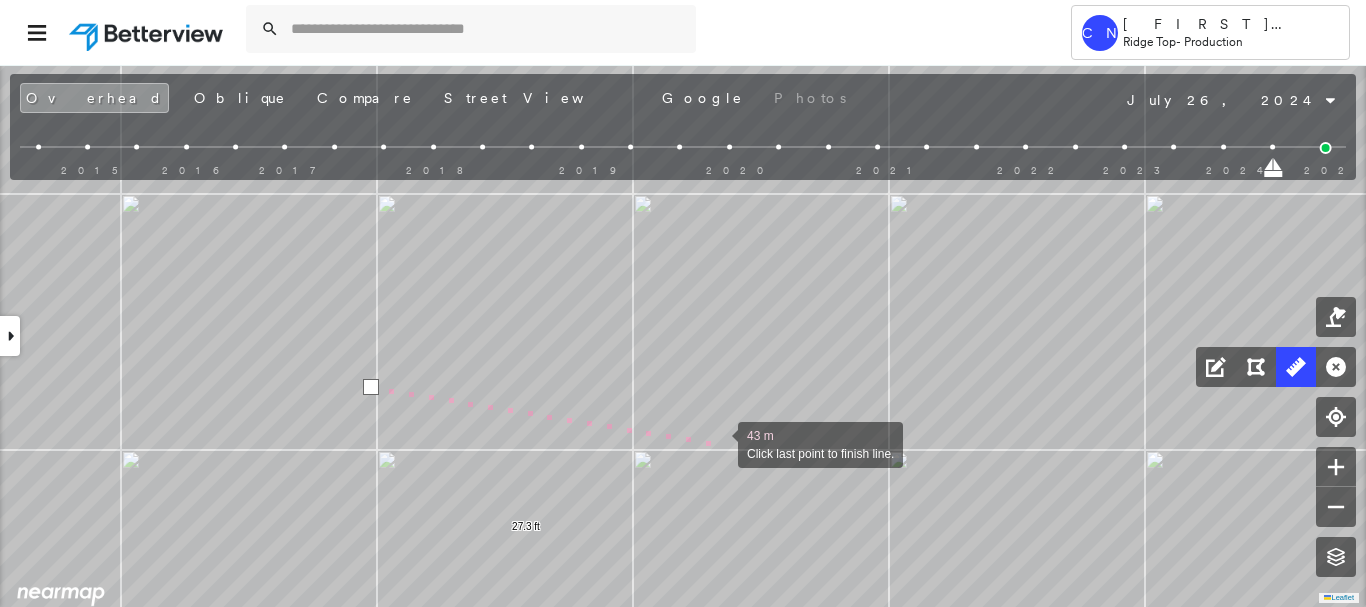 click at bounding box center [718, 443] 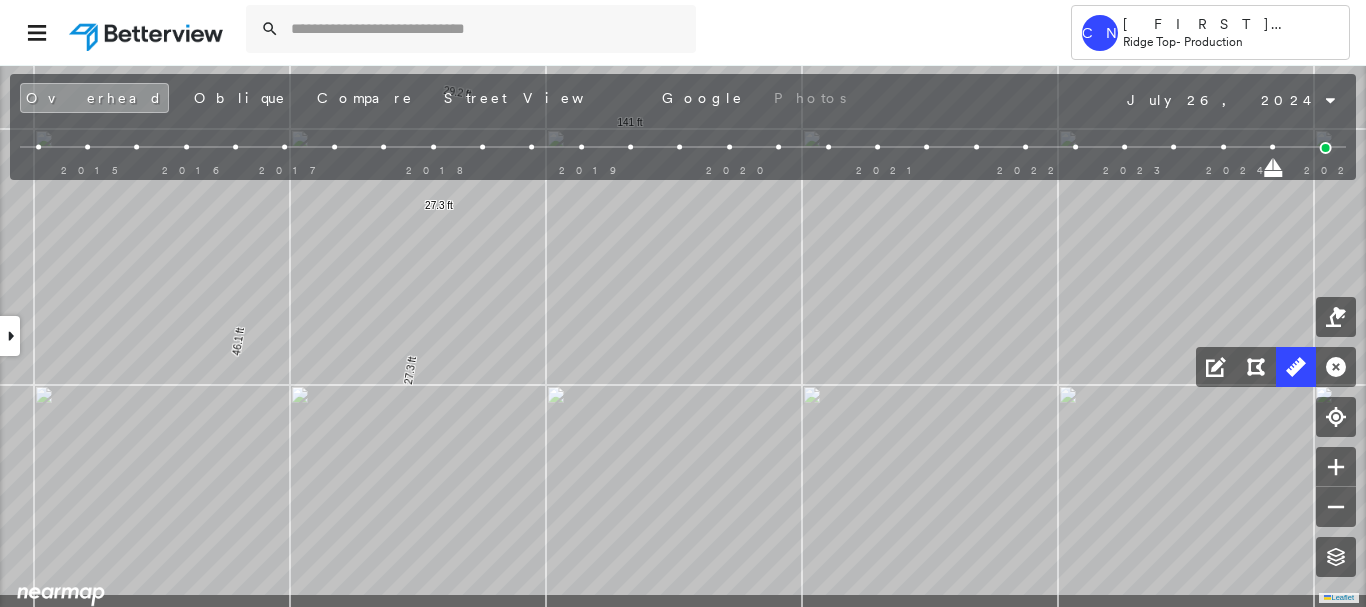 drag, startPoint x: 590, startPoint y: 413, endPoint x: 623, endPoint y: 186, distance: 229.38614 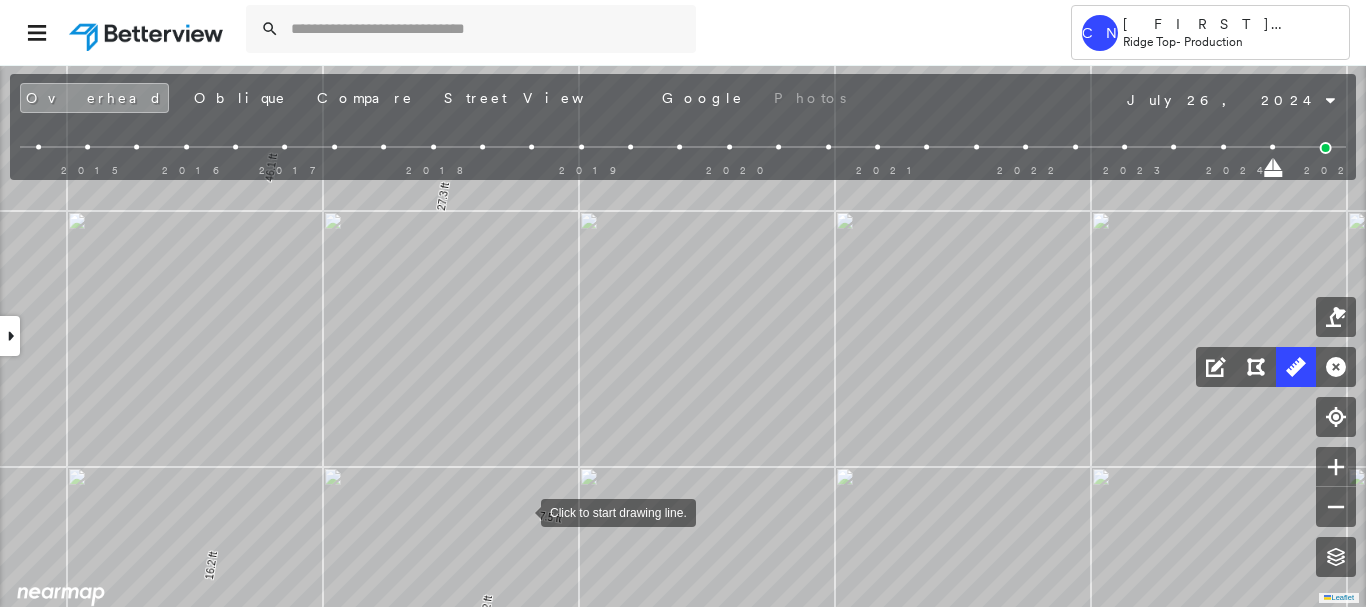 click at bounding box center [521, 511] 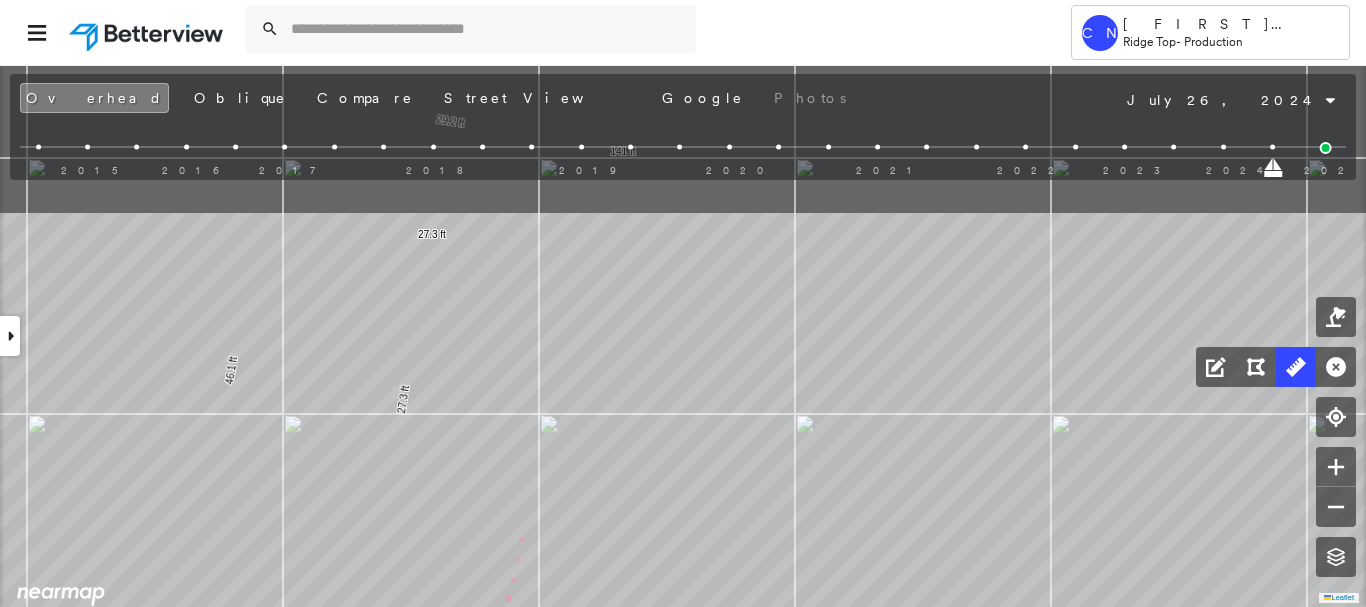 drag, startPoint x: 557, startPoint y: 349, endPoint x: 505, endPoint y: 607, distance: 263.18814 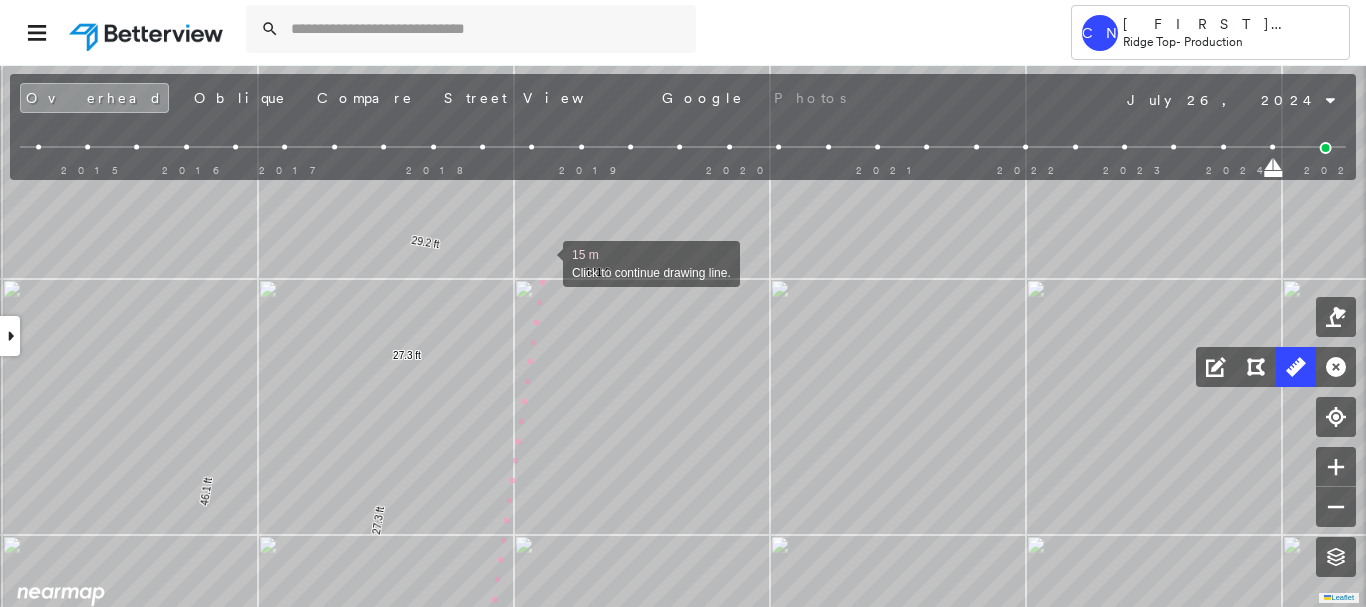 click at bounding box center [543, 262] 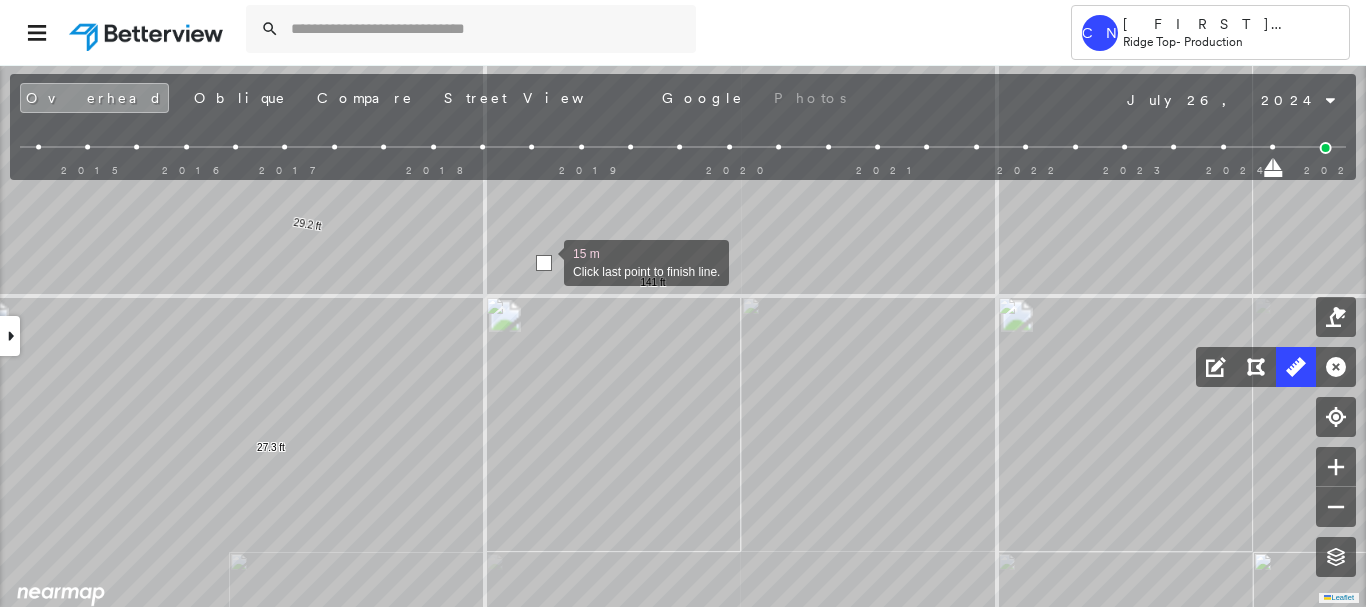 click at bounding box center (544, 263) 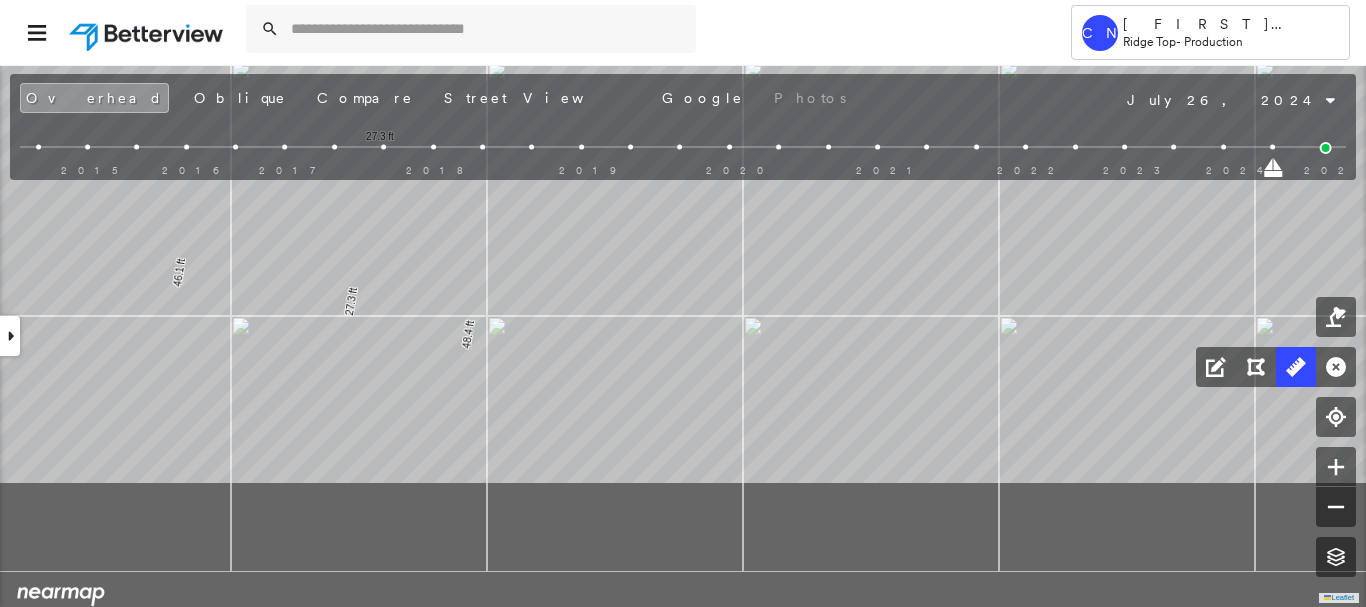 drag, startPoint x: 470, startPoint y: 365, endPoint x: 503, endPoint y: 125, distance: 242.25813 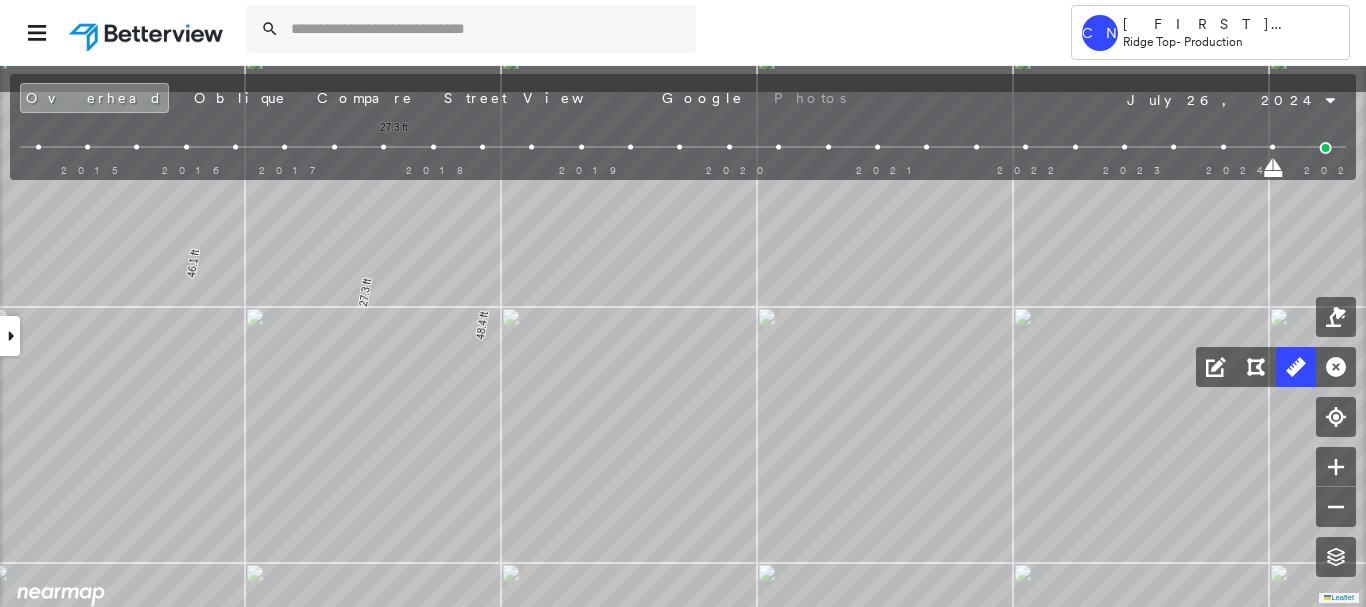 drag, startPoint x: 175, startPoint y: 350, endPoint x: 128, endPoint y: 581, distance: 235.7329 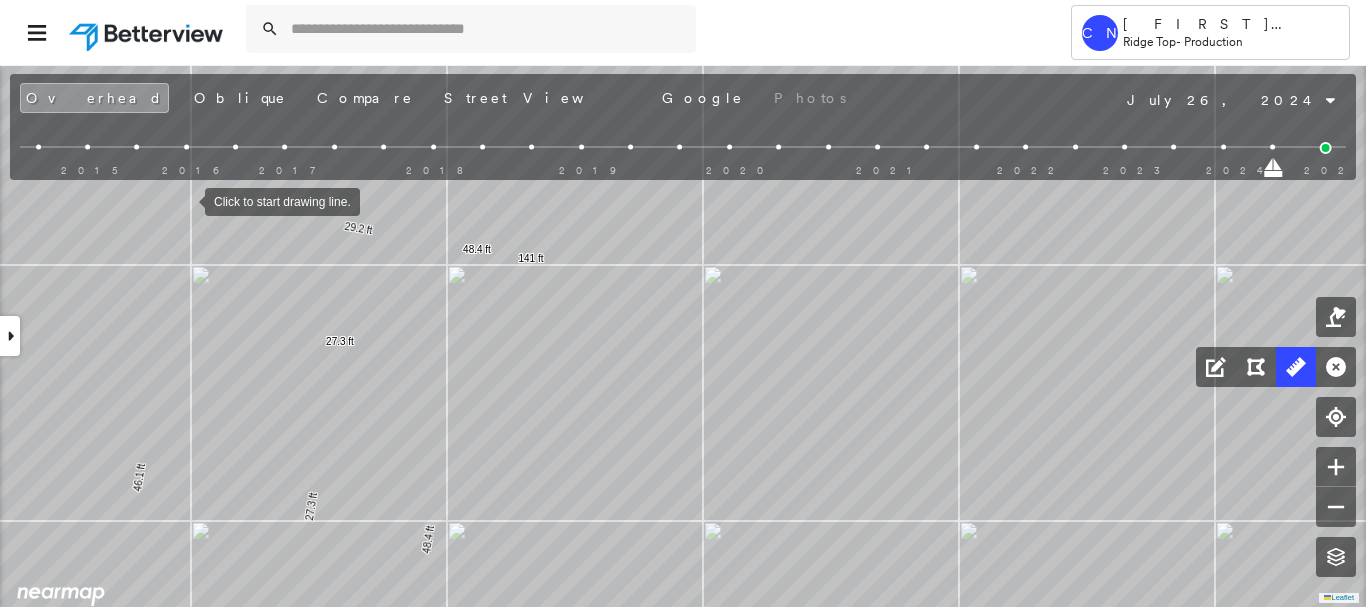 click at bounding box center (185, 200) 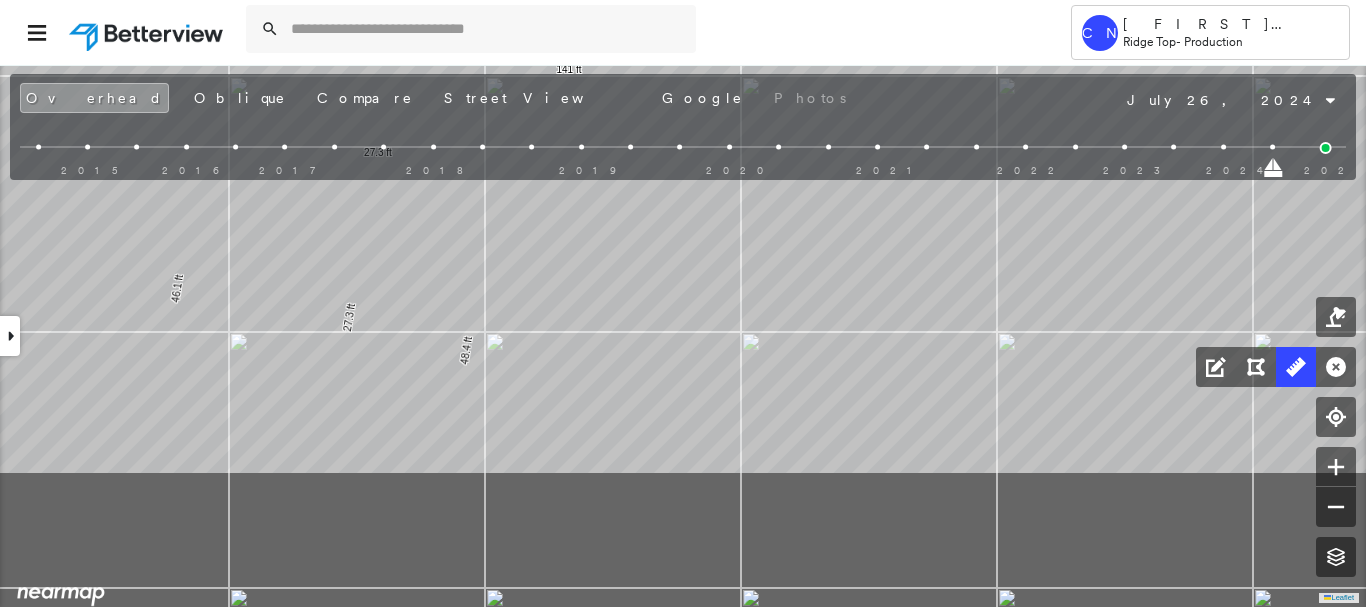 drag, startPoint x: 130, startPoint y: 562, endPoint x: 178, endPoint y: 299, distance: 267.34436 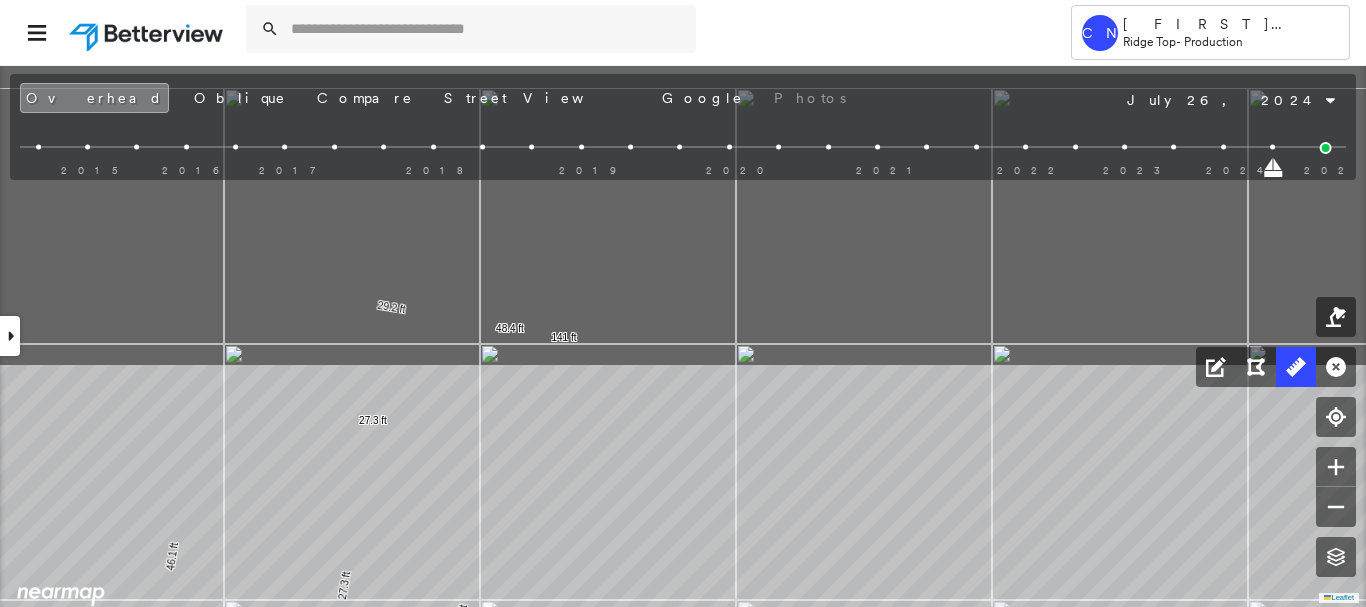 drag, startPoint x: 202, startPoint y: 215, endPoint x: 176, endPoint y: 590, distance: 375.90024 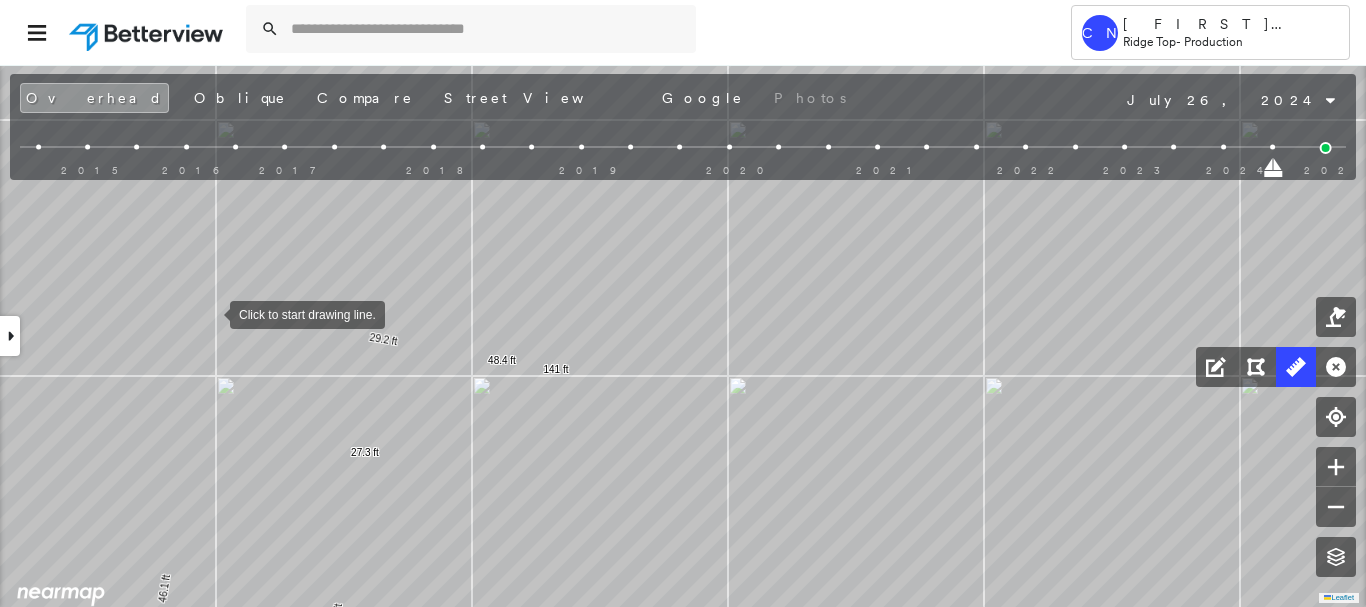 click at bounding box center [210, 313] 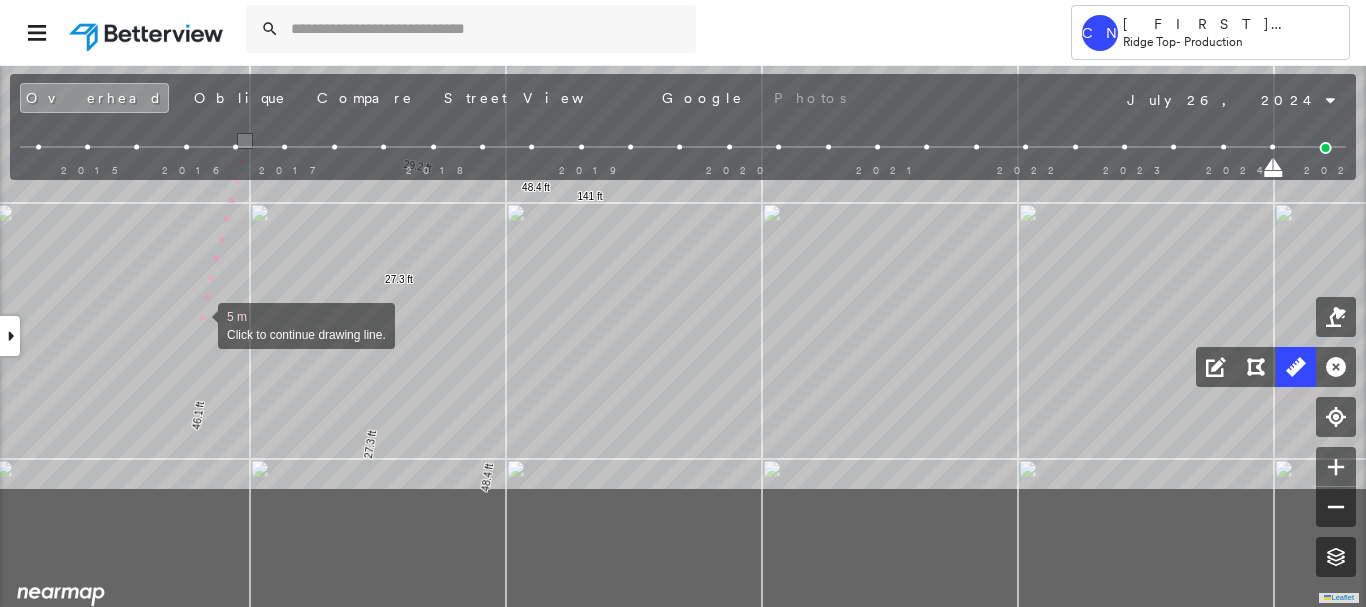 drag, startPoint x: 161, startPoint y: 519, endPoint x: 220, endPoint y: 228, distance: 296.92087 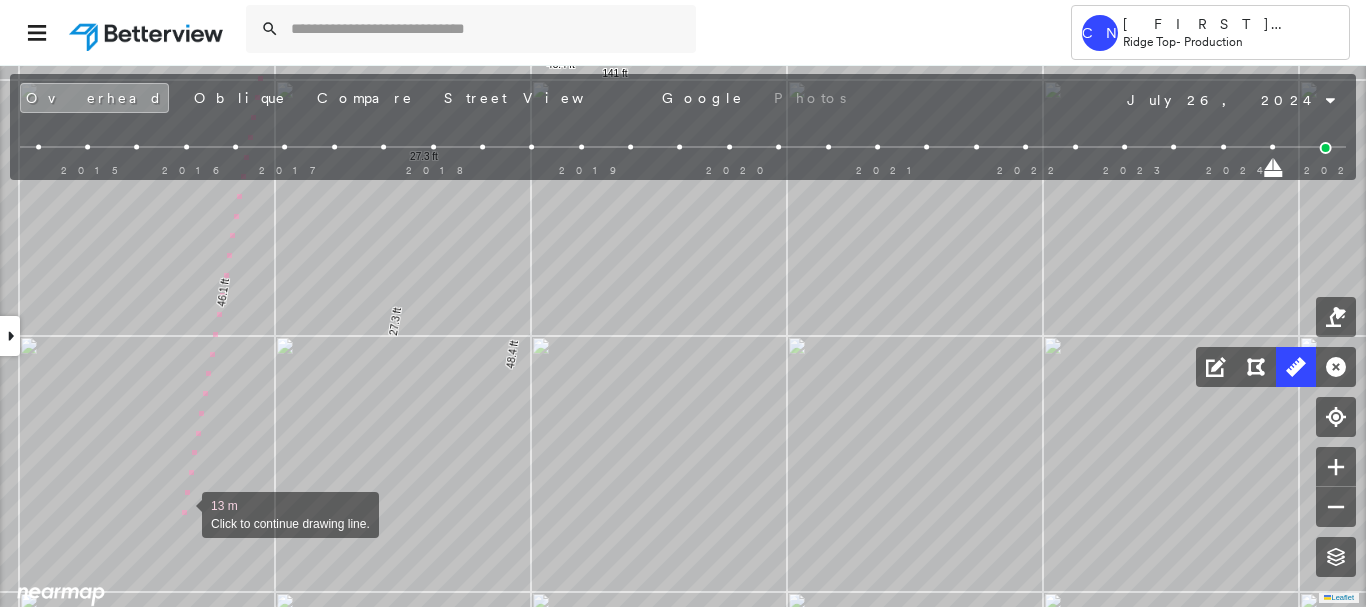 drag, startPoint x: 183, startPoint y: 500, endPoint x: 223, endPoint y: 302, distance: 202 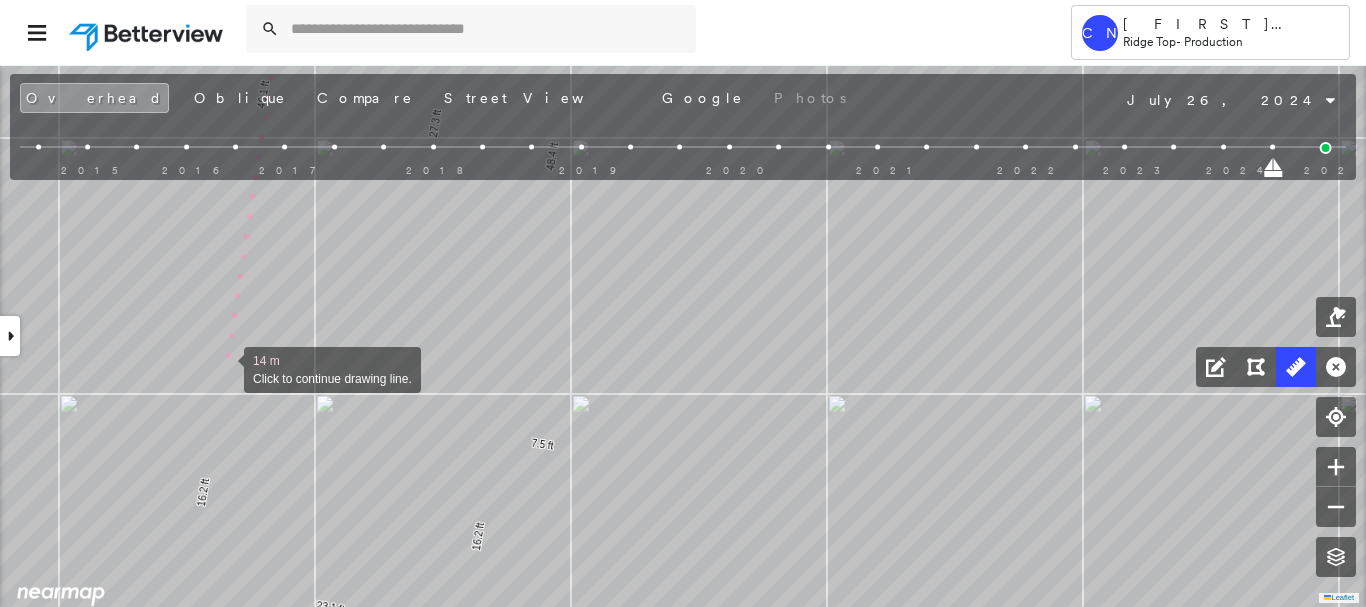 click at bounding box center [224, 368] 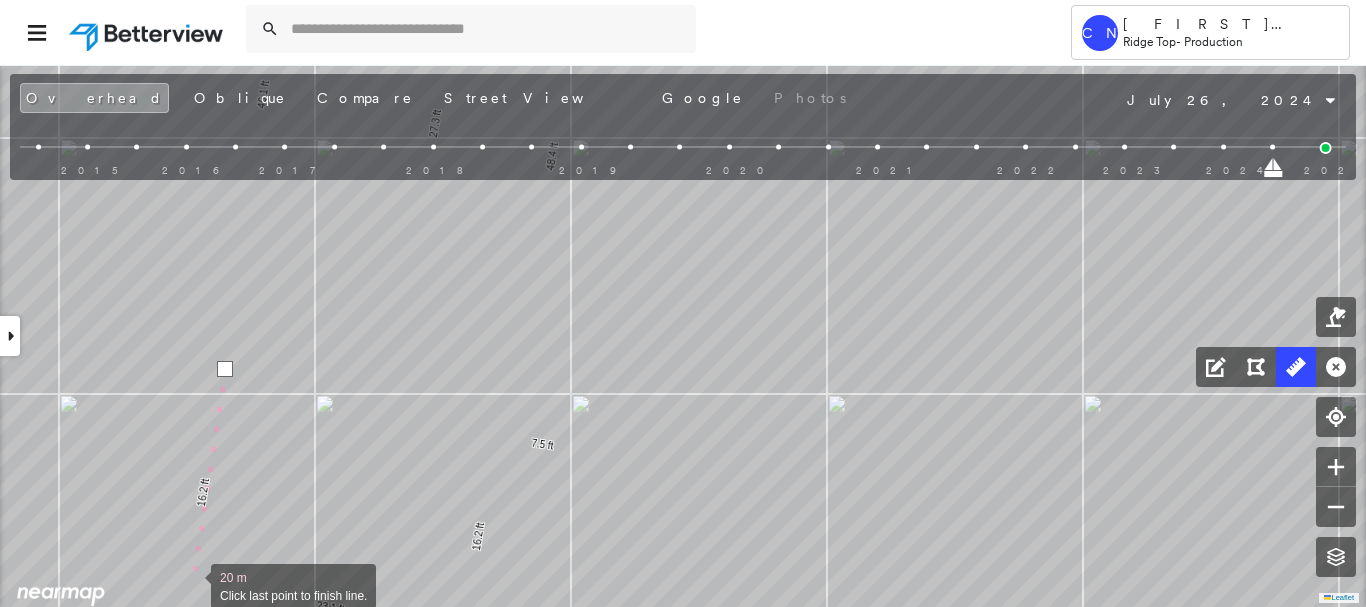 click at bounding box center (191, 585) 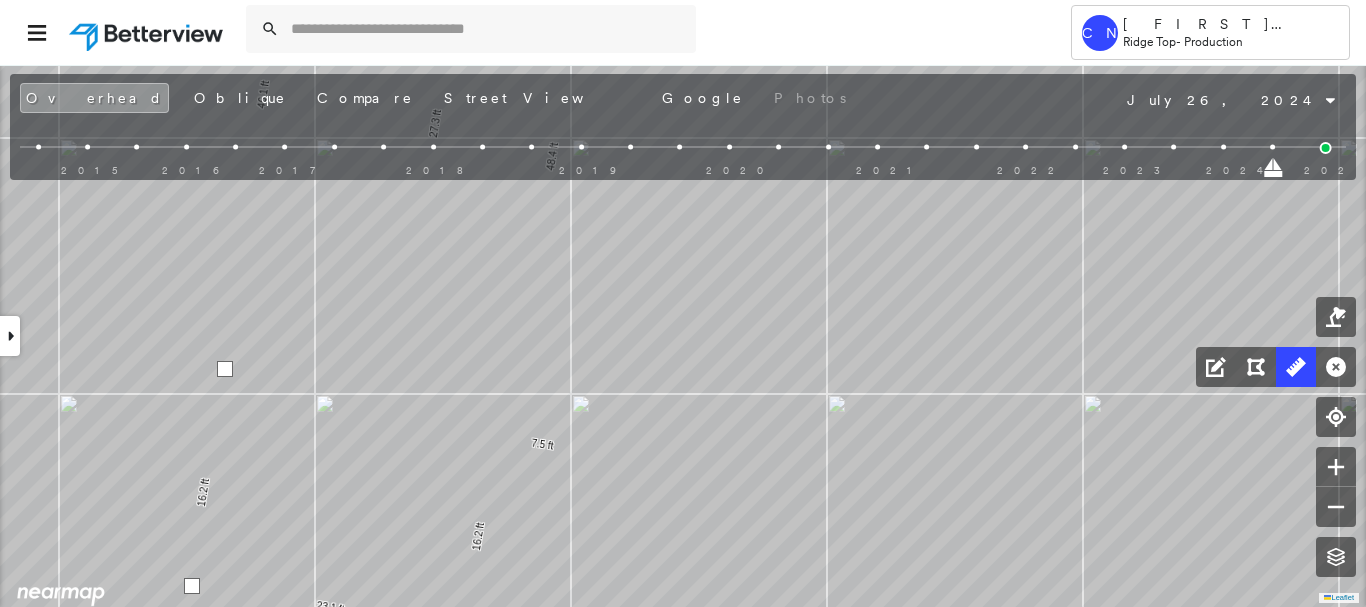 click at bounding box center [192, 586] 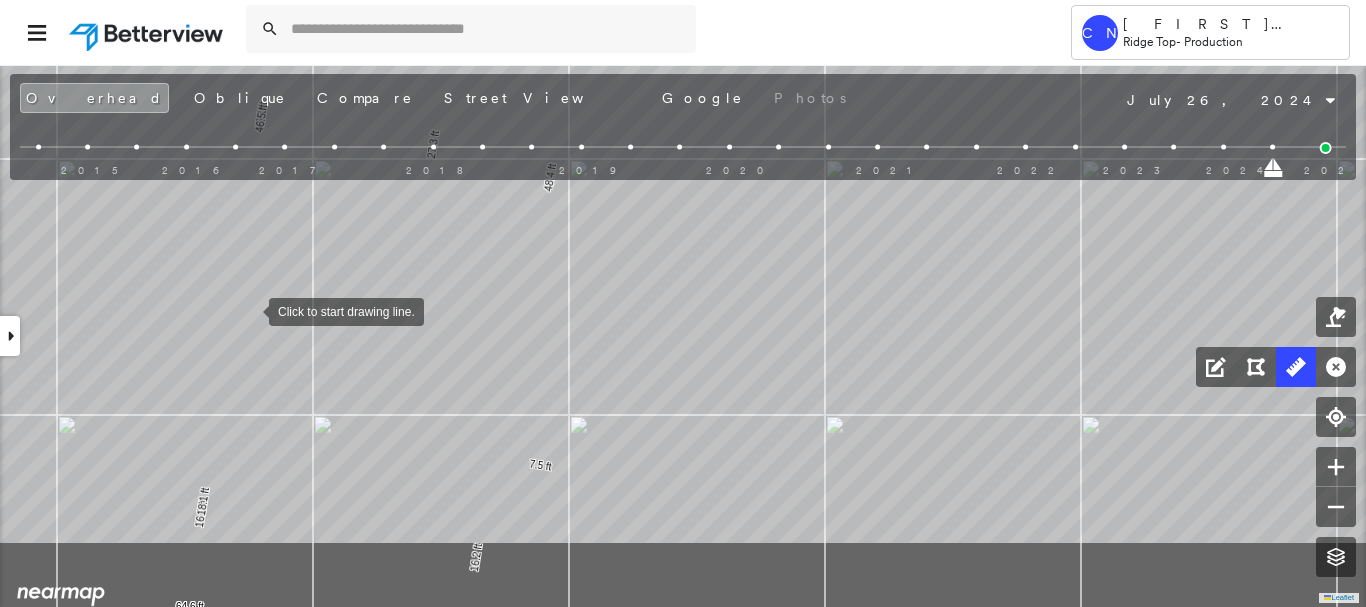 drag, startPoint x: 220, startPoint y: 431, endPoint x: 249, endPoint y: 322, distance: 112.79185 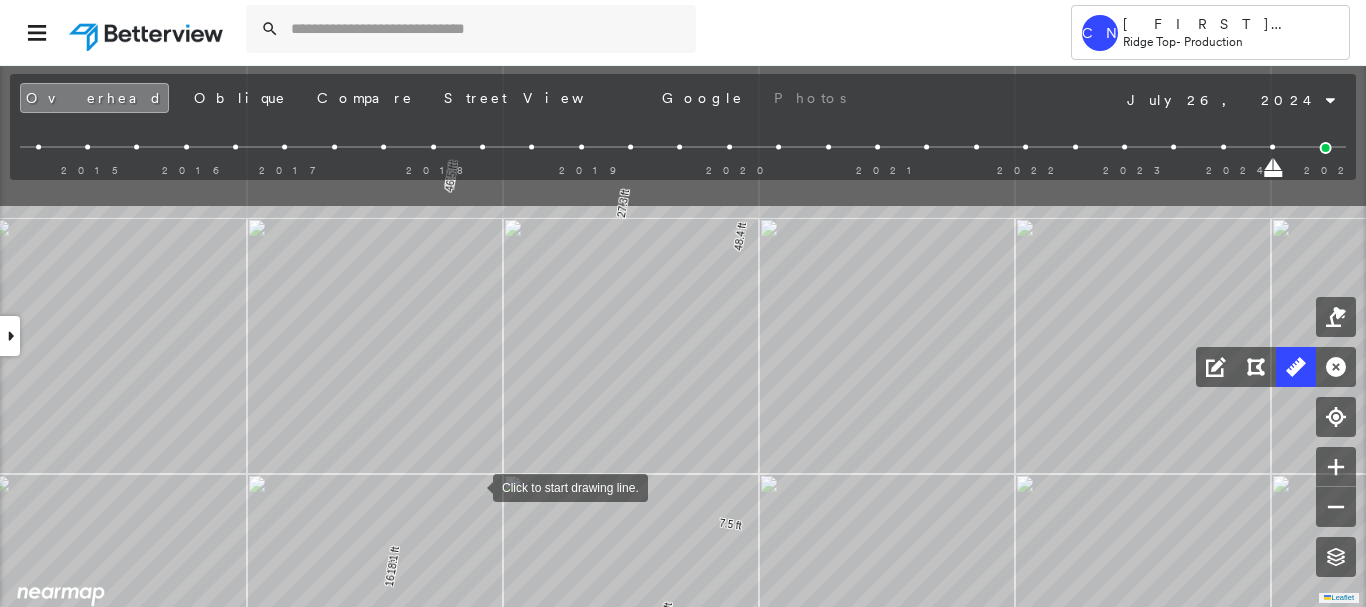 drag, startPoint x: 557, startPoint y: 289, endPoint x: 475, endPoint y: 483, distance: 210.61813 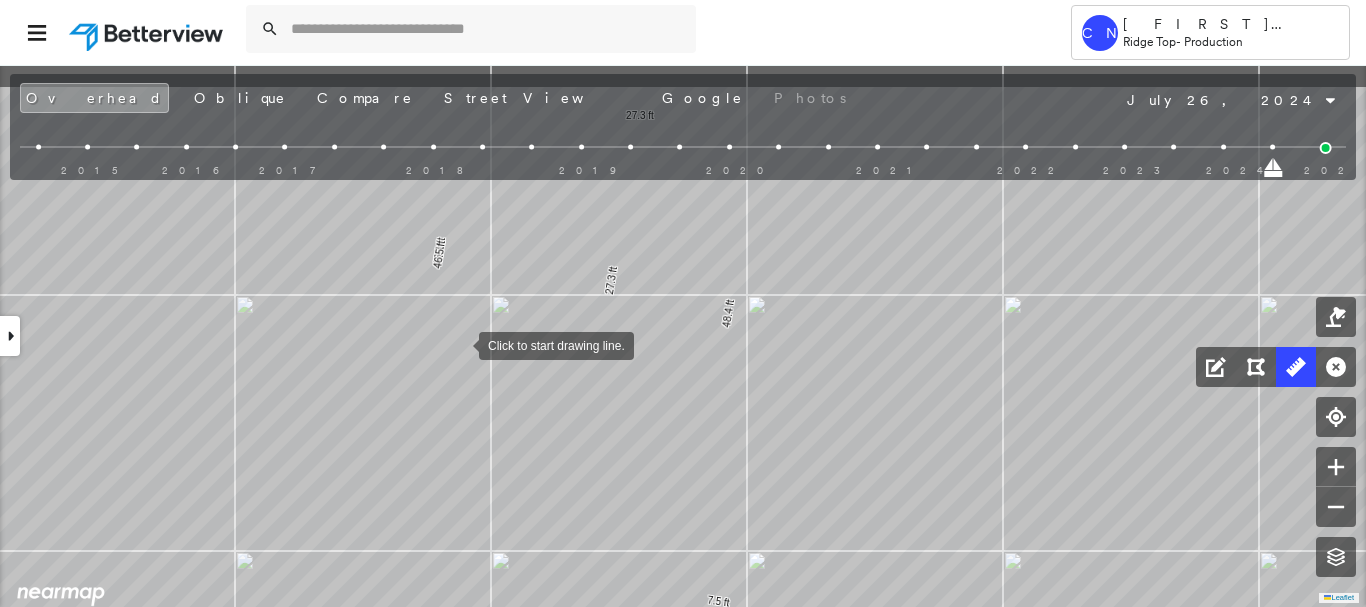 click at bounding box center [459, 344] 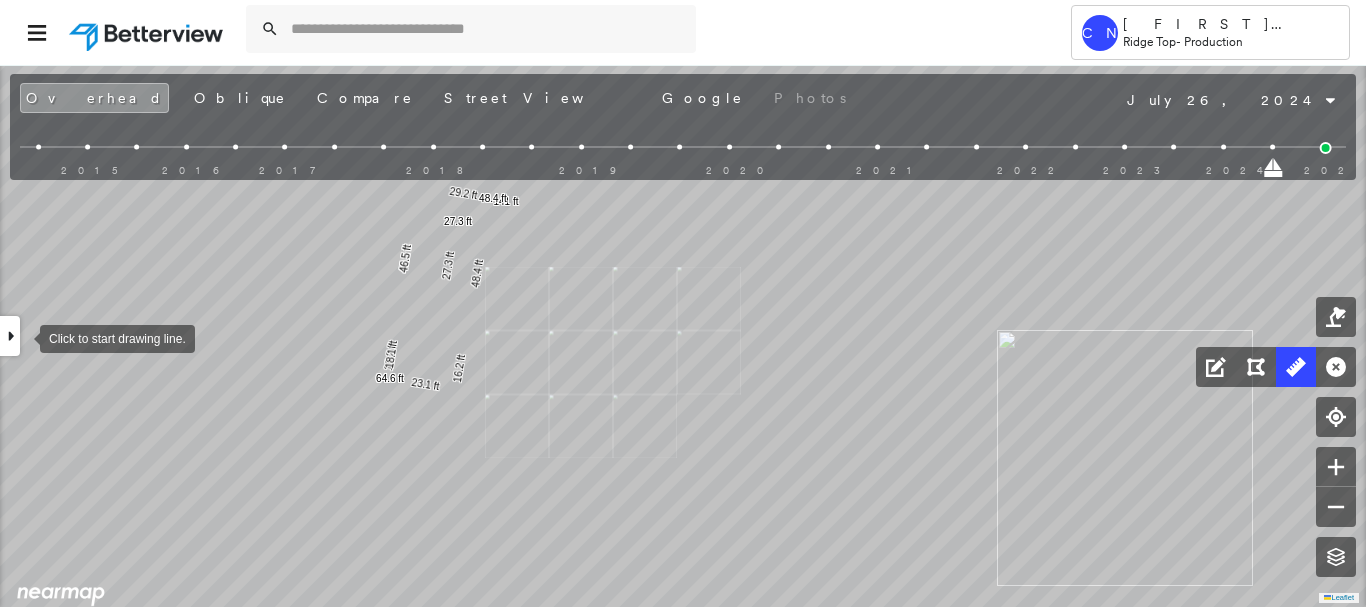 click at bounding box center (10, 336) 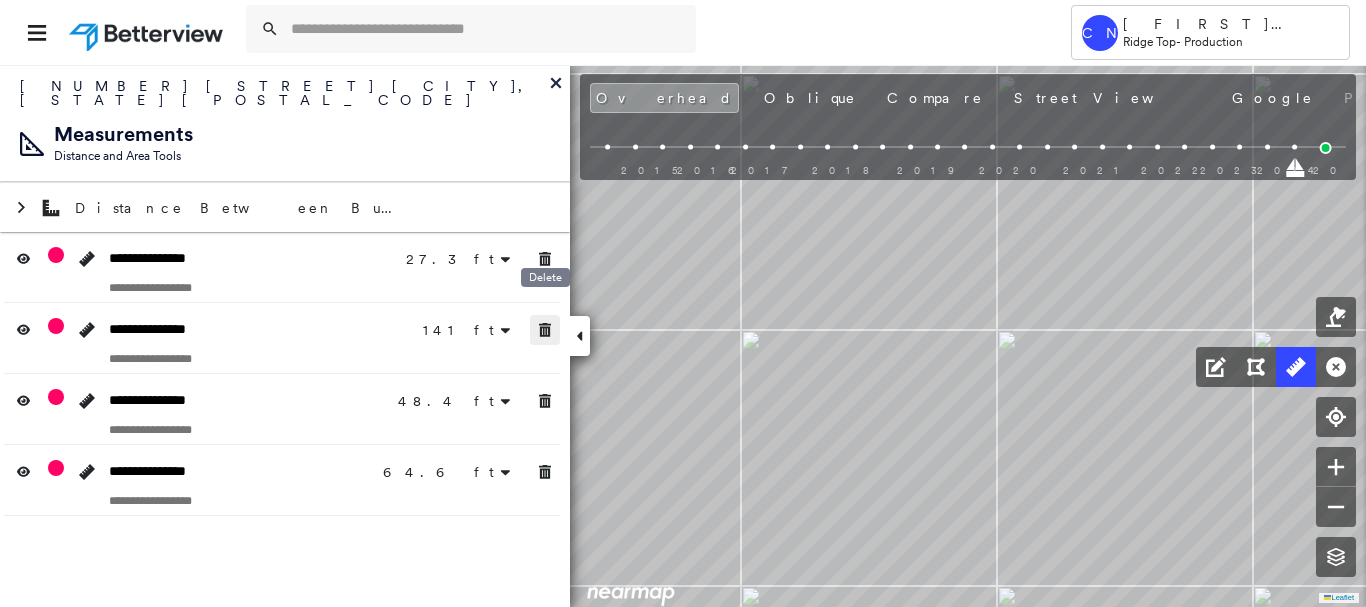 click at bounding box center (545, 330) 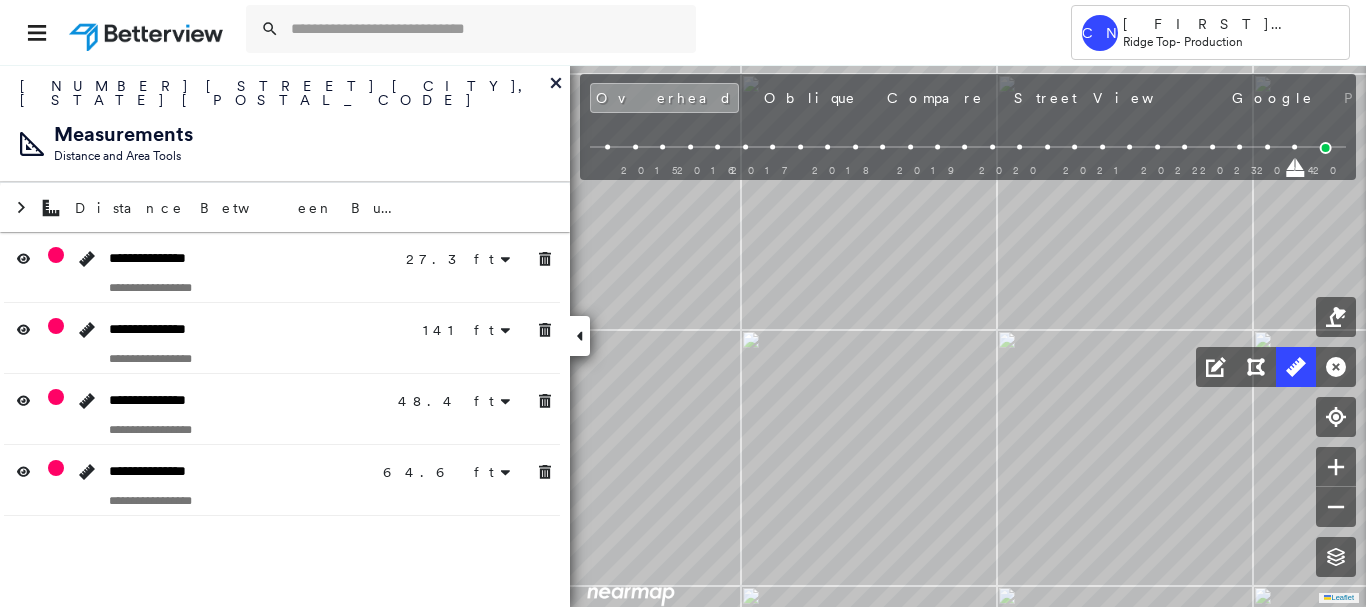 click 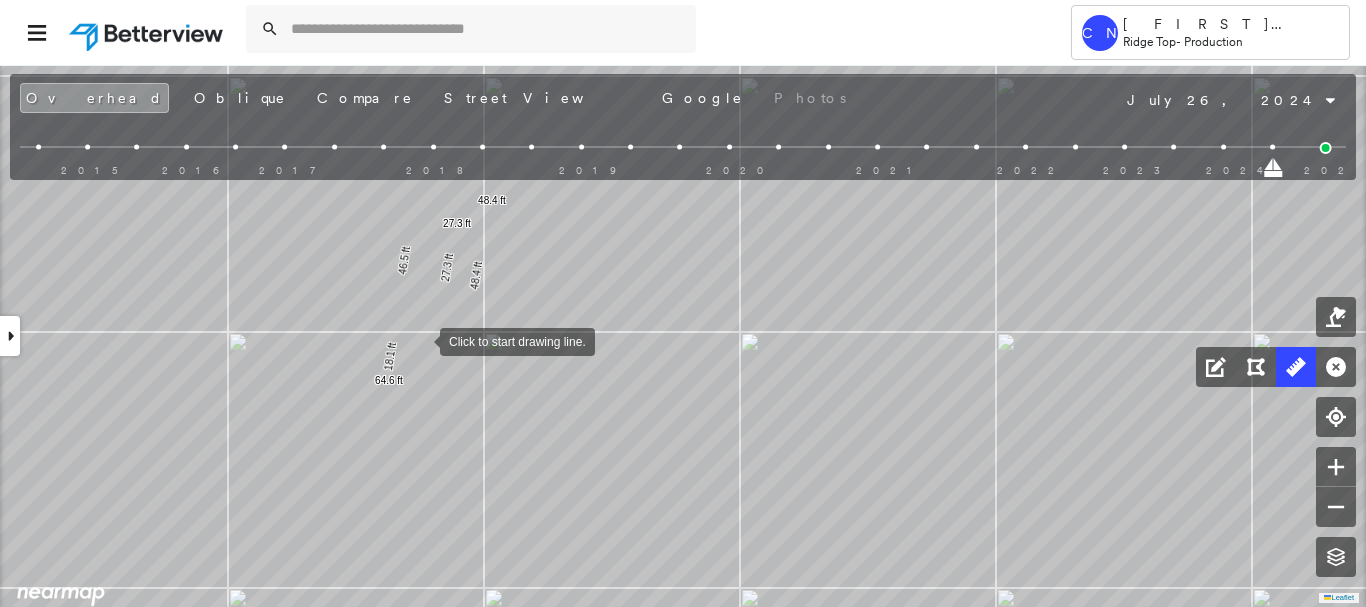 drag, startPoint x: 421, startPoint y: 338, endPoint x: 408, endPoint y: 370, distance: 34.539833 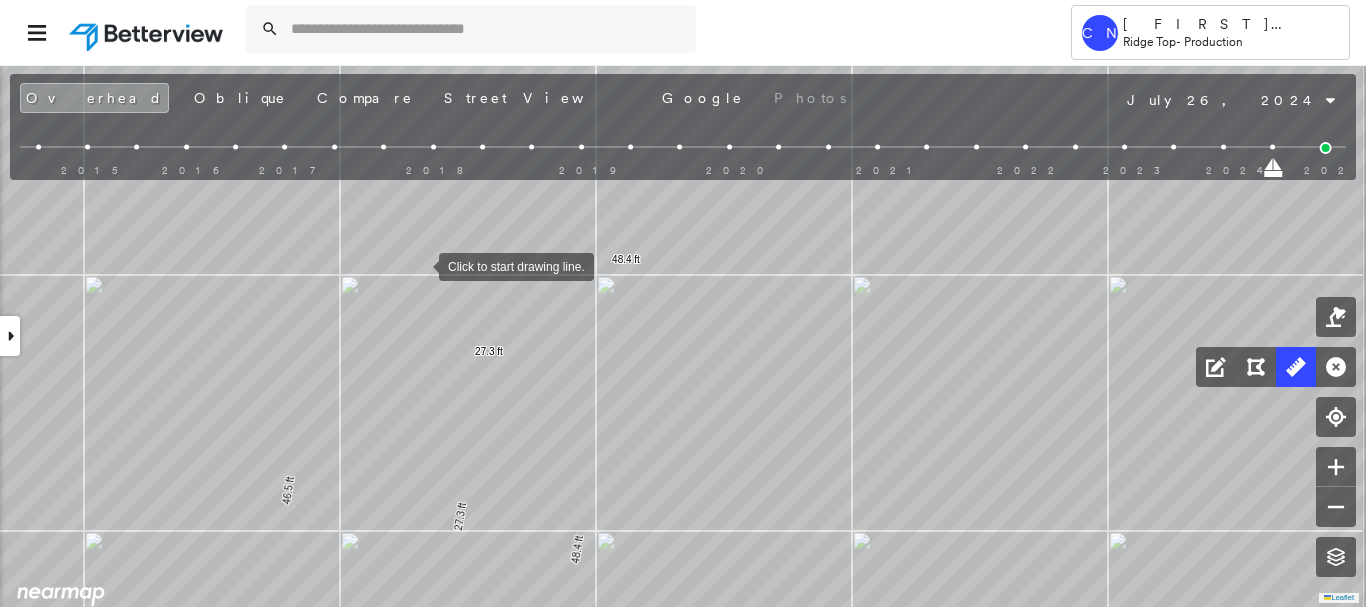 drag, startPoint x: 425, startPoint y: 303, endPoint x: 396, endPoint y: 152, distance: 153.75955 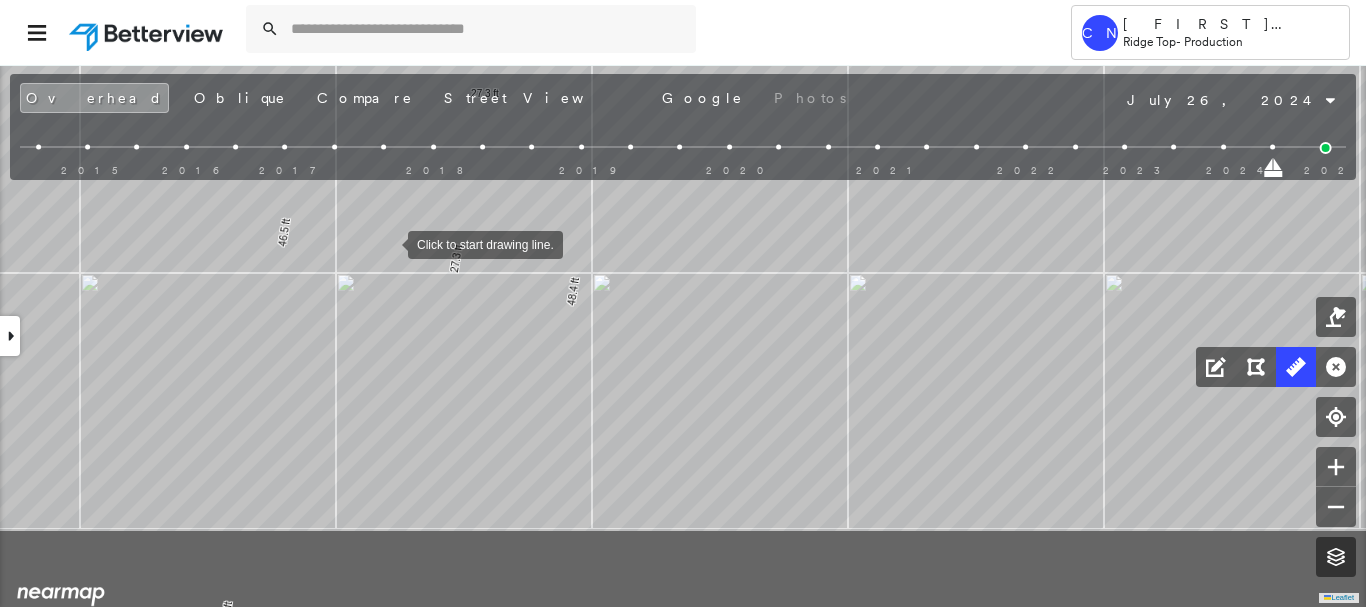 drag, startPoint x: 364, startPoint y: 388, endPoint x: 388, endPoint y: 229, distance: 160.80112 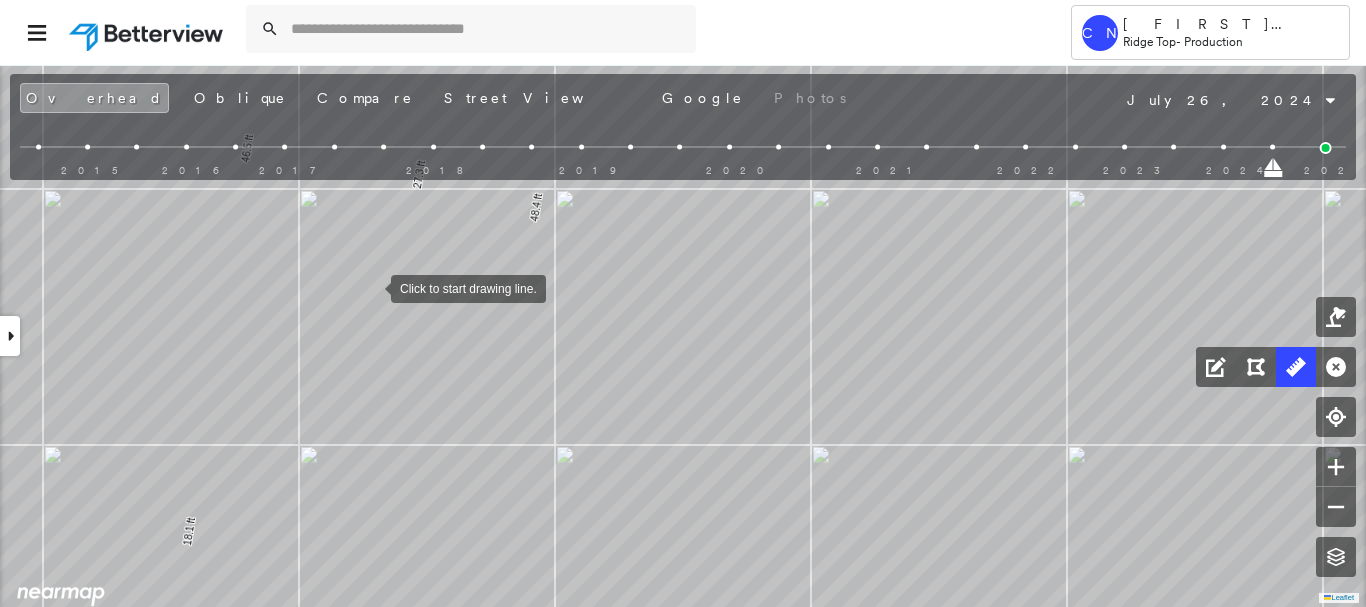drag, startPoint x: 377, startPoint y: 297, endPoint x: 372, endPoint y: 288, distance: 10.29563 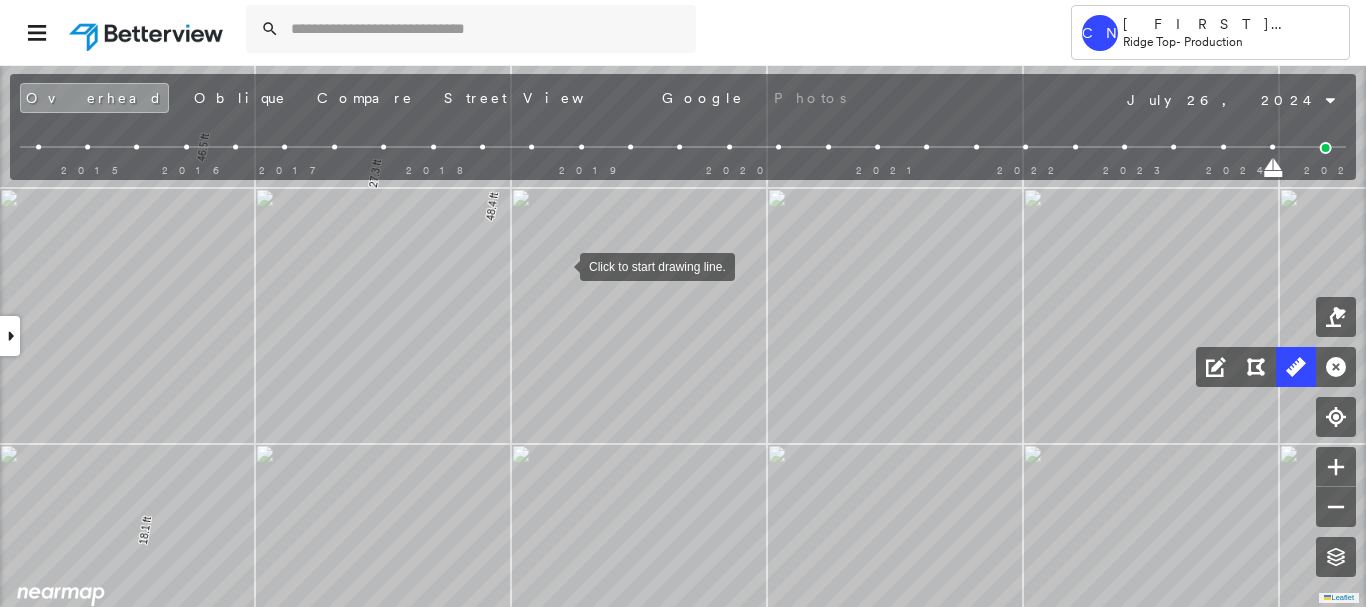 drag, startPoint x: 566, startPoint y: 267, endPoint x: 577, endPoint y: 271, distance: 11.7046995 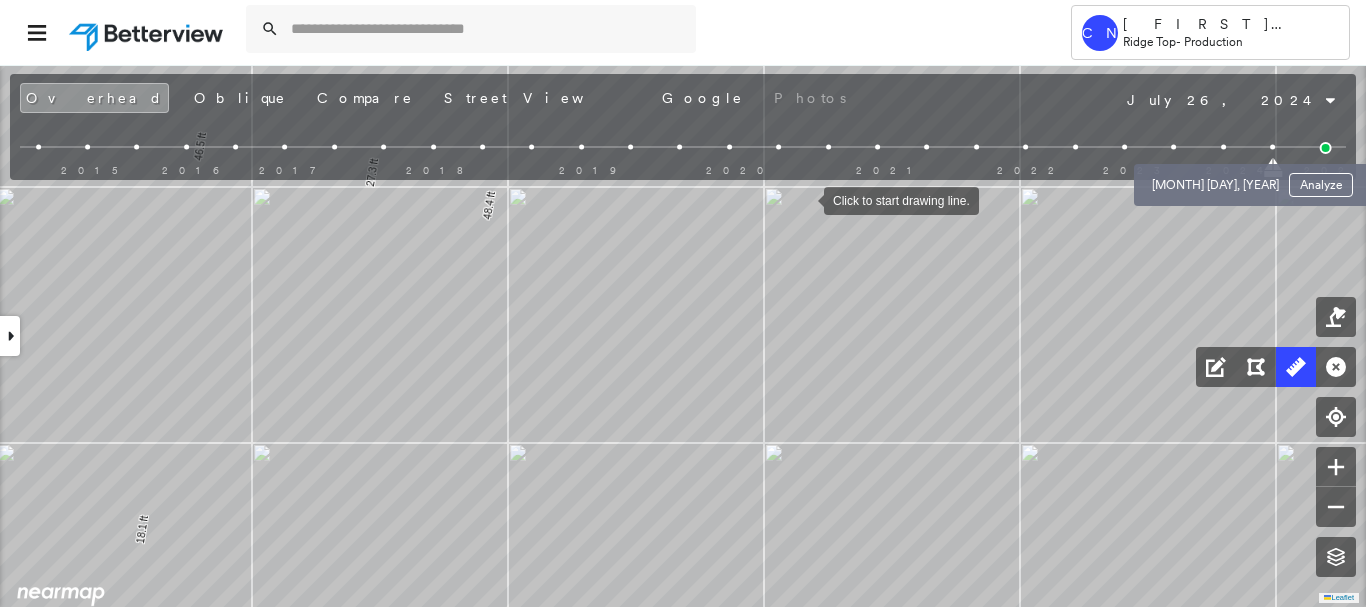 click at bounding box center (1223, 147) 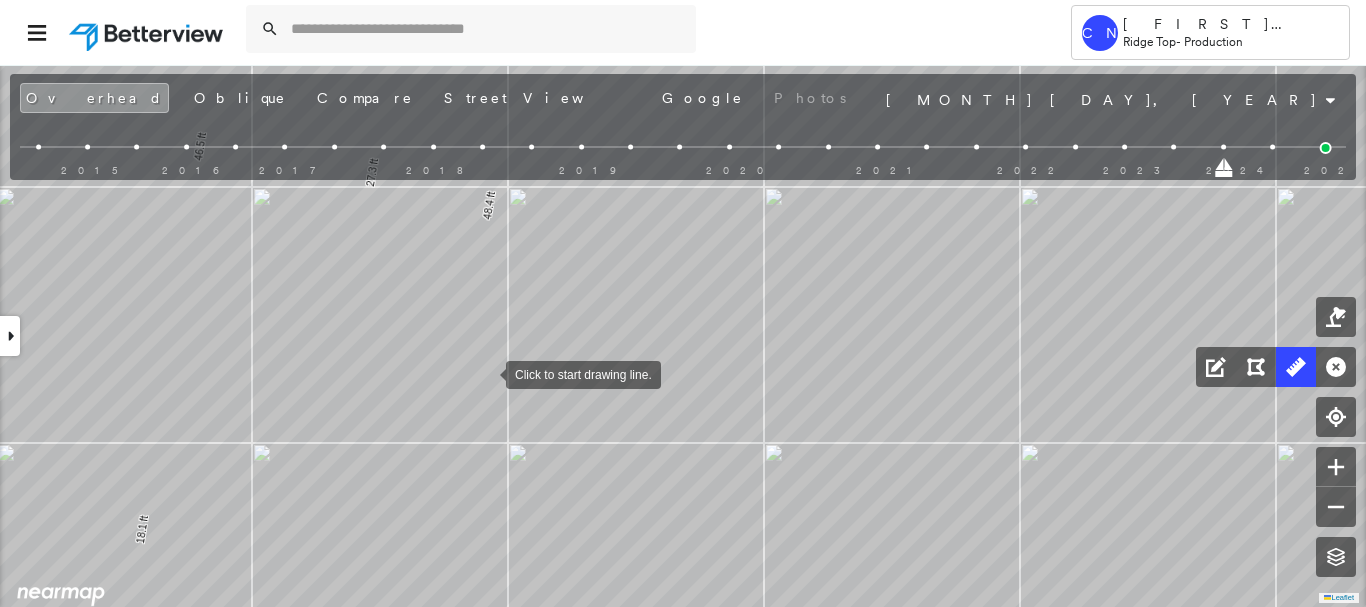 drag, startPoint x: 487, startPoint y: 373, endPoint x: 467, endPoint y: 363, distance: 22.36068 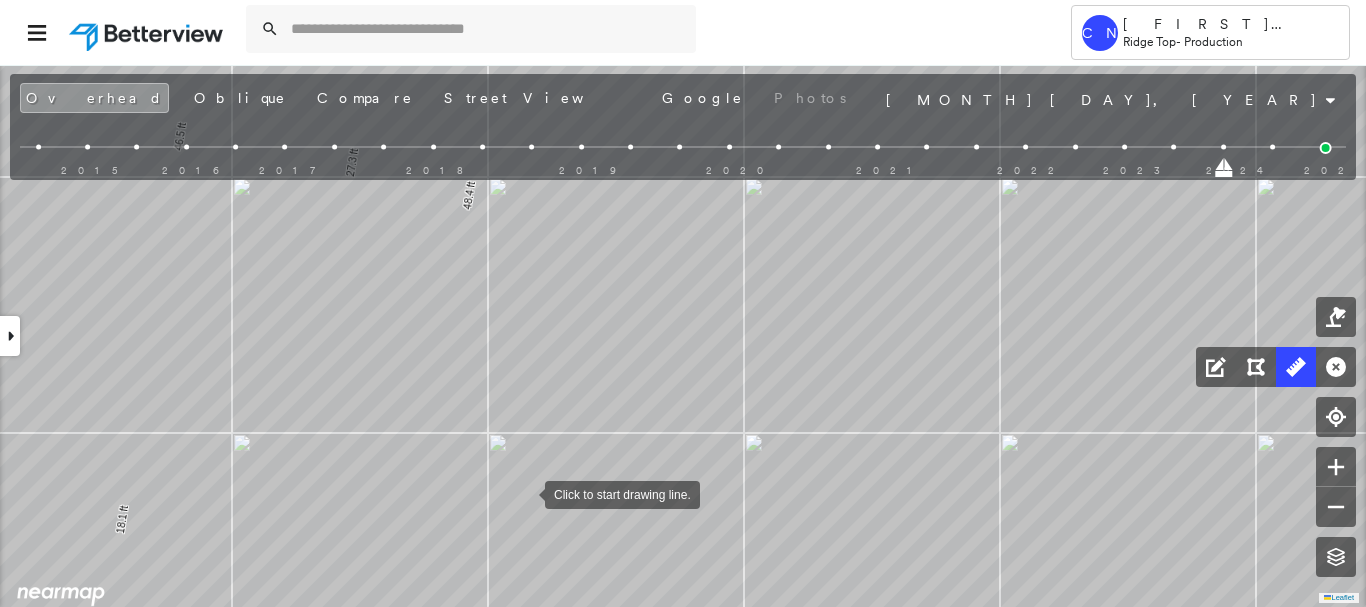 click at bounding box center (525, 493) 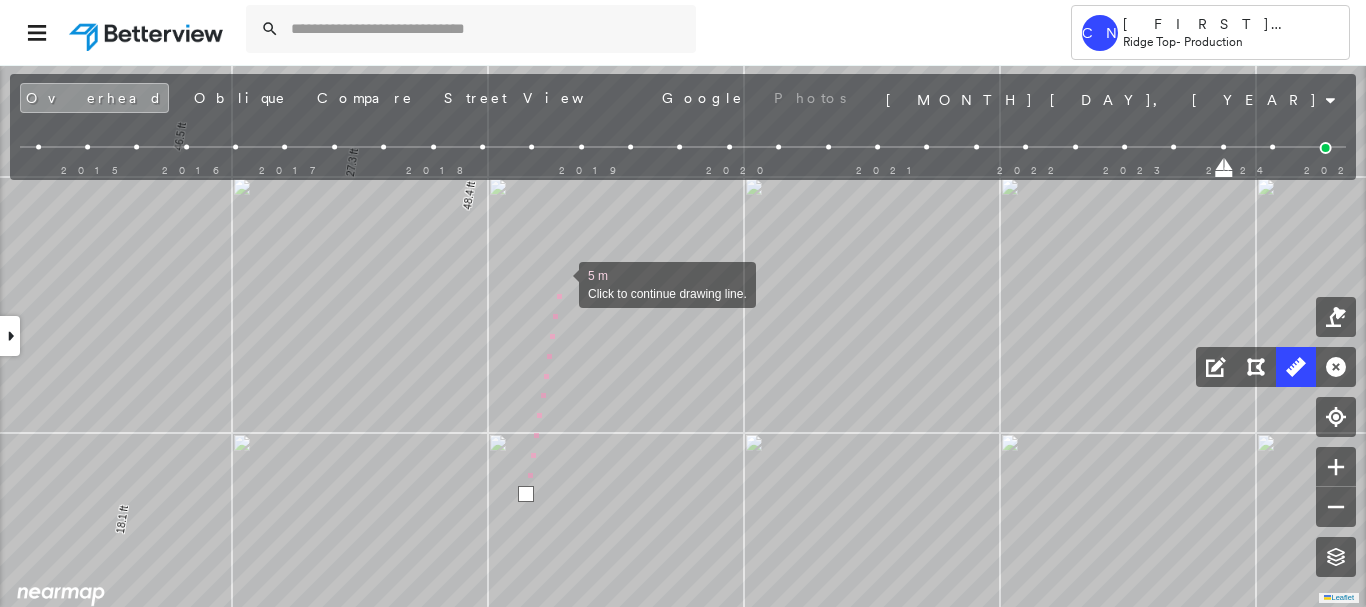 click at bounding box center (559, 283) 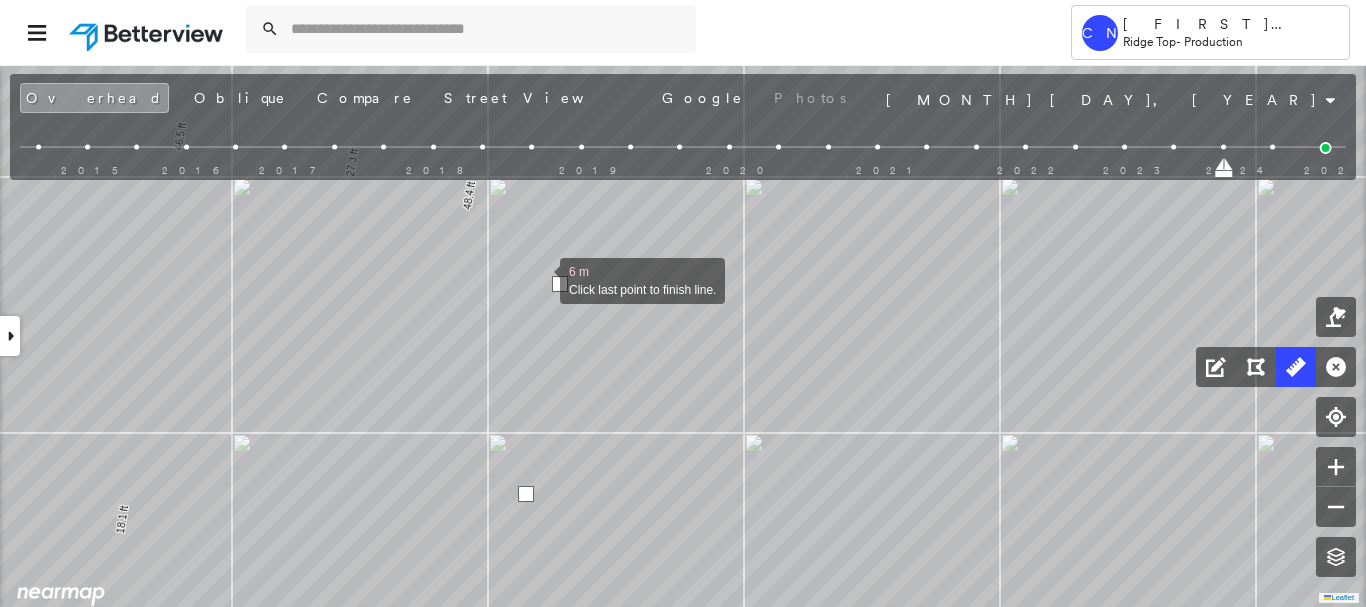 click at bounding box center (540, 279) 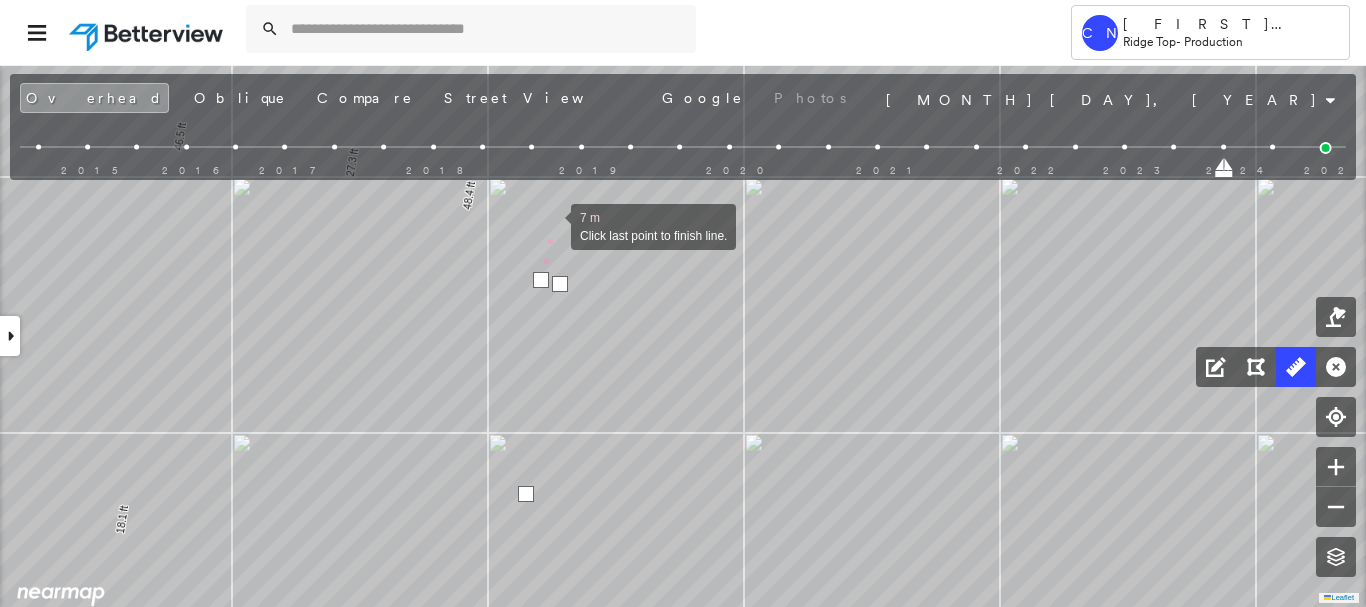 drag, startPoint x: 551, startPoint y: 223, endPoint x: 550, endPoint y: 495, distance: 272.00183 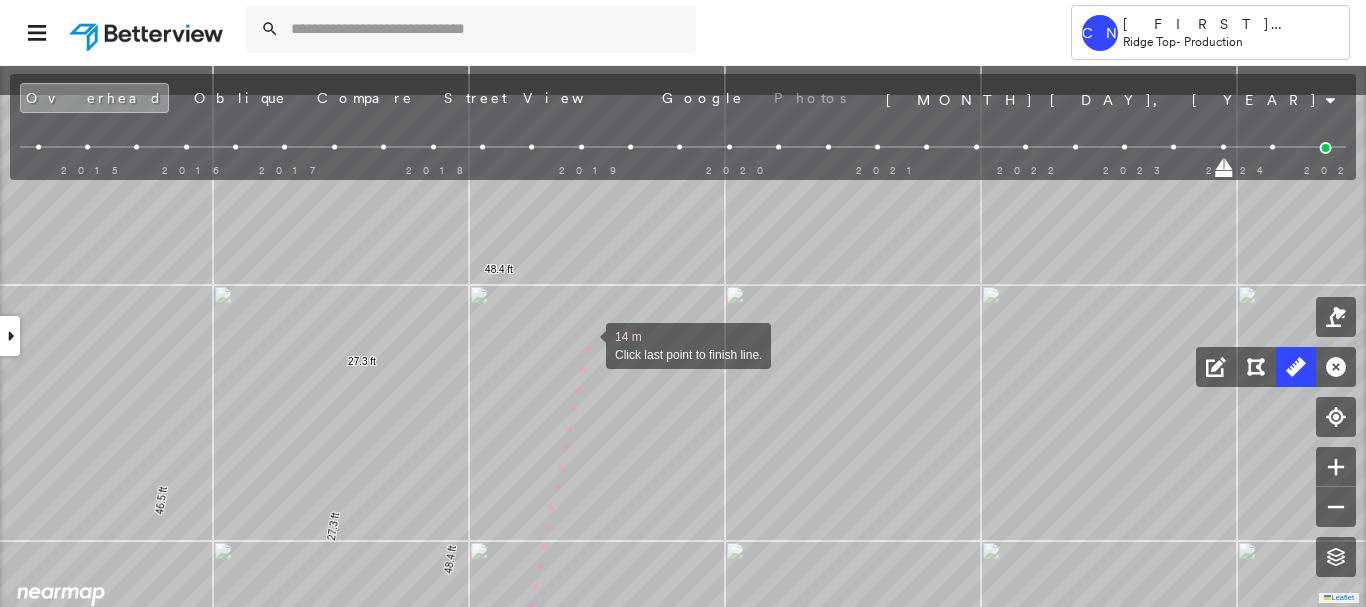 drag, startPoint x: 605, startPoint y: 249, endPoint x: 585, endPoint y: 355, distance: 107.87029 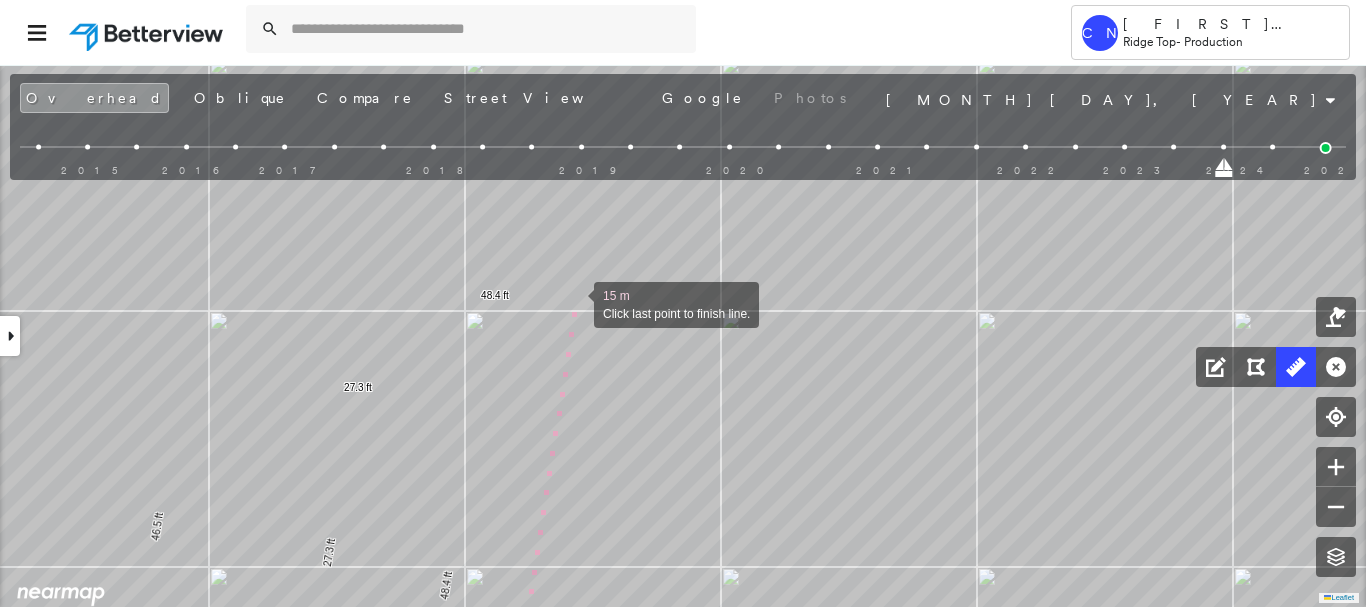 click at bounding box center [574, 303] 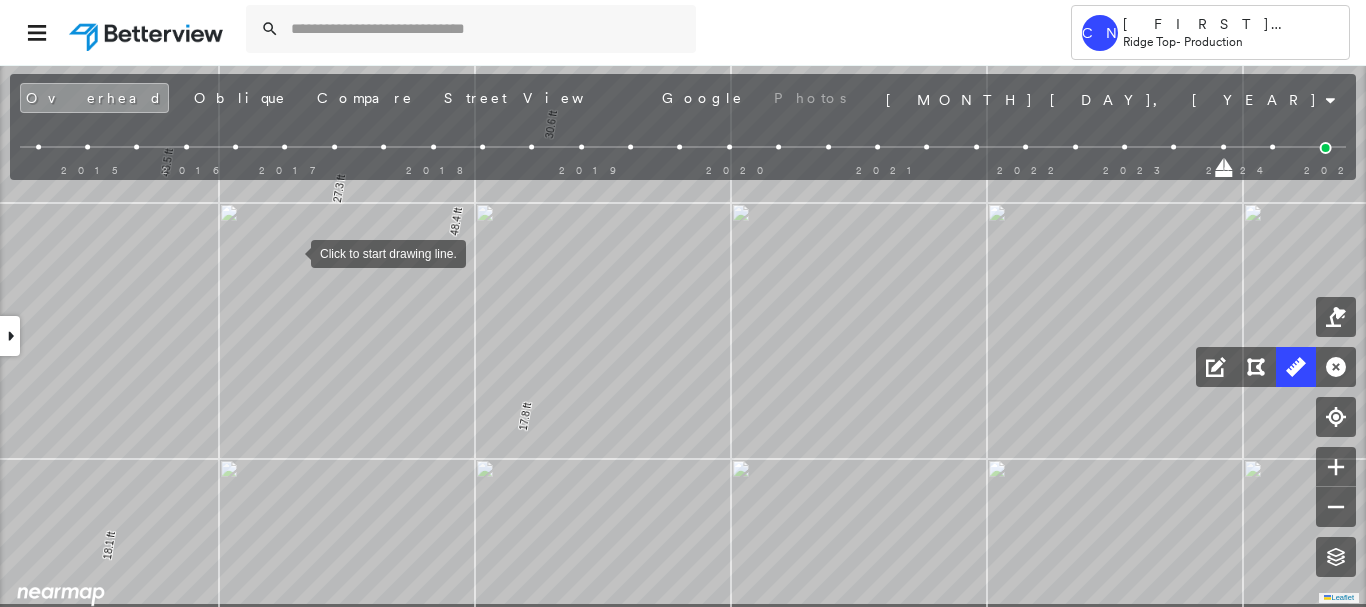 drag, startPoint x: 285, startPoint y: 311, endPoint x: 291, endPoint y: 253, distance: 58.30952 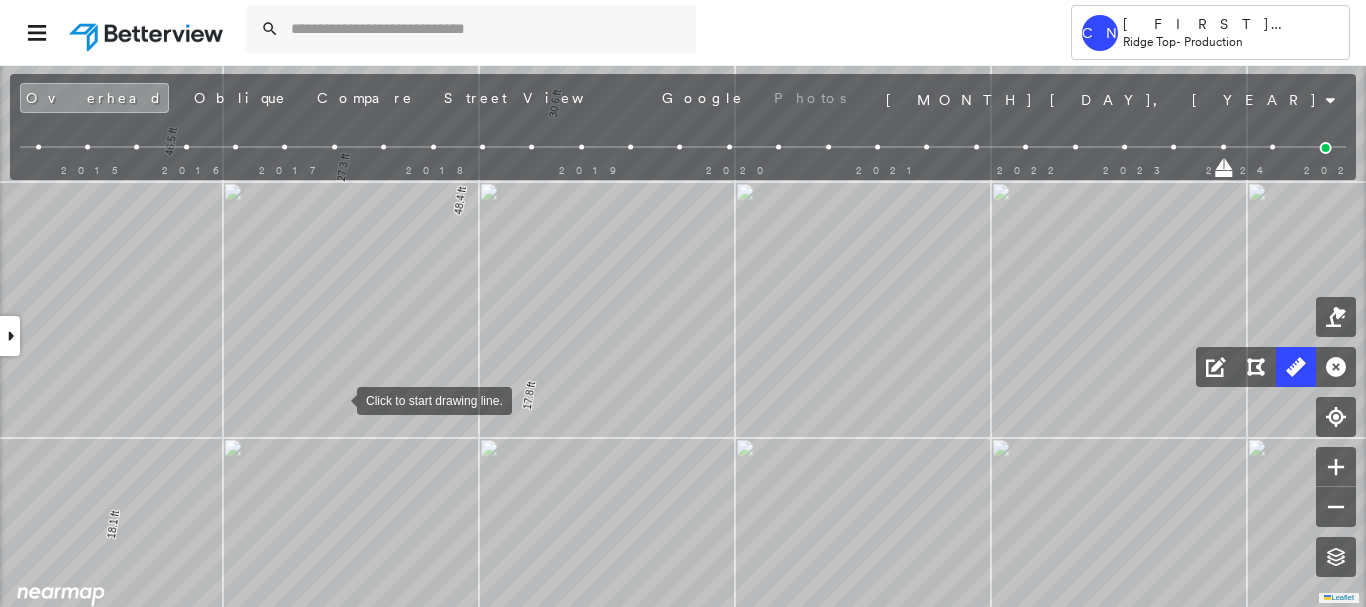 drag, startPoint x: 330, startPoint y: 434, endPoint x: 394, endPoint y: 369, distance: 91.21951 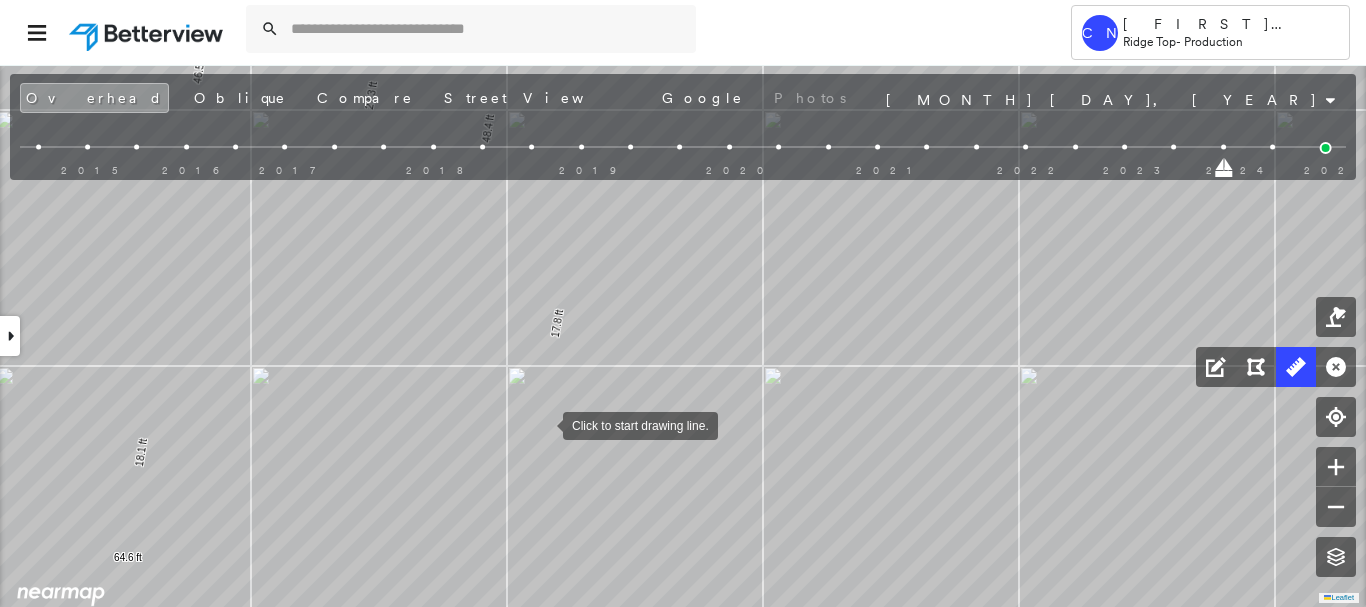 click at bounding box center [543, 424] 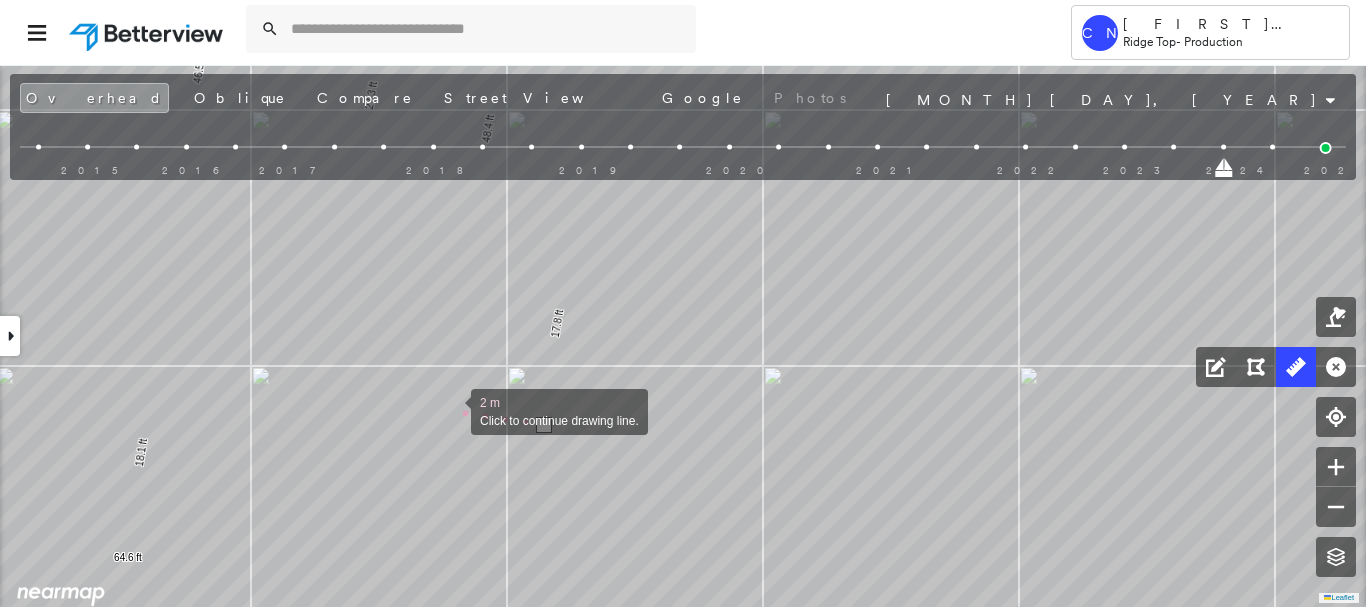 click at bounding box center [451, 410] 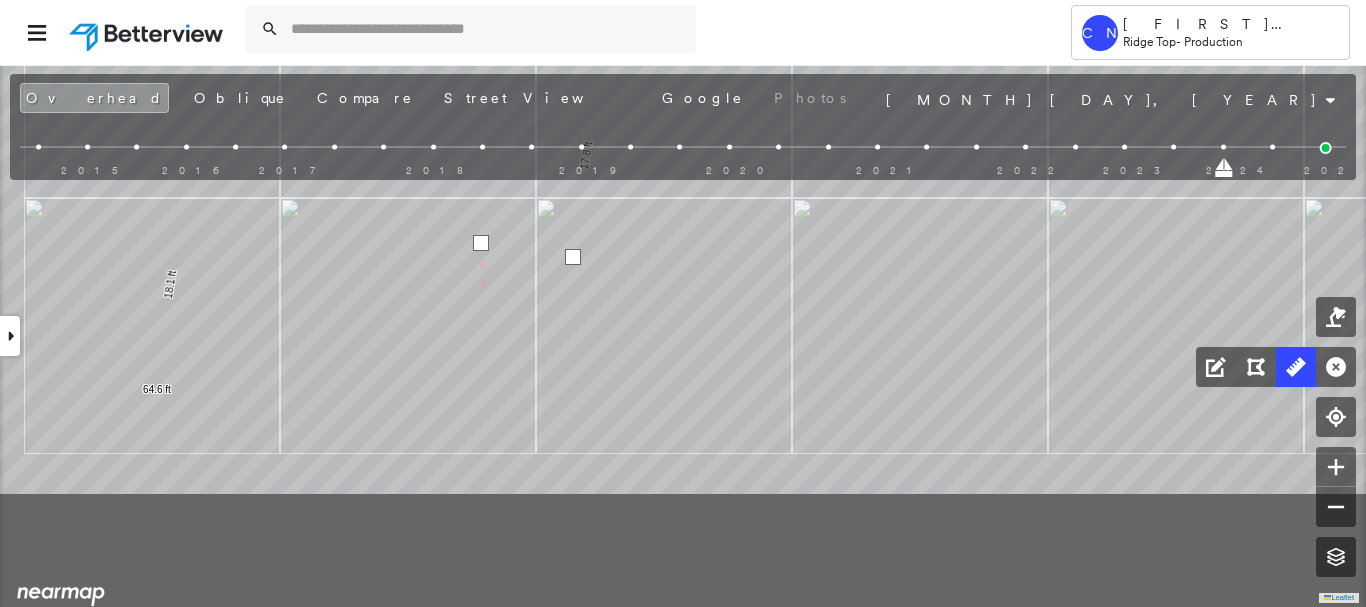 click on "27.3 ft 27.3 ft 48.4 ft 48.4 ft 46.5 ft 18.1 ft 64.6 ft 17.8 ft 30.6 ft 50.2 ft 4 m Click last point to finish line." at bounding box center (-572, -289) 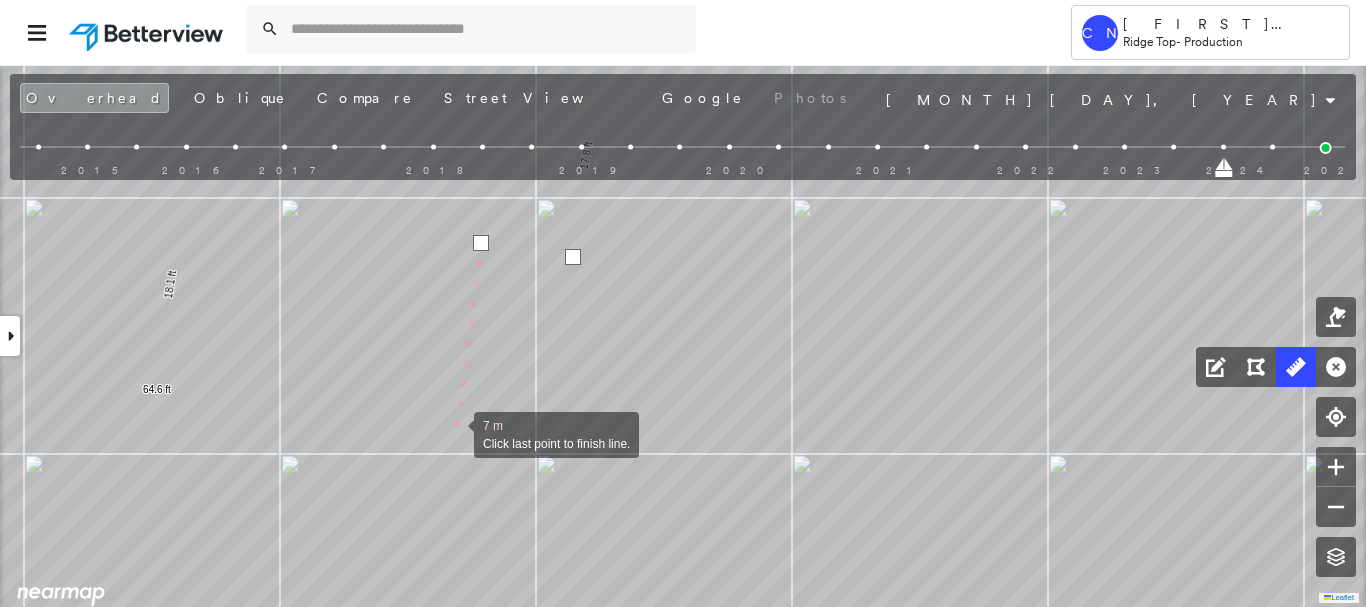 click at bounding box center [454, 433] 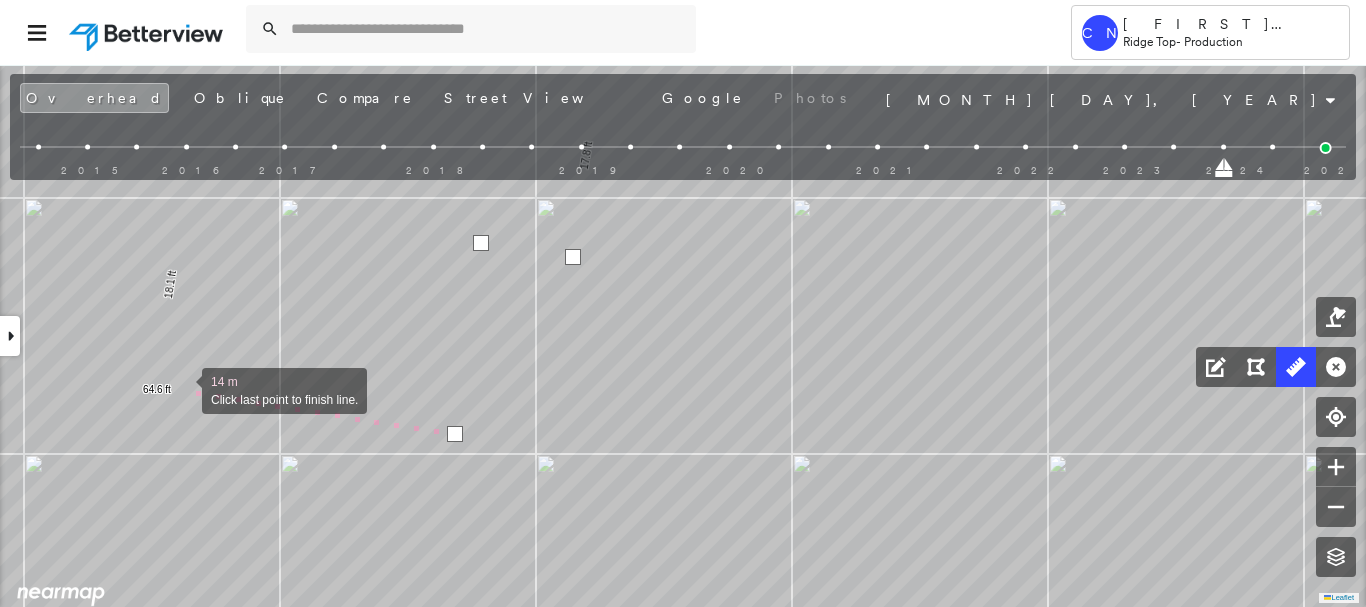 click at bounding box center (182, 389) 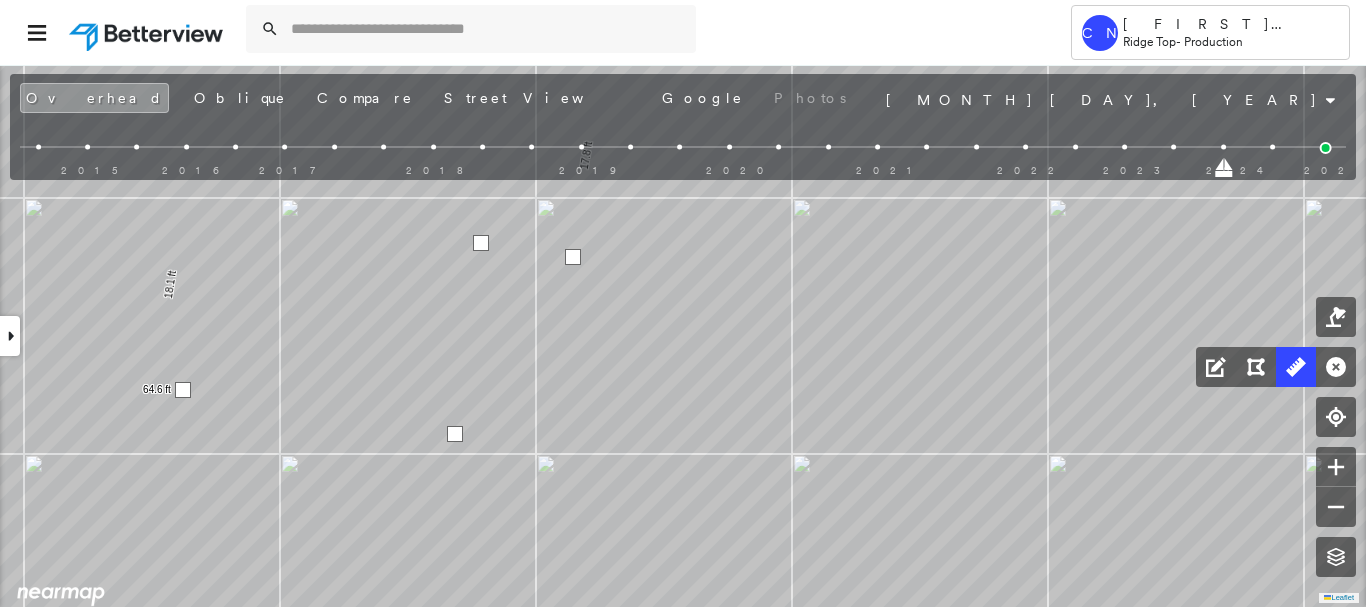 click at bounding box center [183, 390] 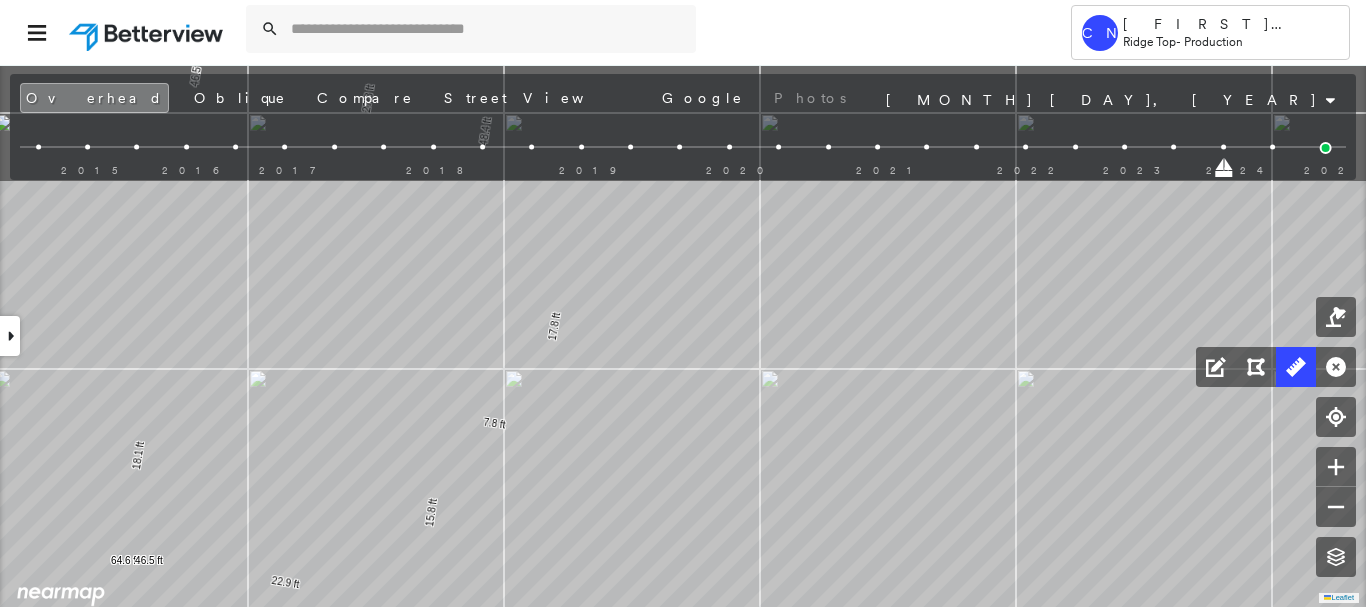 drag, startPoint x: 348, startPoint y: 256, endPoint x: 302, endPoint y: 447, distance: 196.4612 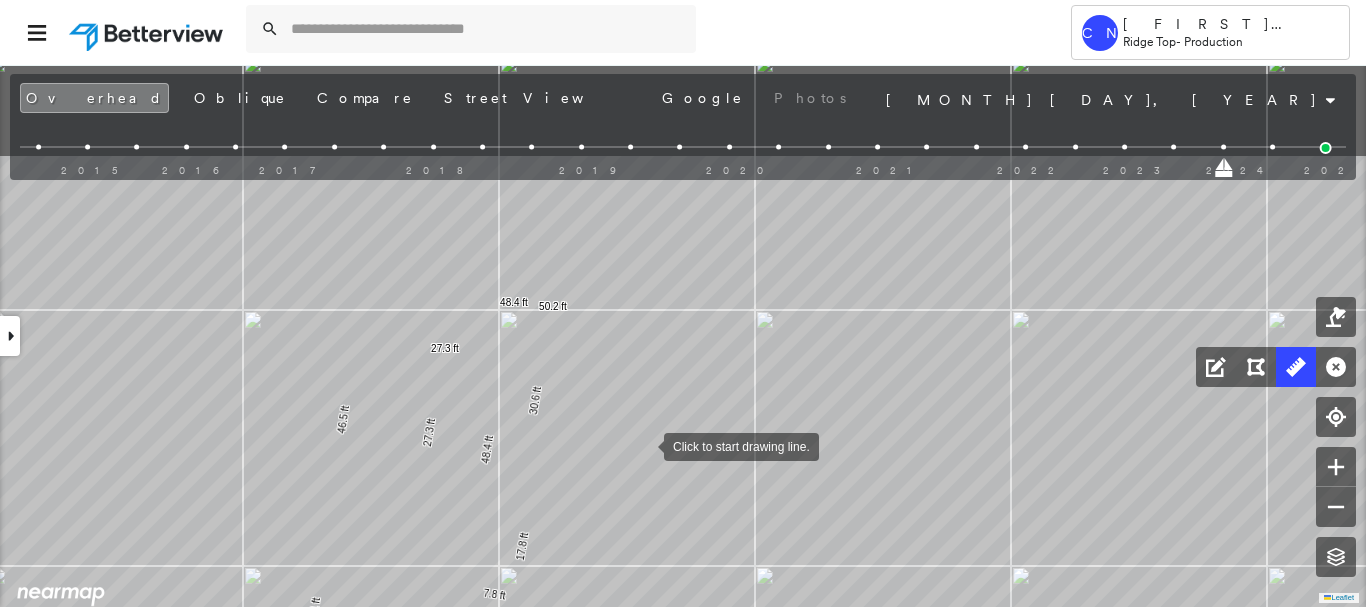 drag, startPoint x: 627, startPoint y: 414, endPoint x: 644, endPoint y: 444, distance: 34.48188 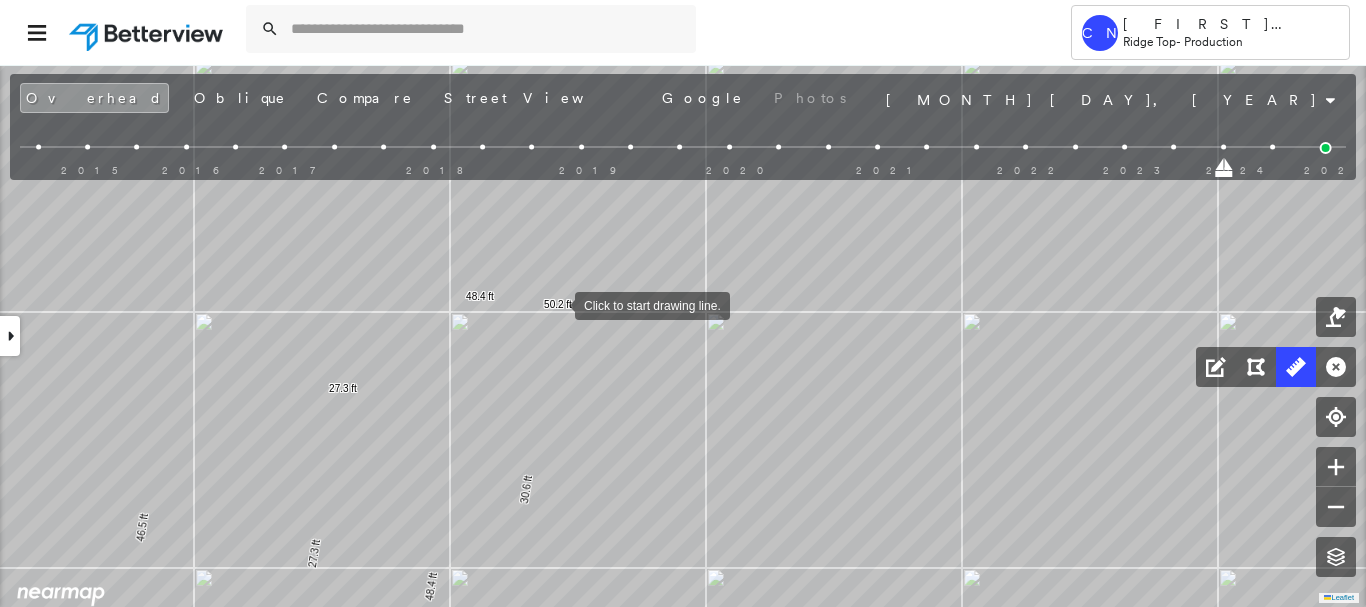 click at bounding box center (555, 304) 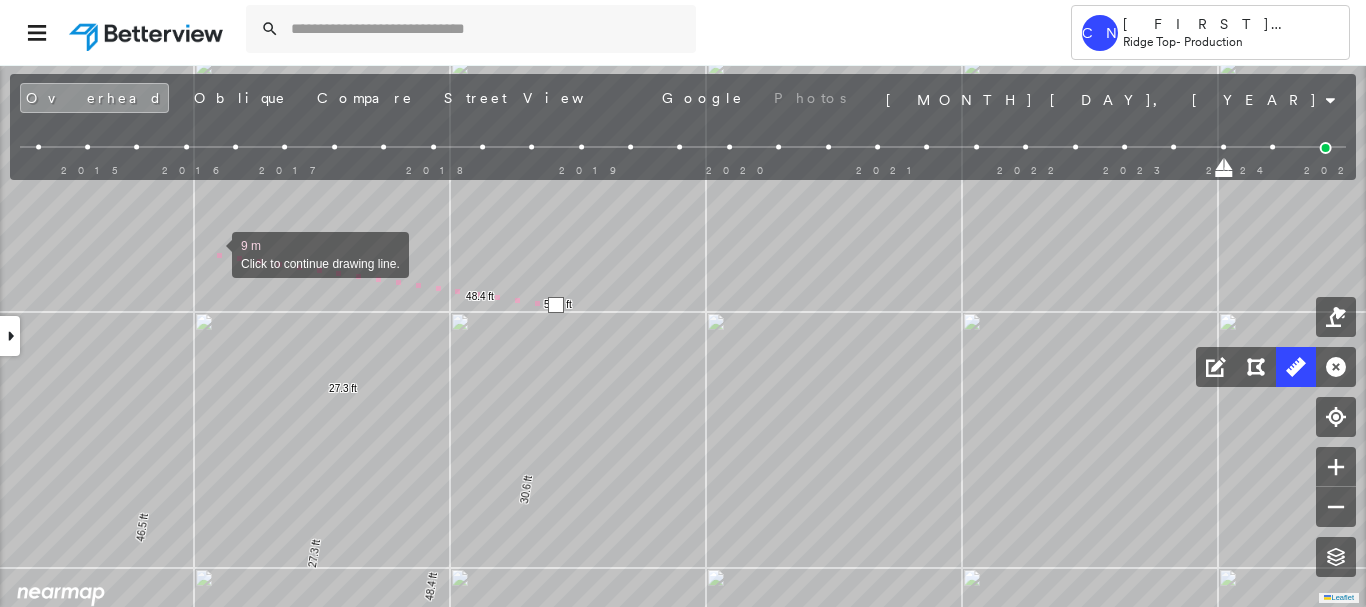 click at bounding box center [212, 253] 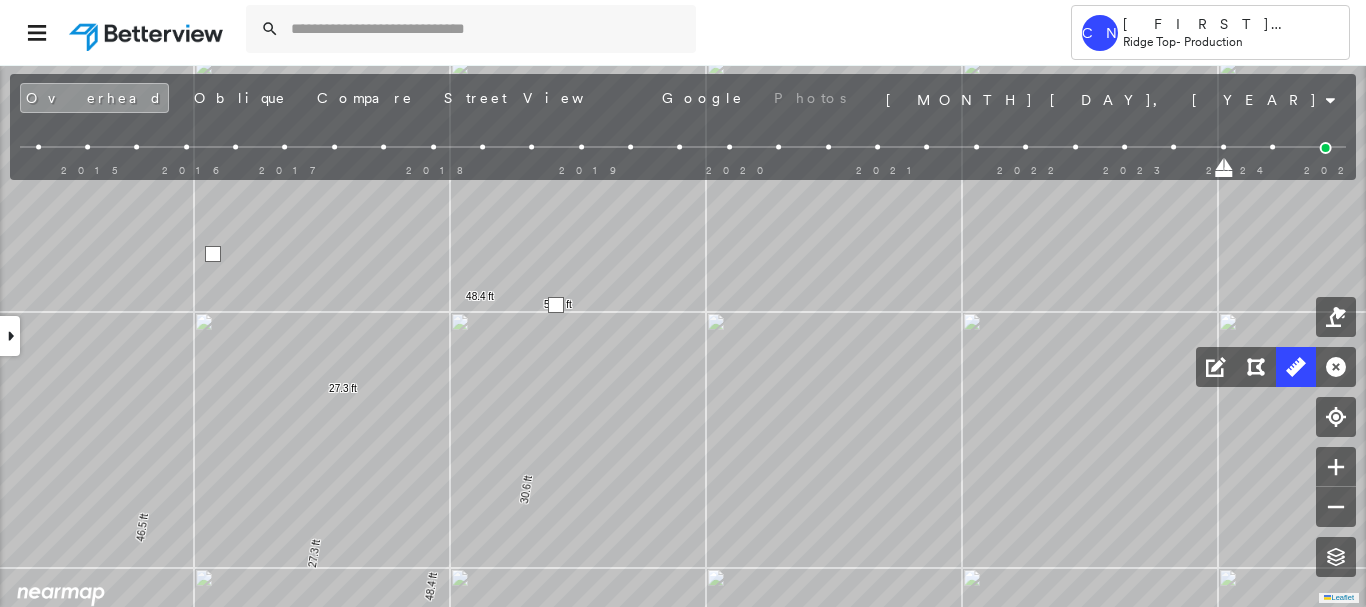 click at bounding box center (213, 254) 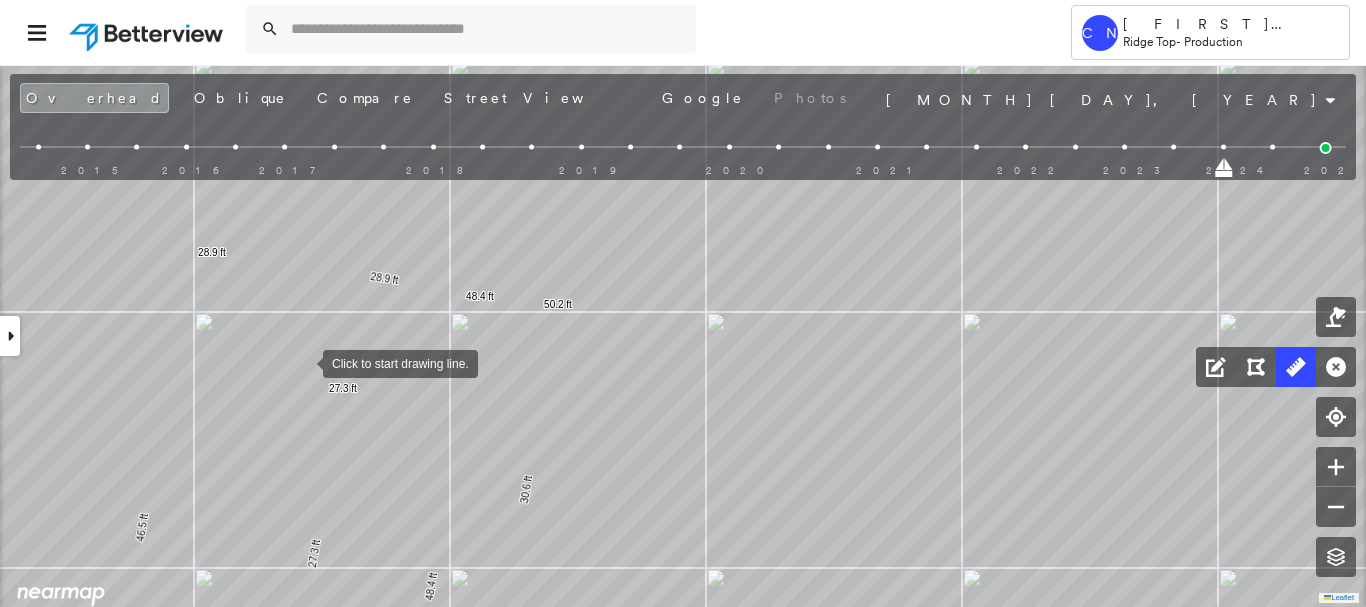 drag, startPoint x: 303, startPoint y: 362, endPoint x: 367, endPoint y: 169, distance: 203.3347 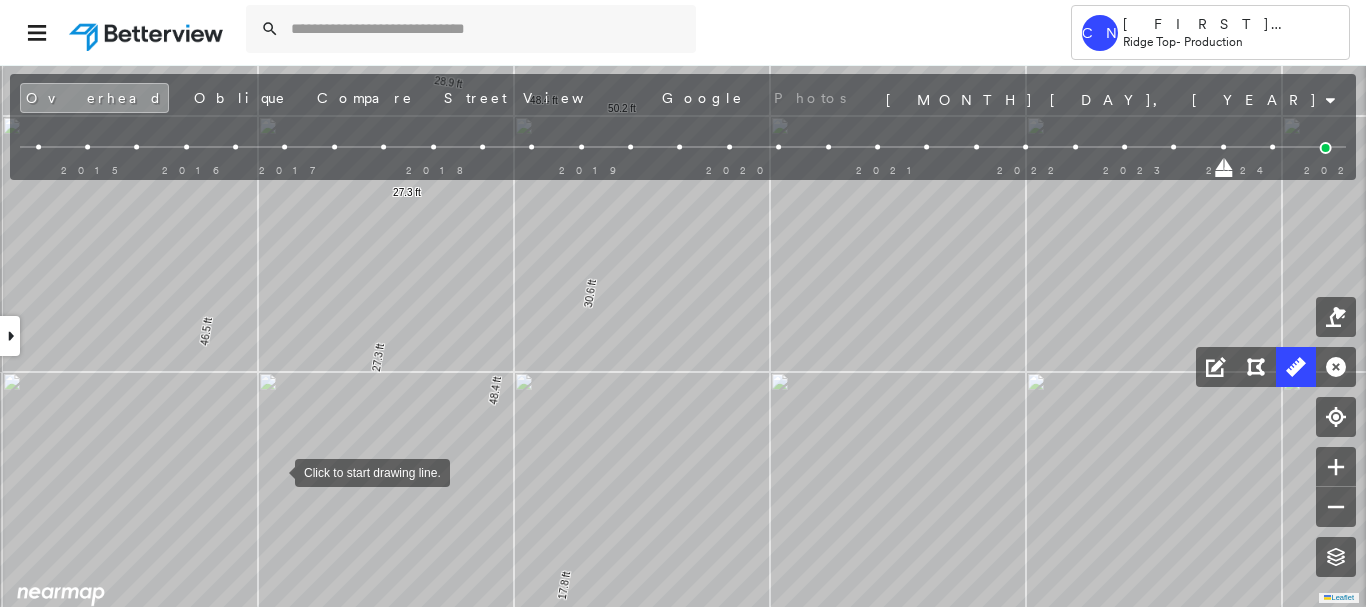 drag, startPoint x: 275, startPoint y: 471, endPoint x: 327, endPoint y: 227, distance: 249.47946 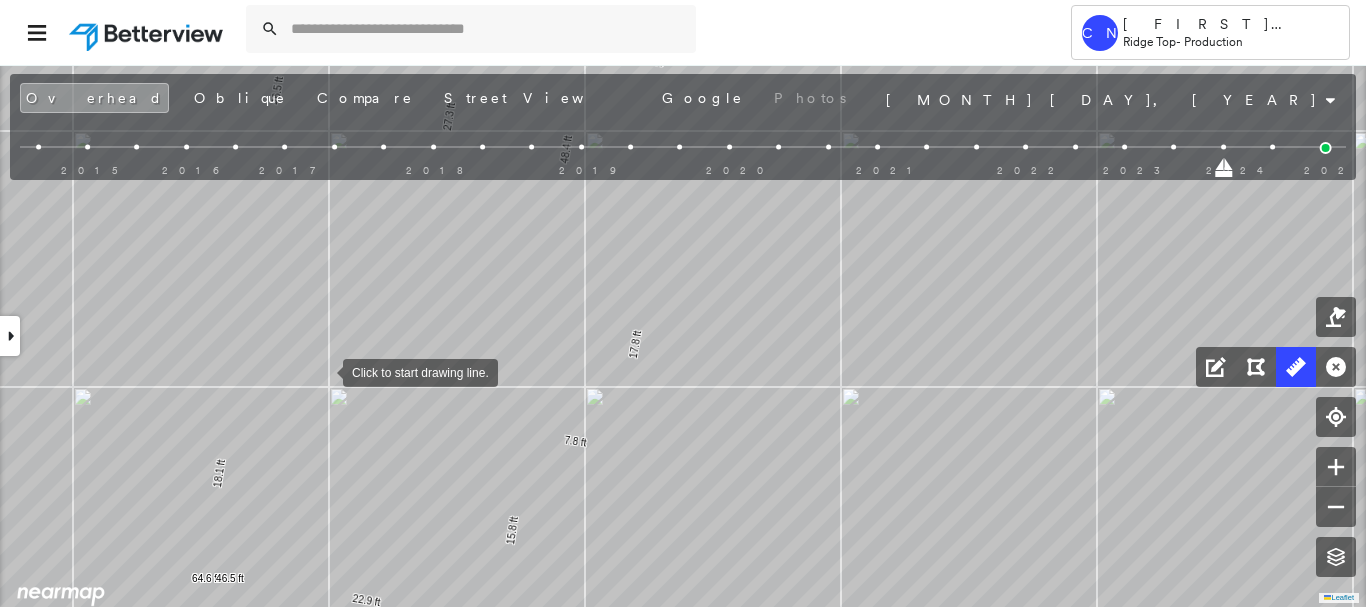 drag, startPoint x: 296, startPoint y: 368, endPoint x: 340, endPoint y: 376, distance: 44.72136 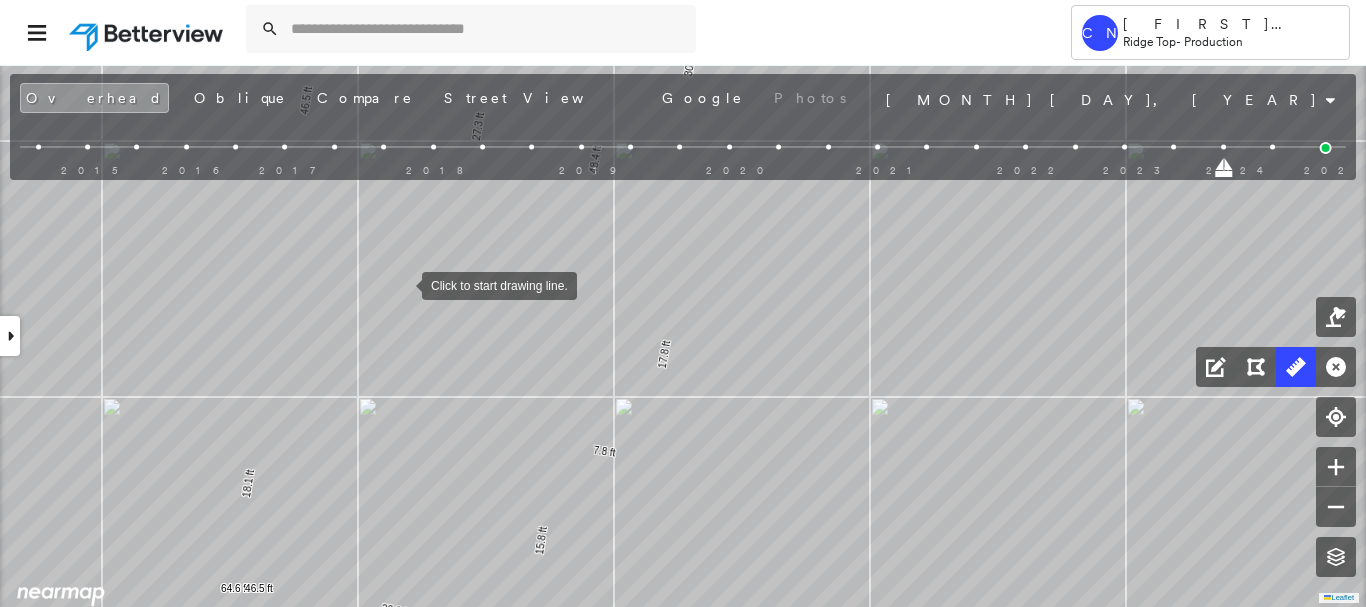 click on "27.3 ft 27.3 ft 48.4 ft 48.4 ft 46.5 ft 18.1 ft 64.6 ft 17.8 ft 30.6 ft 50.2 ft 7.8 ft 15.8 ft 22.9 ft 46.5 ft 28.9 ft 28.9 ft Click to start drawing line." at bounding box center (-356, -365) 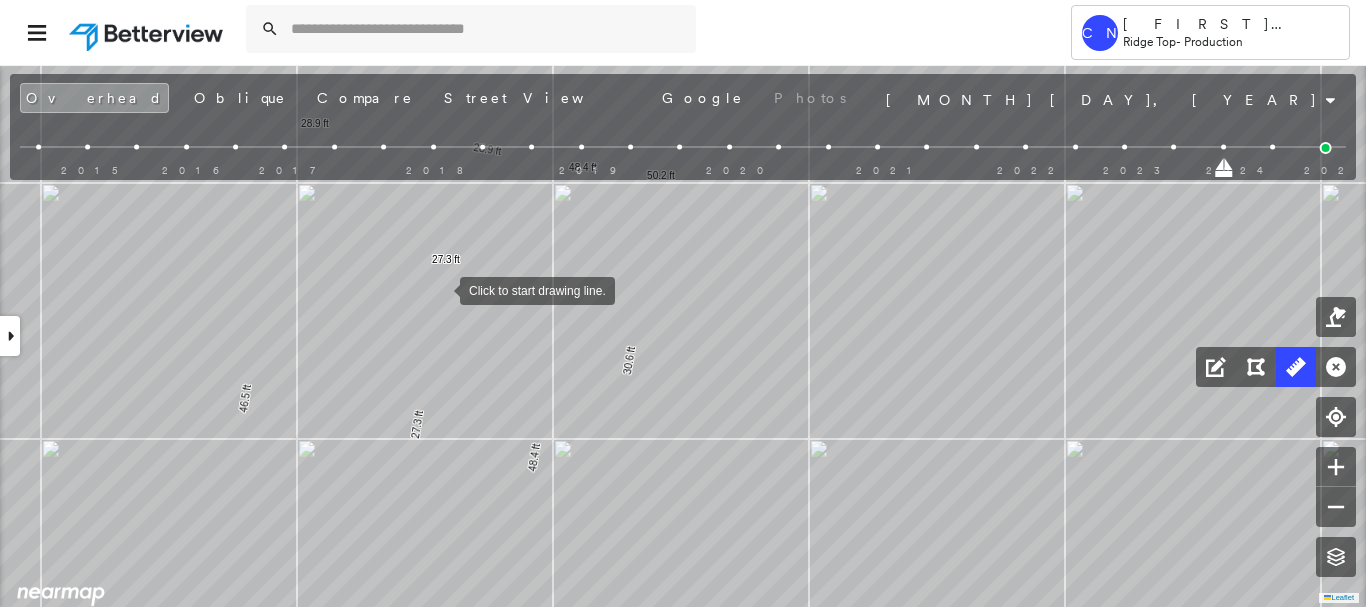 drag, startPoint x: 440, startPoint y: 289, endPoint x: 380, endPoint y: 555, distance: 272.68295 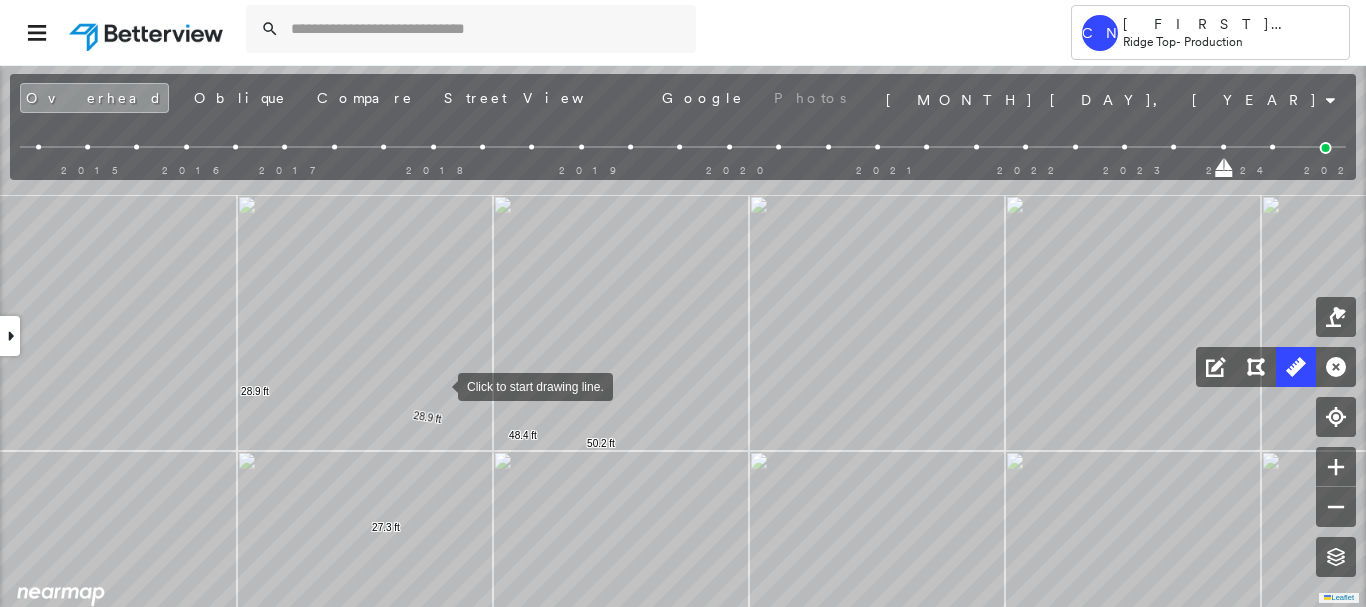drag, startPoint x: 438, startPoint y: 391, endPoint x: 429, endPoint y: 440, distance: 49.819675 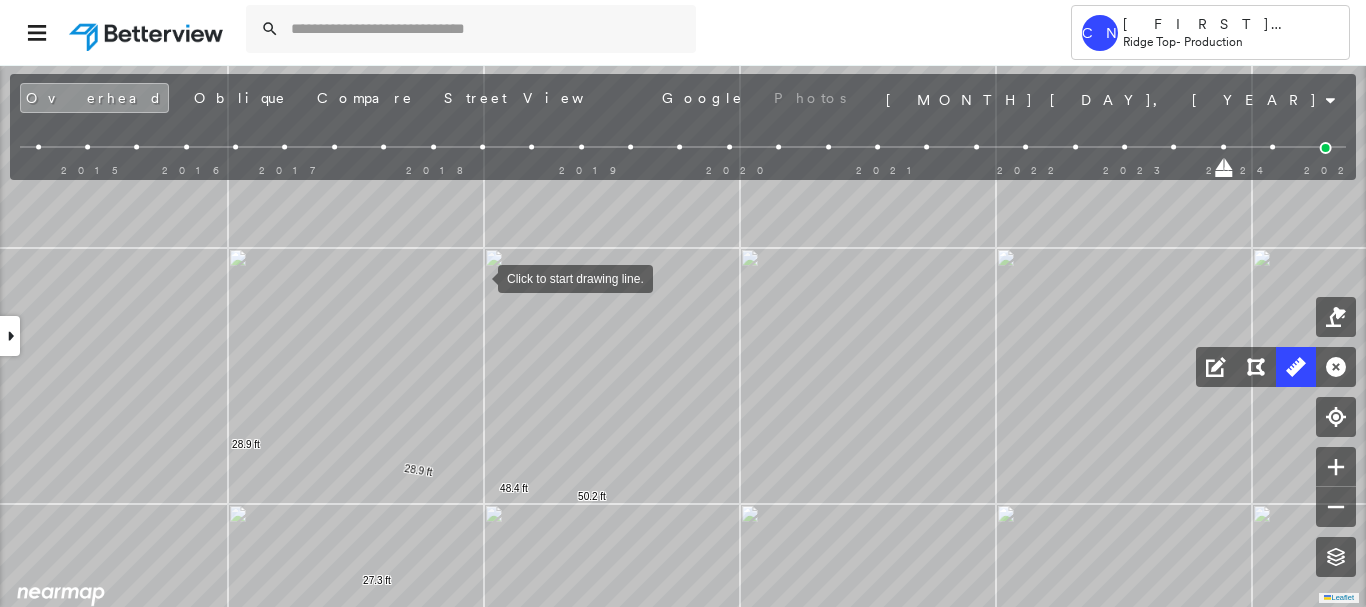 click at bounding box center [478, 277] 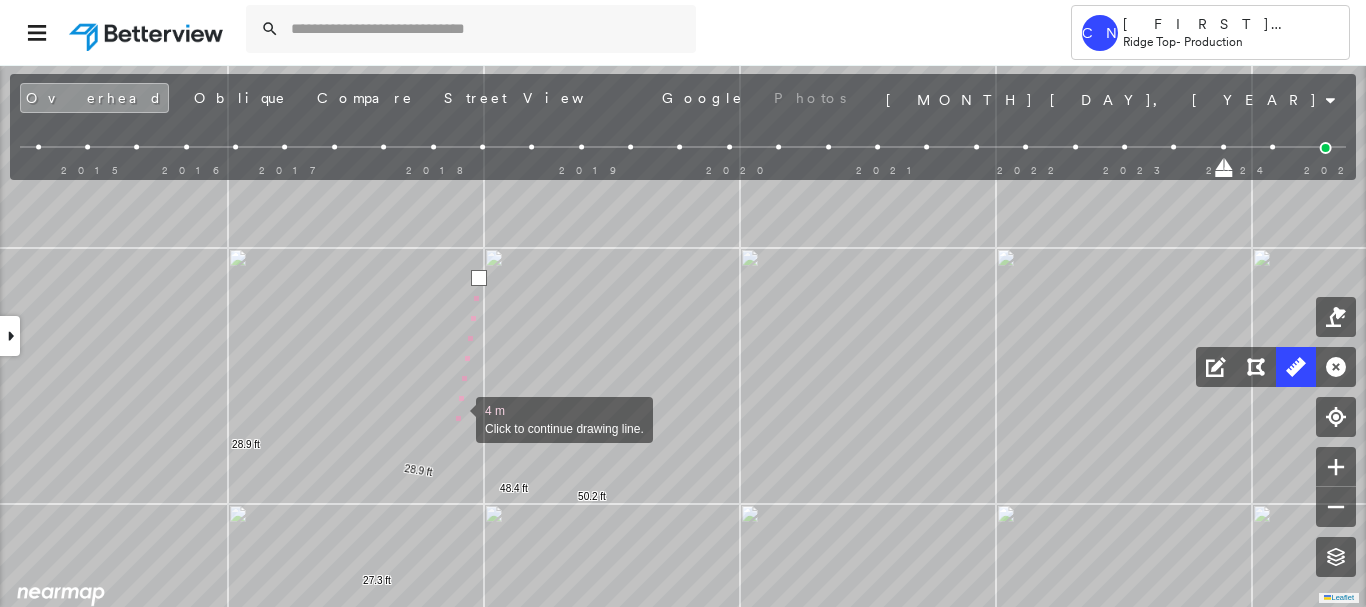 click at bounding box center (456, 418) 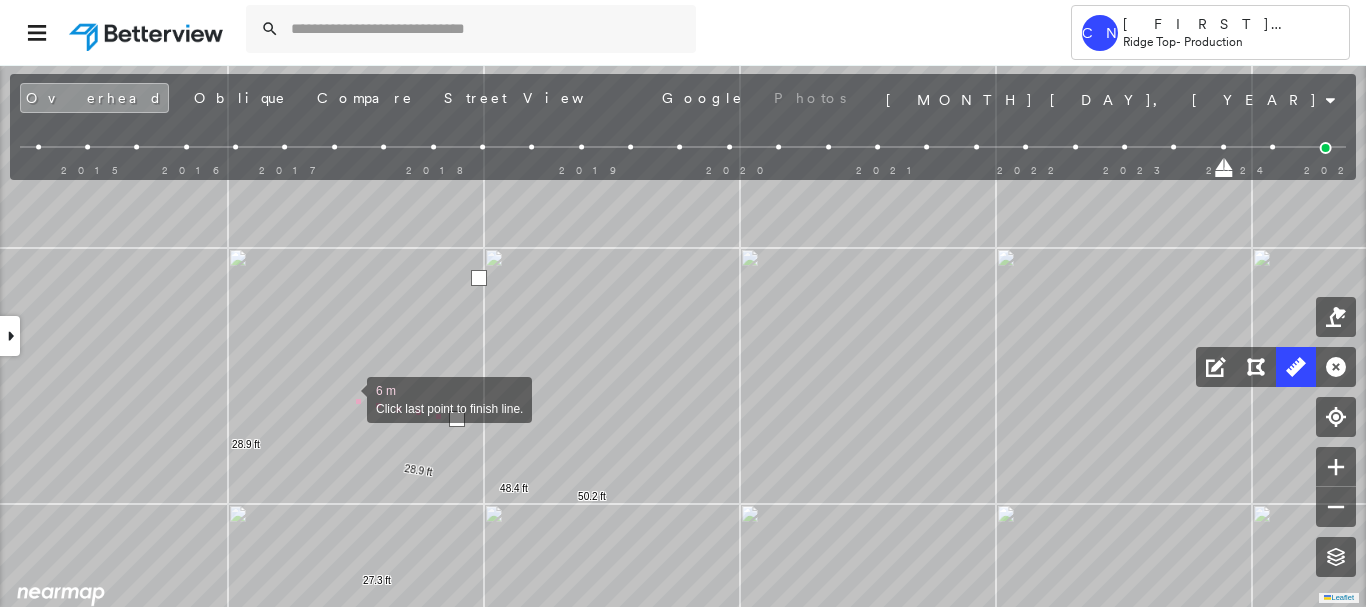 click at bounding box center [347, 398] 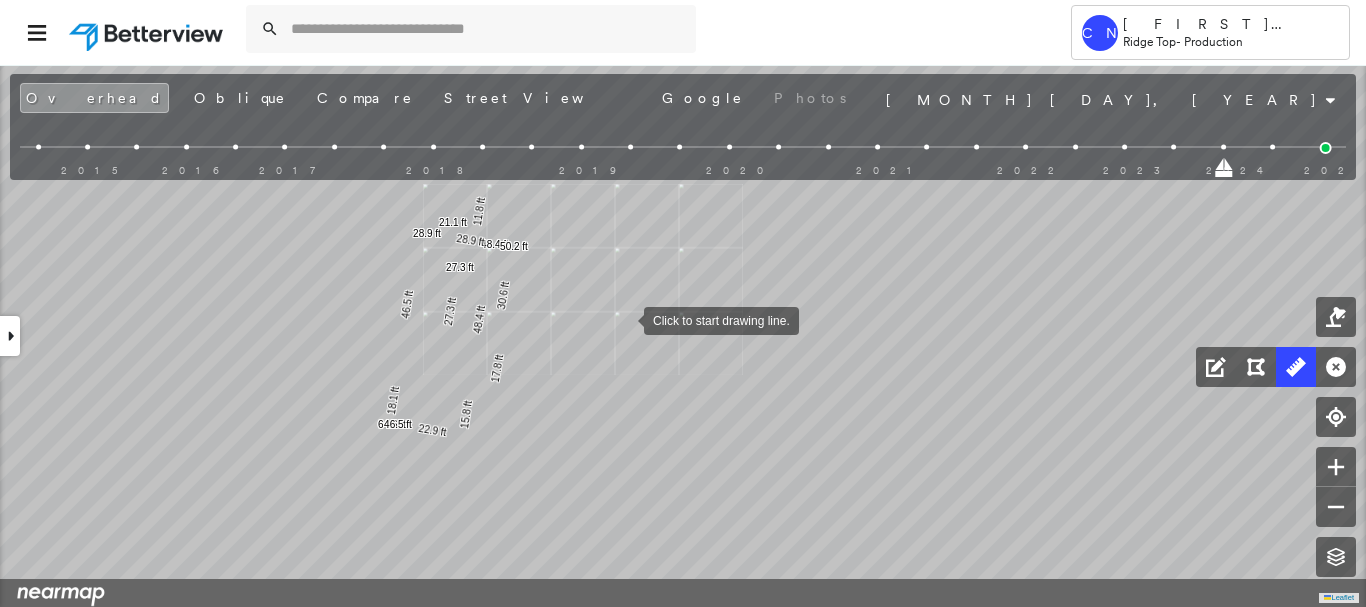drag, startPoint x: 683, startPoint y: 385, endPoint x: 621, endPoint y: 312, distance: 95.77578 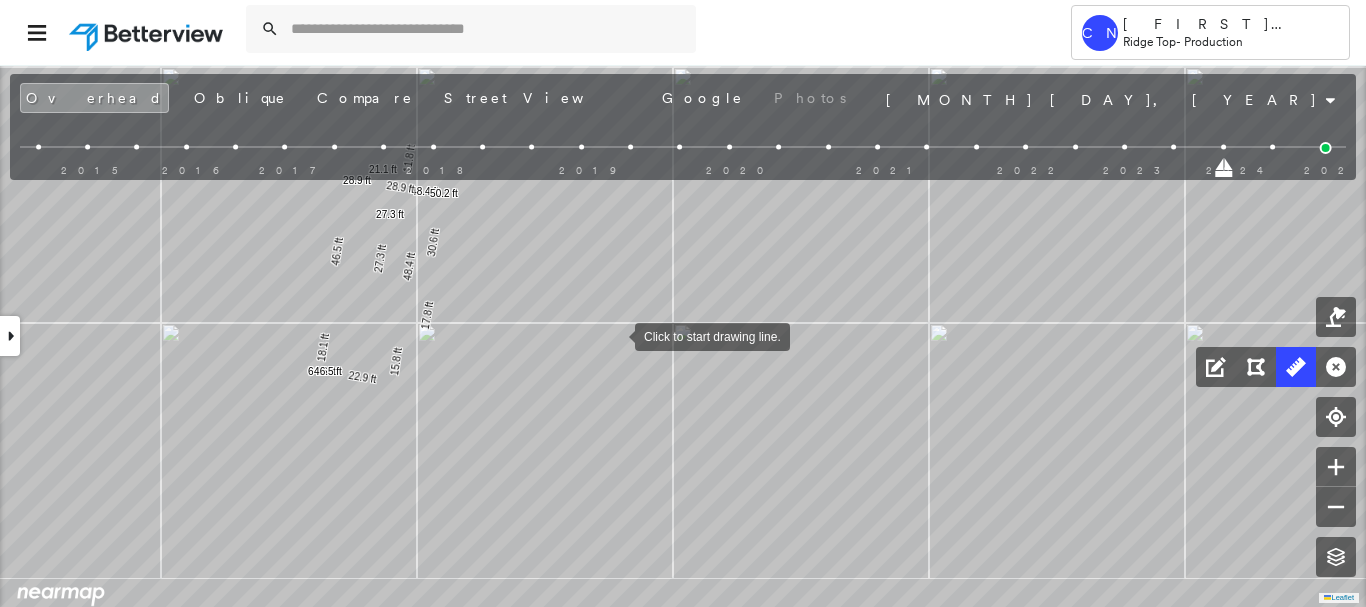 drag, startPoint x: 635, startPoint y: 348, endPoint x: 616, endPoint y: 335, distance: 23.021729 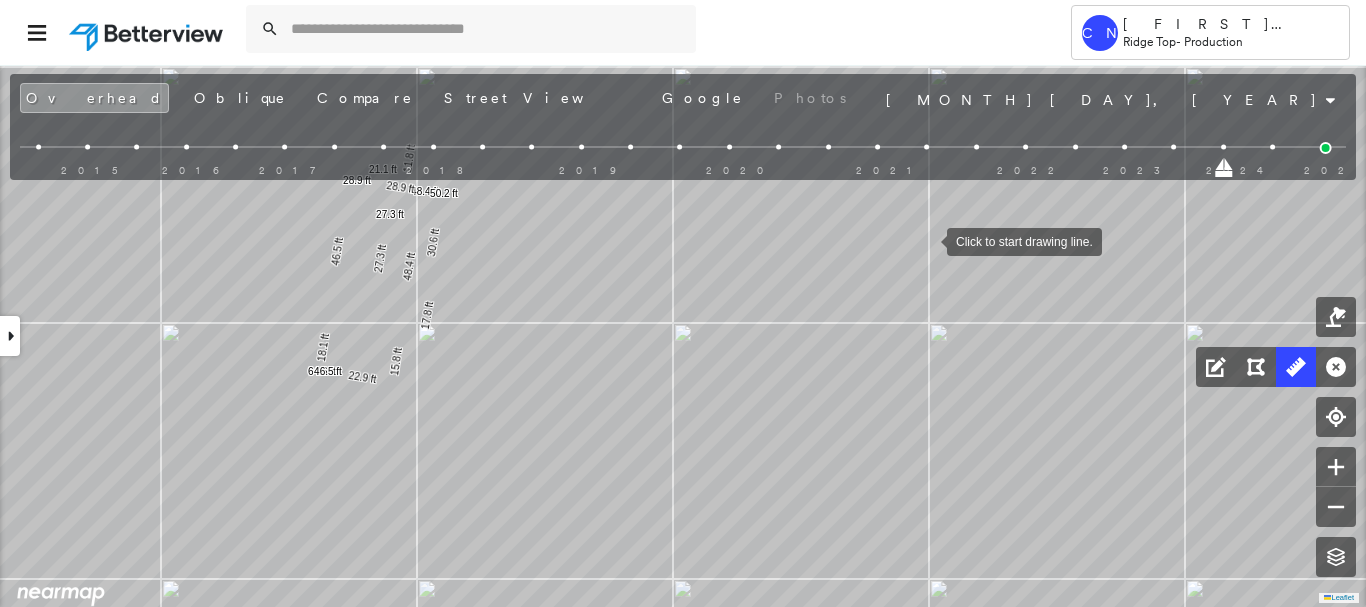 click at bounding box center (1272, 147) 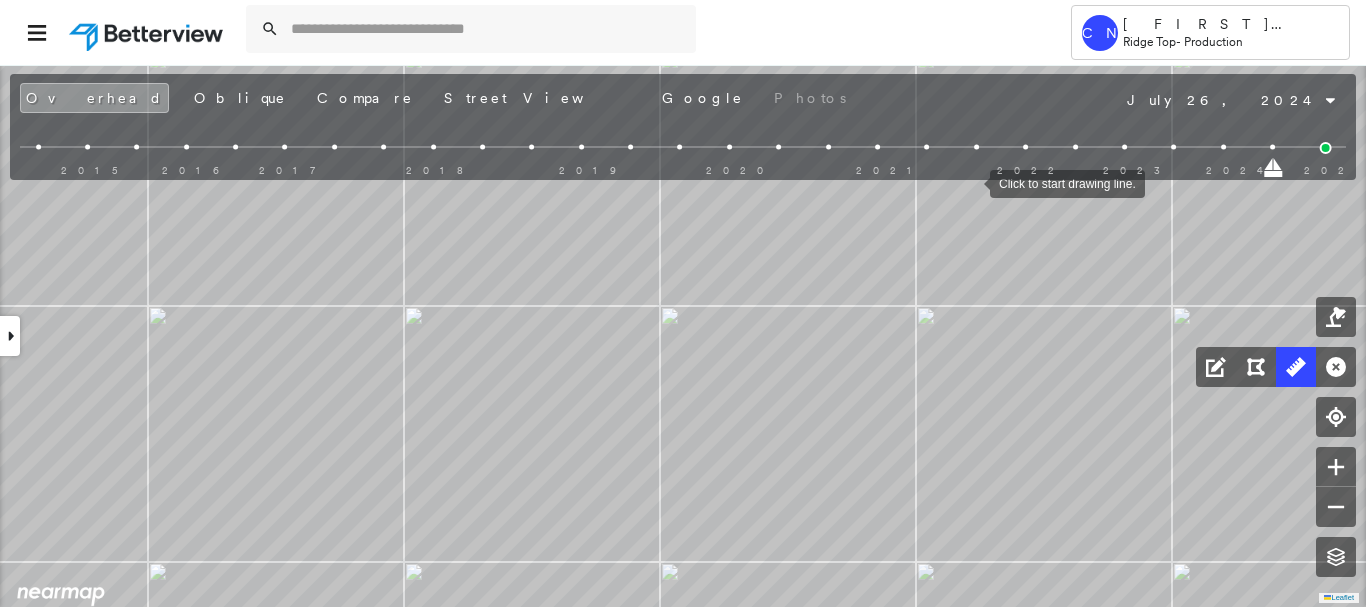 click at bounding box center (1326, 148) 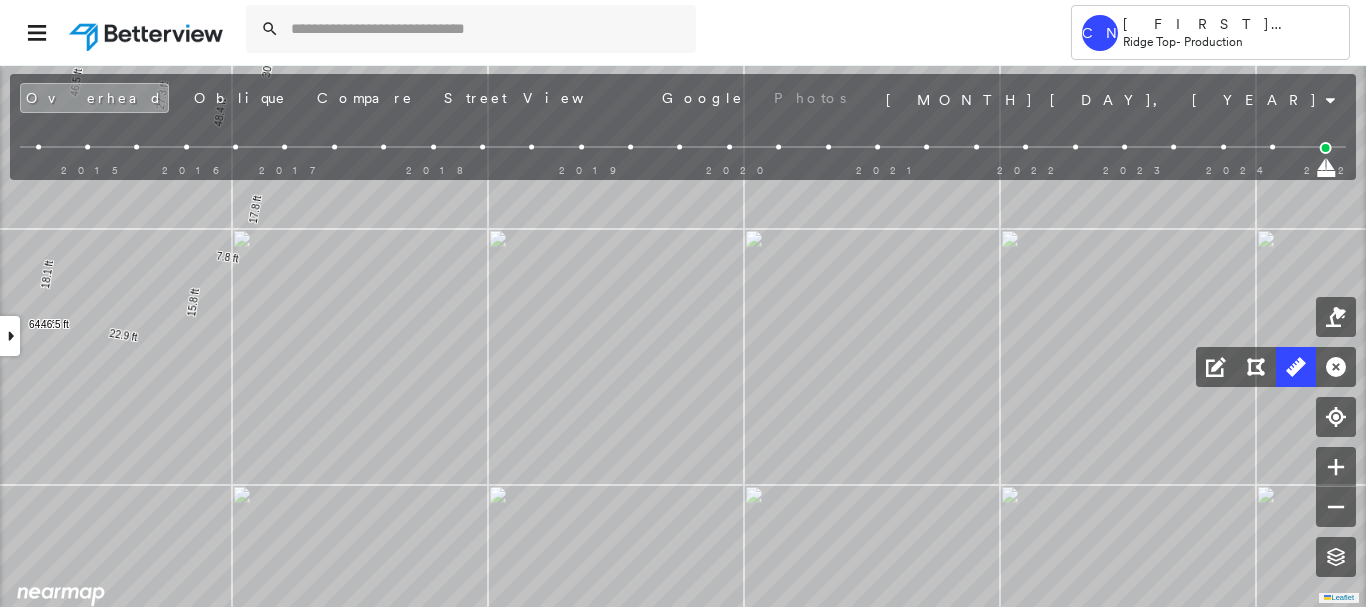 click at bounding box center (1173, 147) 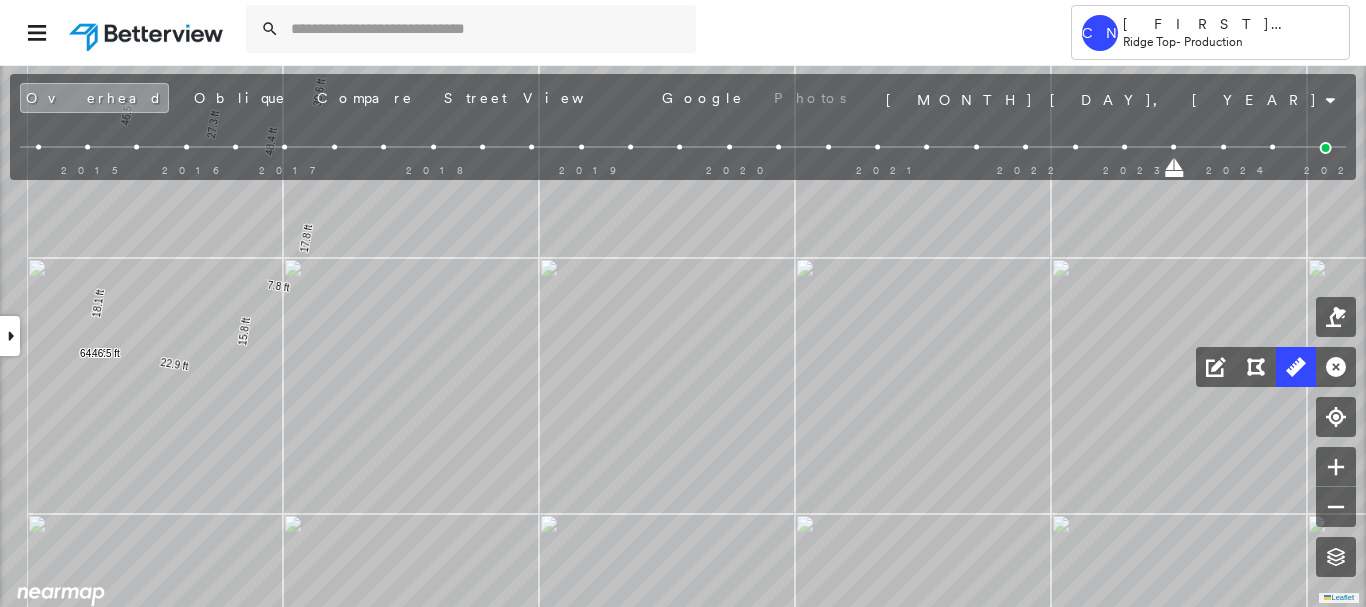 drag, startPoint x: 686, startPoint y: 389, endPoint x: 801, endPoint y: 448, distance: 129.2517 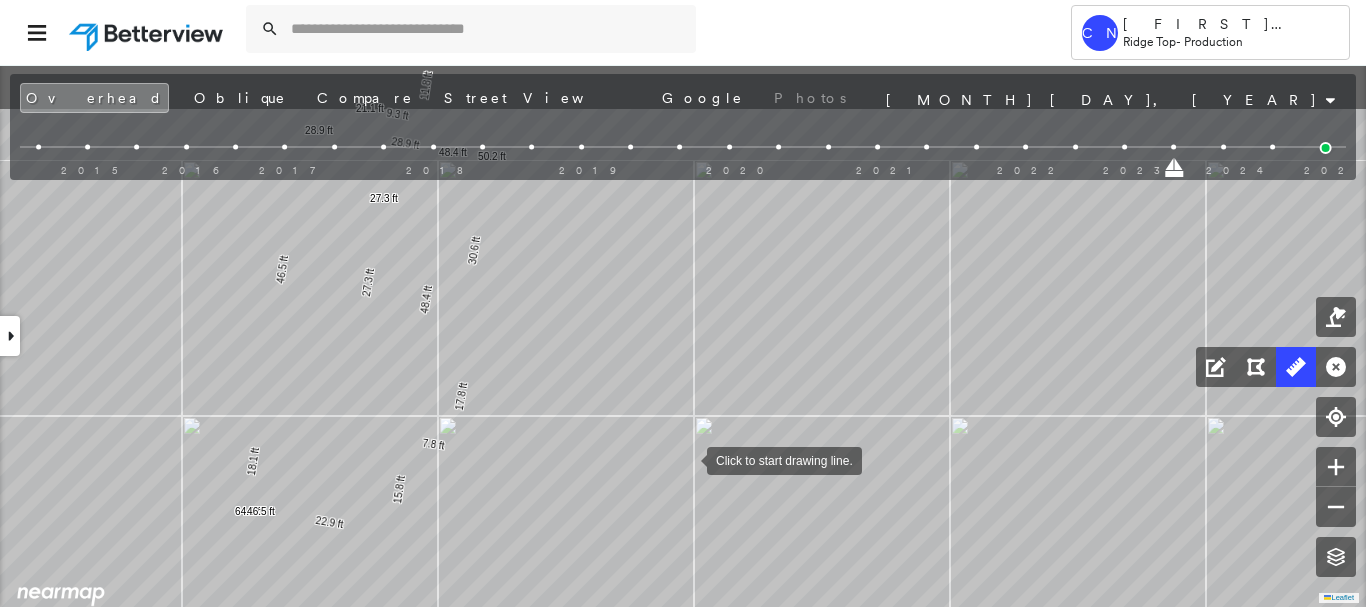 drag, startPoint x: 644, startPoint y: 358, endPoint x: 684, endPoint y: 454, distance: 104 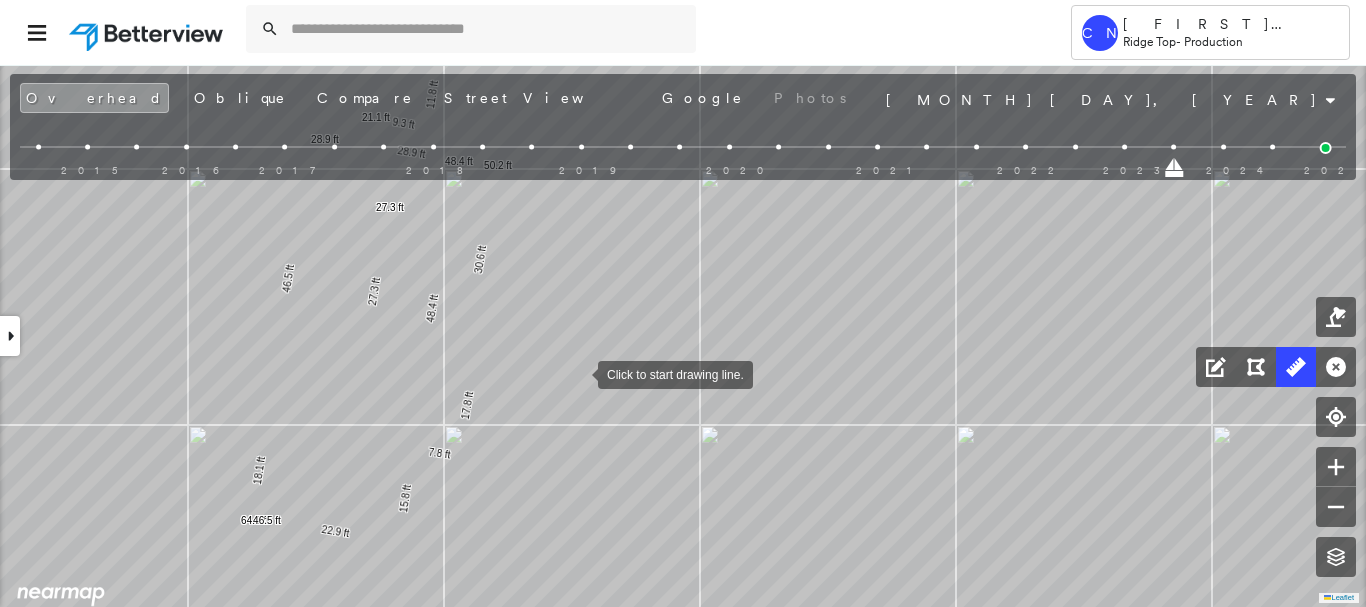 drag, startPoint x: 572, startPoint y: 365, endPoint x: 630, endPoint y: 444, distance: 98.005104 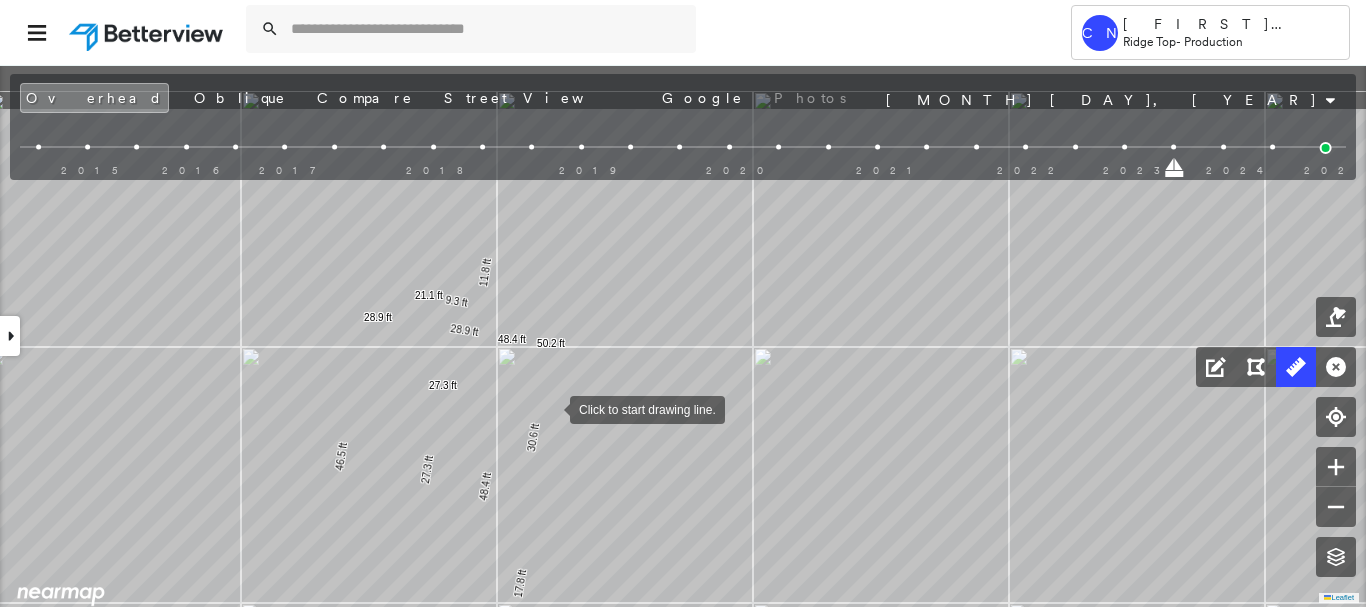 drag, startPoint x: 555, startPoint y: 308, endPoint x: 550, endPoint y: 407, distance: 99.12618 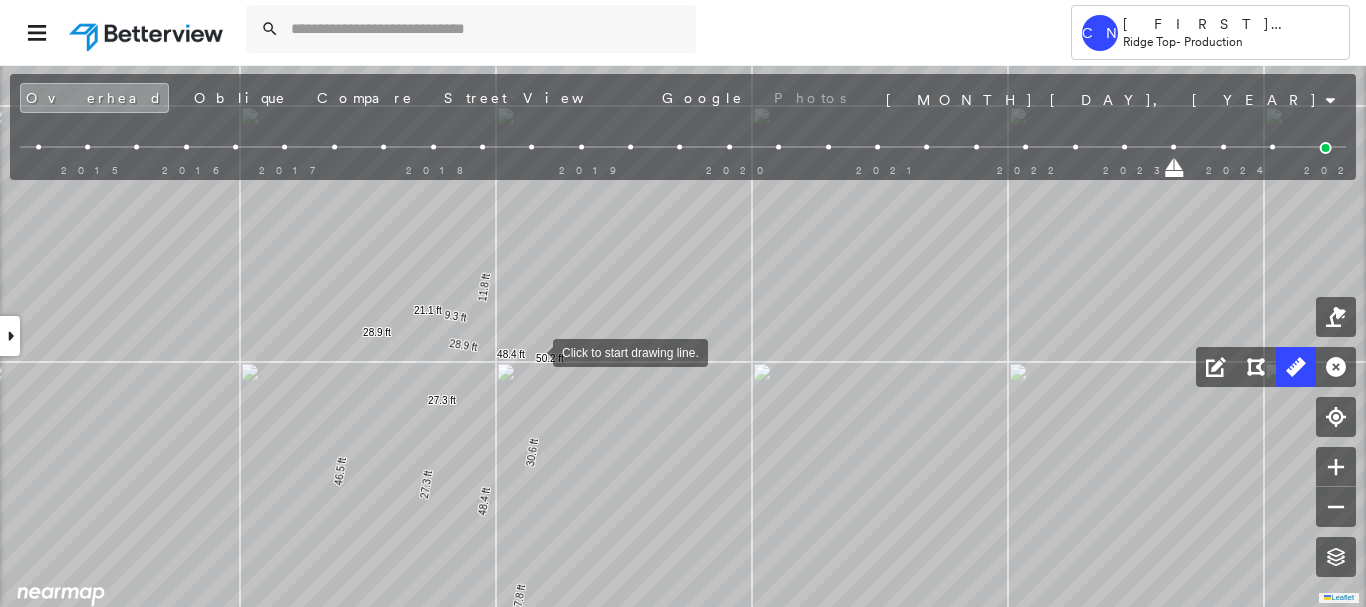 drag, startPoint x: 534, startPoint y: 330, endPoint x: 514, endPoint y: 440, distance: 111.8034 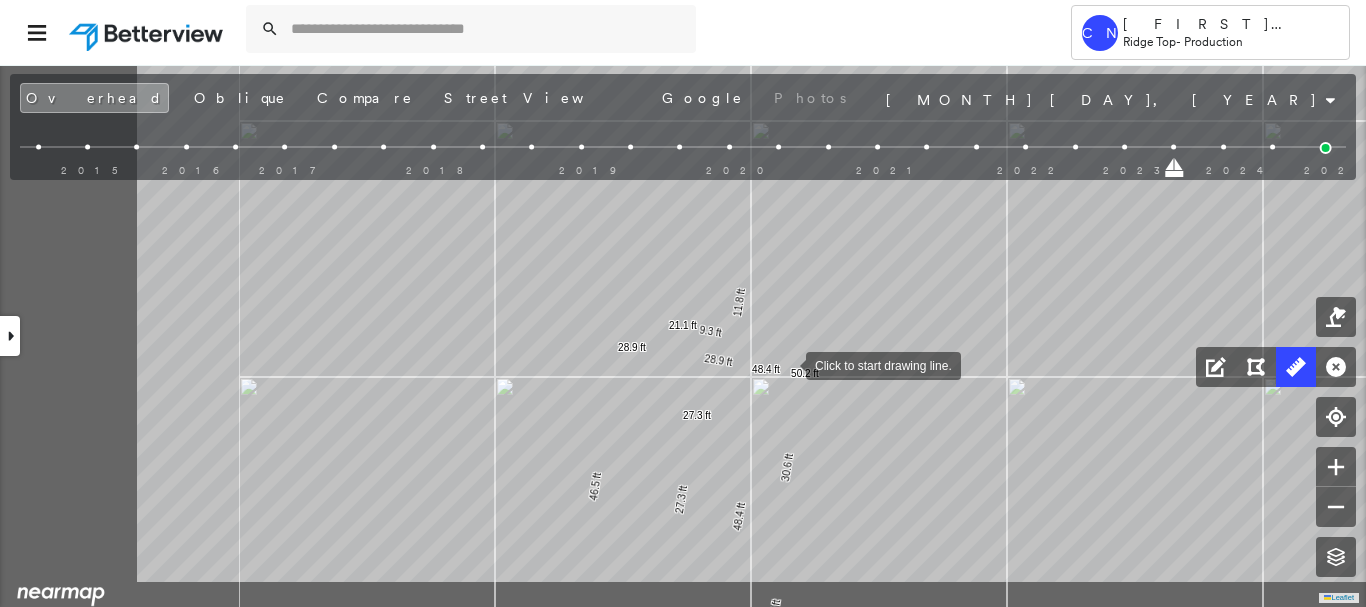 drag, startPoint x: 511, startPoint y: 444, endPoint x: 785, endPoint y: 364, distance: 285.44 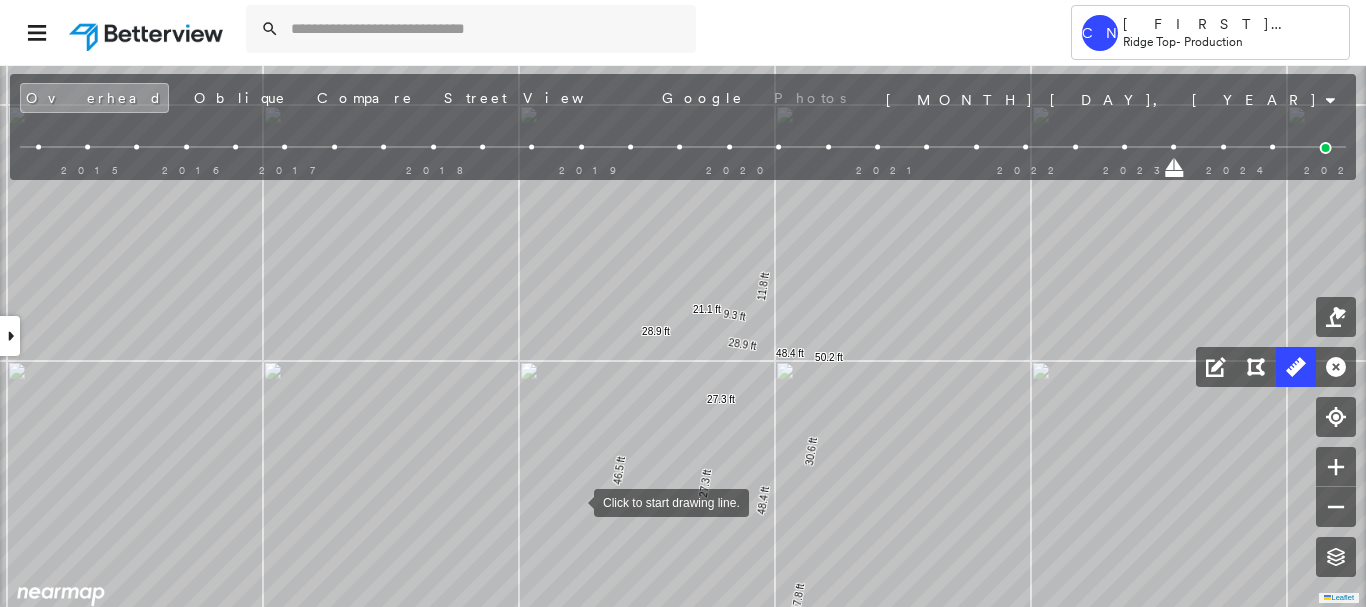 drag, startPoint x: 570, startPoint y: 501, endPoint x: 560, endPoint y: 502, distance: 10.049875 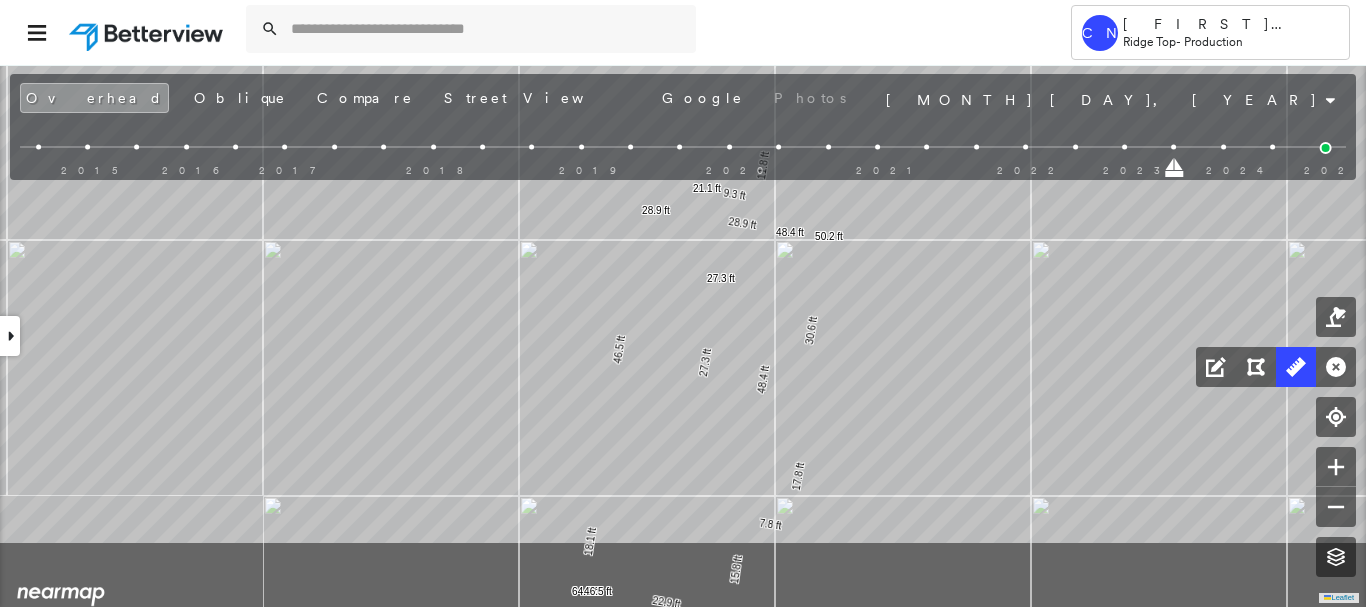 drag, startPoint x: 360, startPoint y: 395, endPoint x: 331, endPoint y: 204, distance: 193.18903 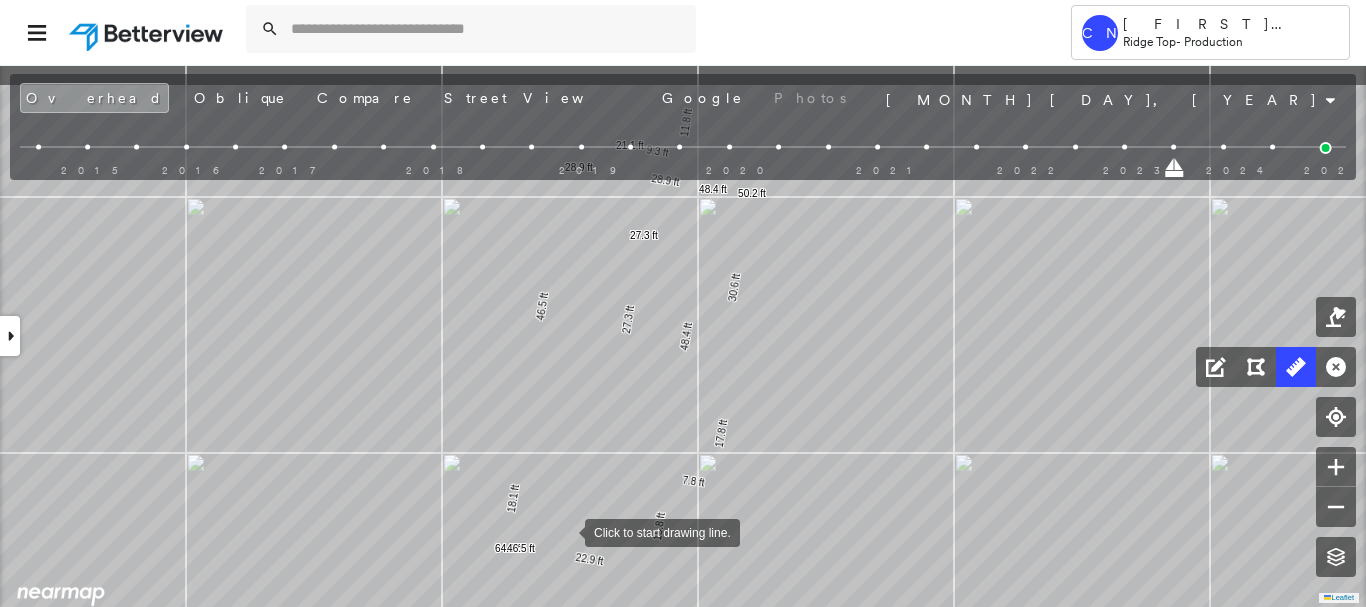 drag, startPoint x: 618, startPoint y: 455, endPoint x: 565, endPoint y: 530, distance: 91.836815 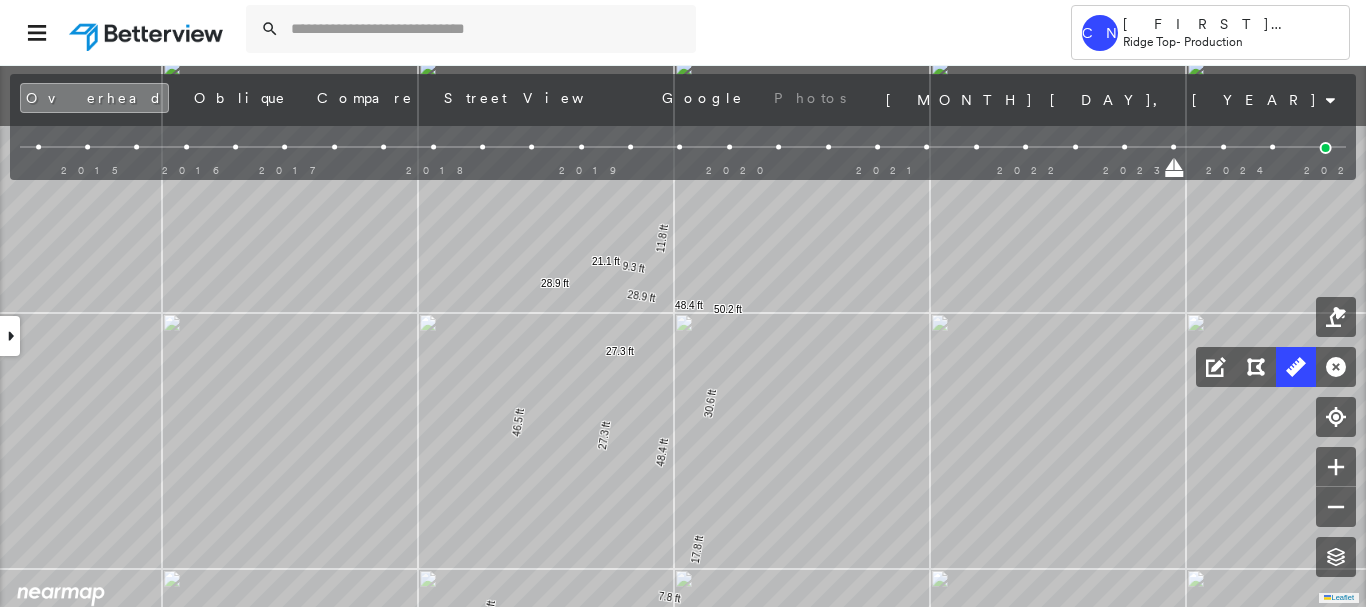 drag, startPoint x: 570, startPoint y: 400, endPoint x: 524, endPoint y: 577, distance: 182.87975 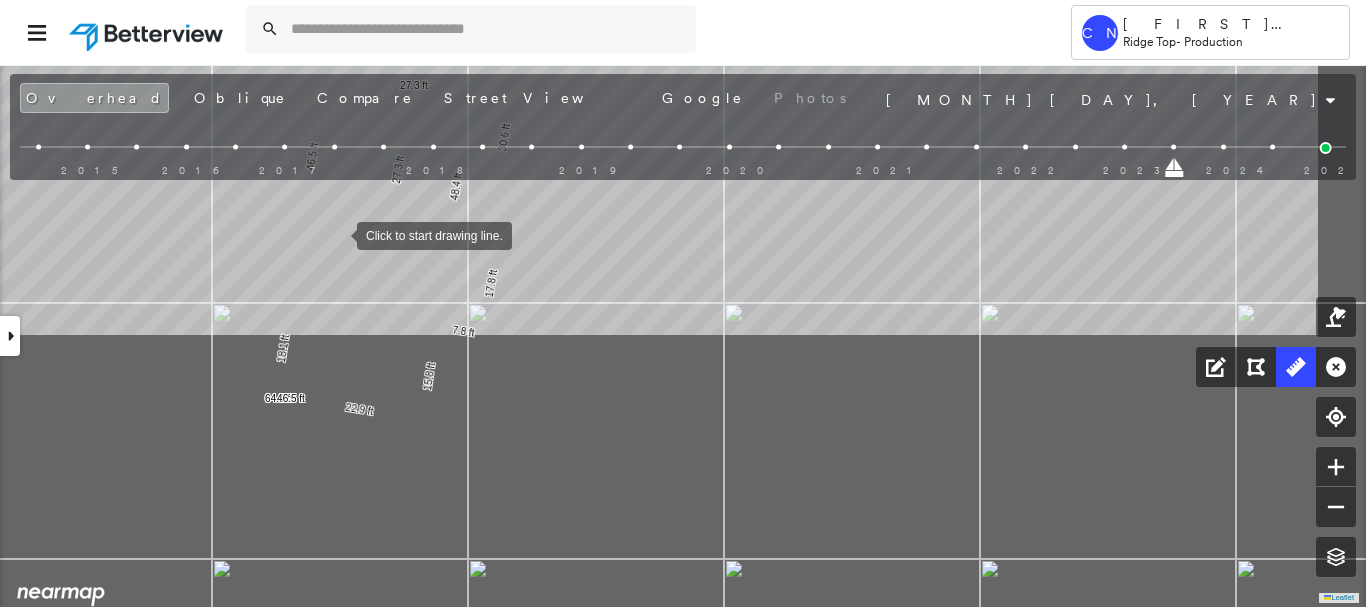 drag, startPoint x: 517, startPoint y: 557, endPoint x: 336, endPoint y: 235, distance: 369.3846 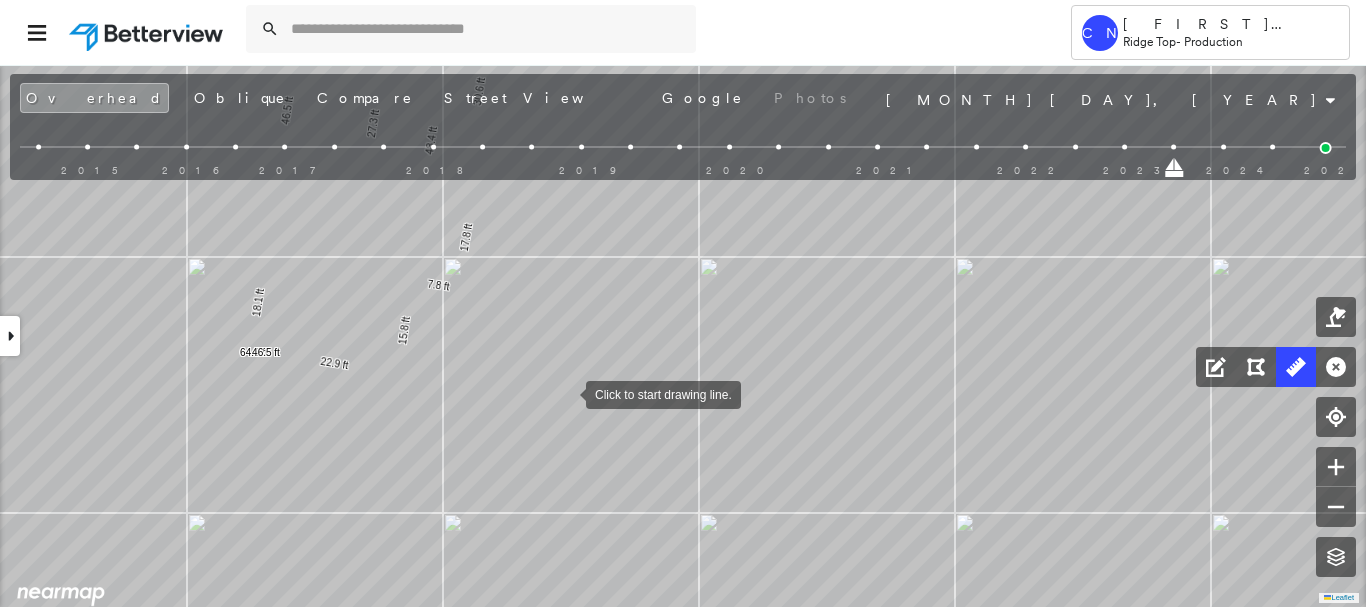 drag, startPoint x: 577, startPoint y: 413, endPoint x: 566, endPoint y: 394, distance: 21.954498 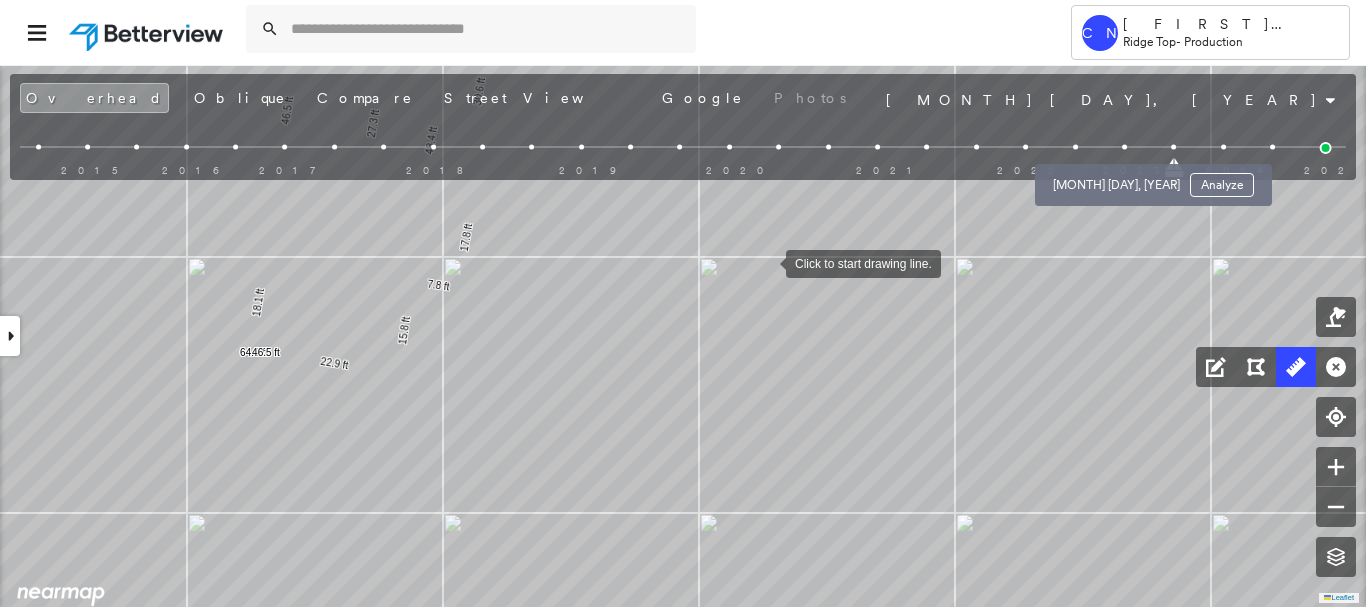 click at bounding box center (1124, 147) 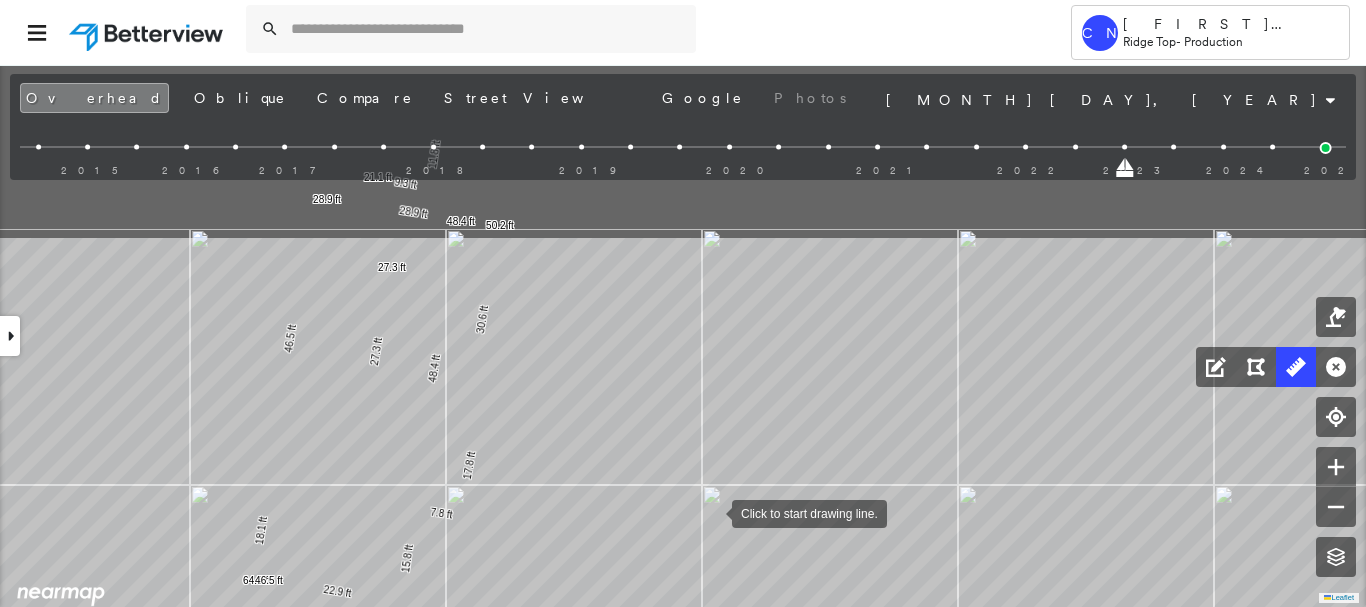 drag, startPoint x: 709, startPoint y: 276, endPoint x: 712, endPoint y: 508, distance: 232.0194 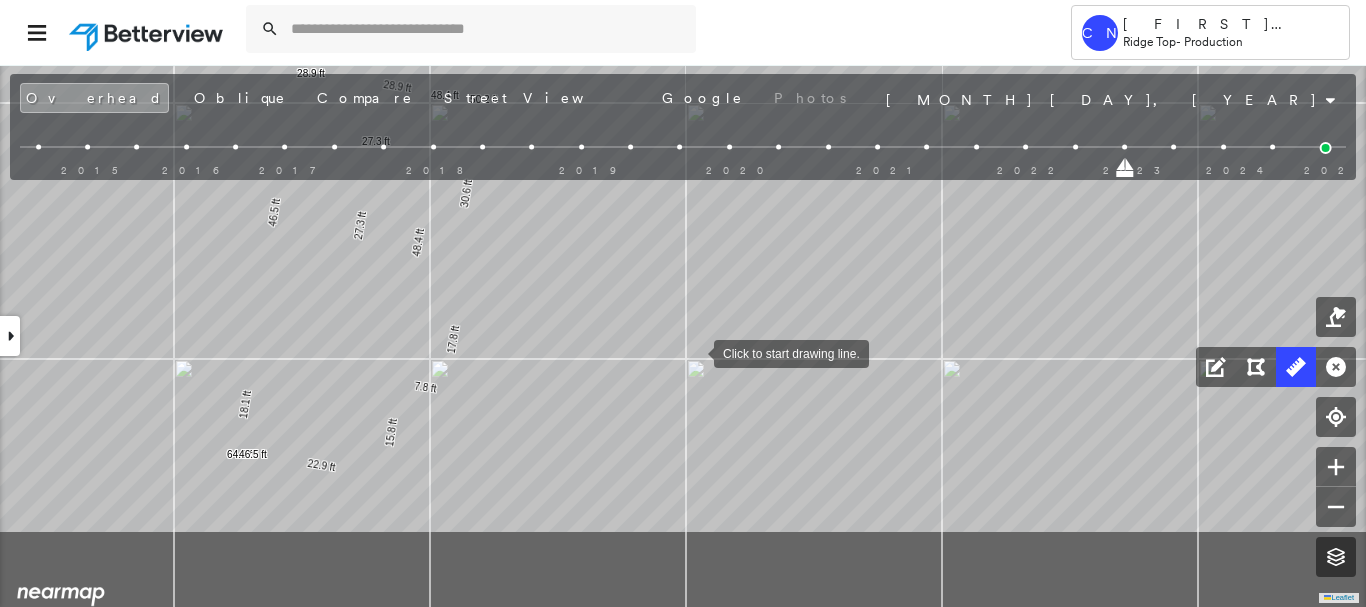 drag, startPoint x: 699, startPoint y: 370, endPoint x: 688, endPoint y: 329, distance: 42.44997 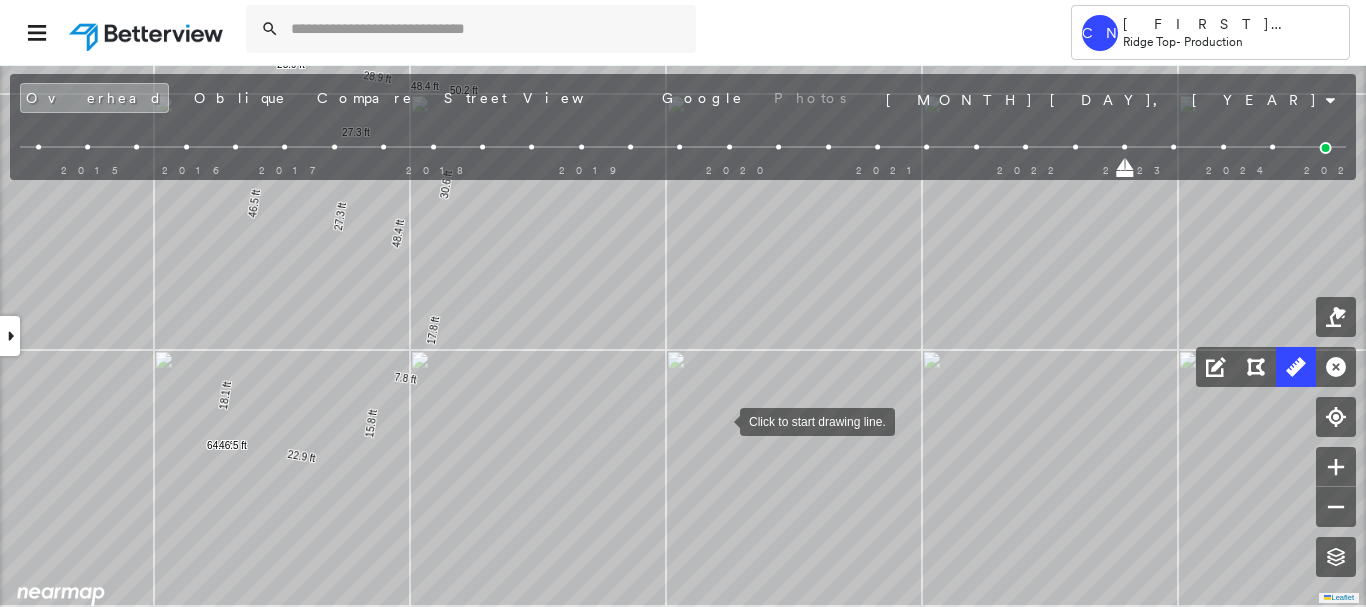 drag, startPoint x: 728, startPoint y: 324, endPoint x: 720, endPoint y: 422, distance: 98.32599 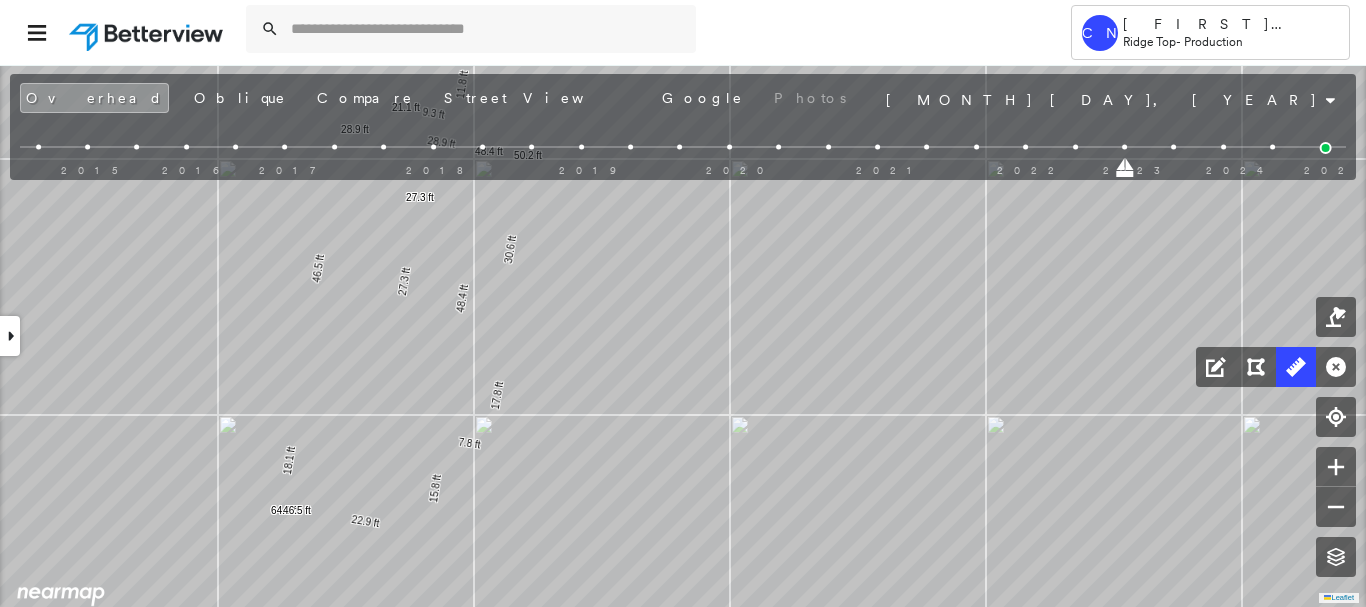 click on "27.3 ft 27.3 ft 48.4 ft 48.4 ft 46.5 ft 18.1 ft 64.6 ft 17.8 ft 30.6 ft 50.2 ft 7.8 ft 15.8 ft 22.9 ft 46.5 ft 28.9 ft 28.9 ft 11.8 ft 9.3 ft 21.1 ft Click to start drawing line." at bounding box center (-382, 304) 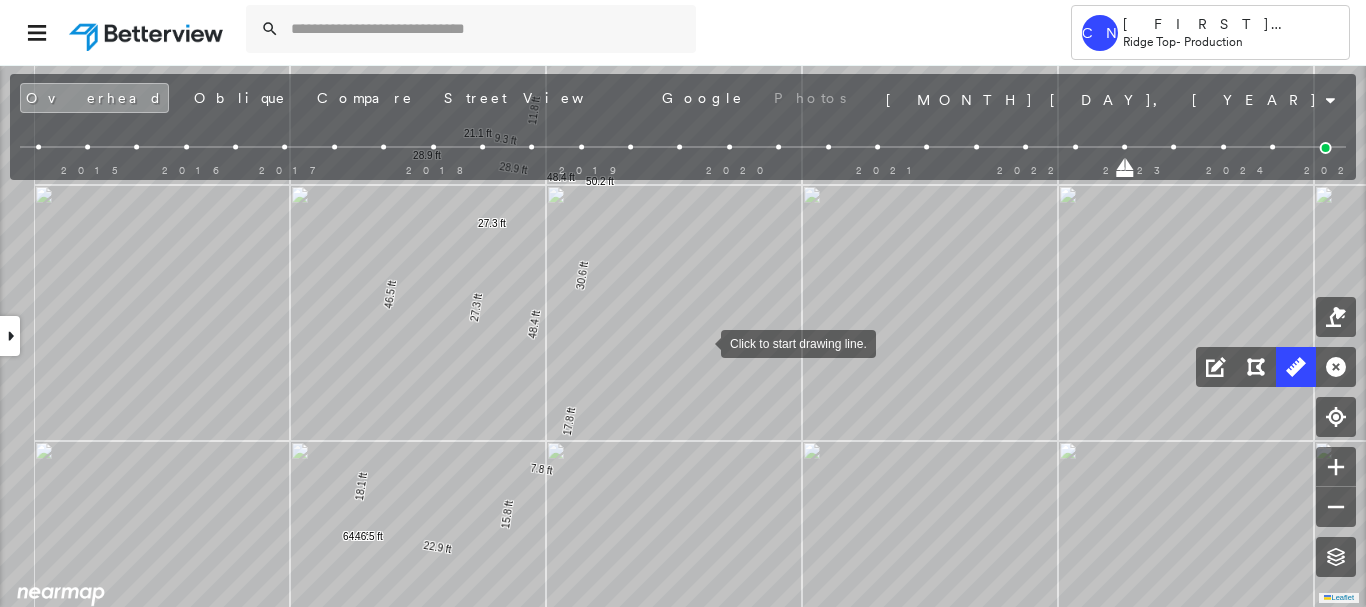 drag, startPoint x: 701, startPoint y: 342, endPoint x: 714, endPoint y: 375, distance: 35.468296 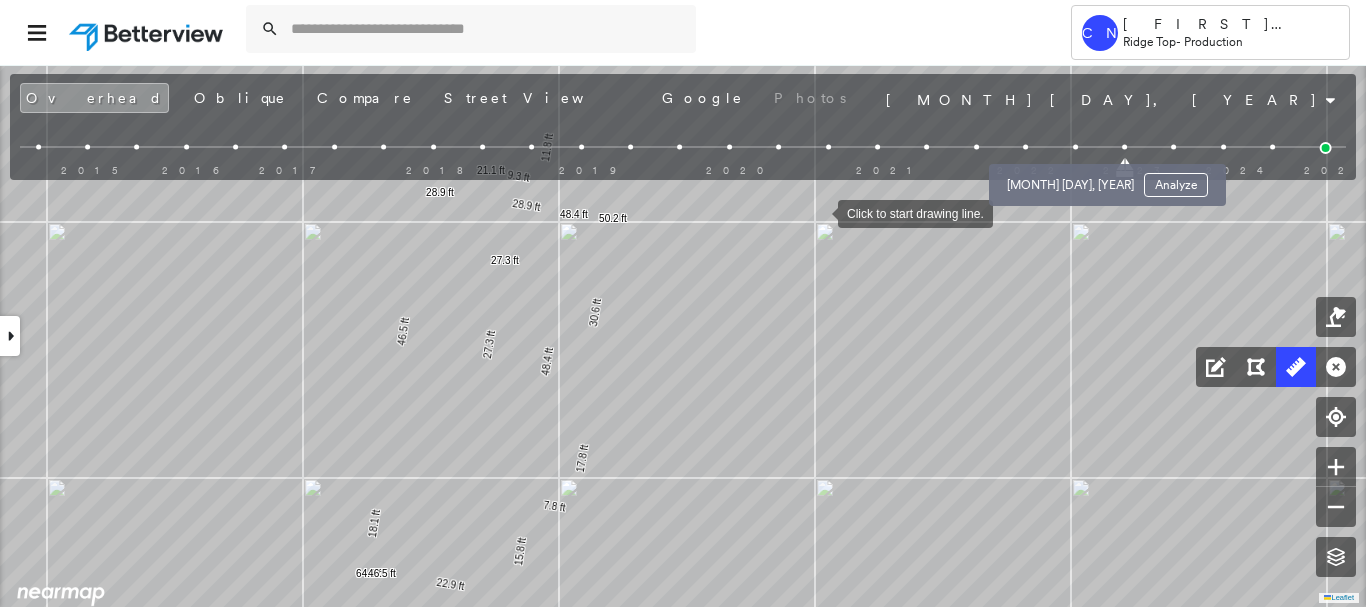 click at bounding box center (1075, 147) 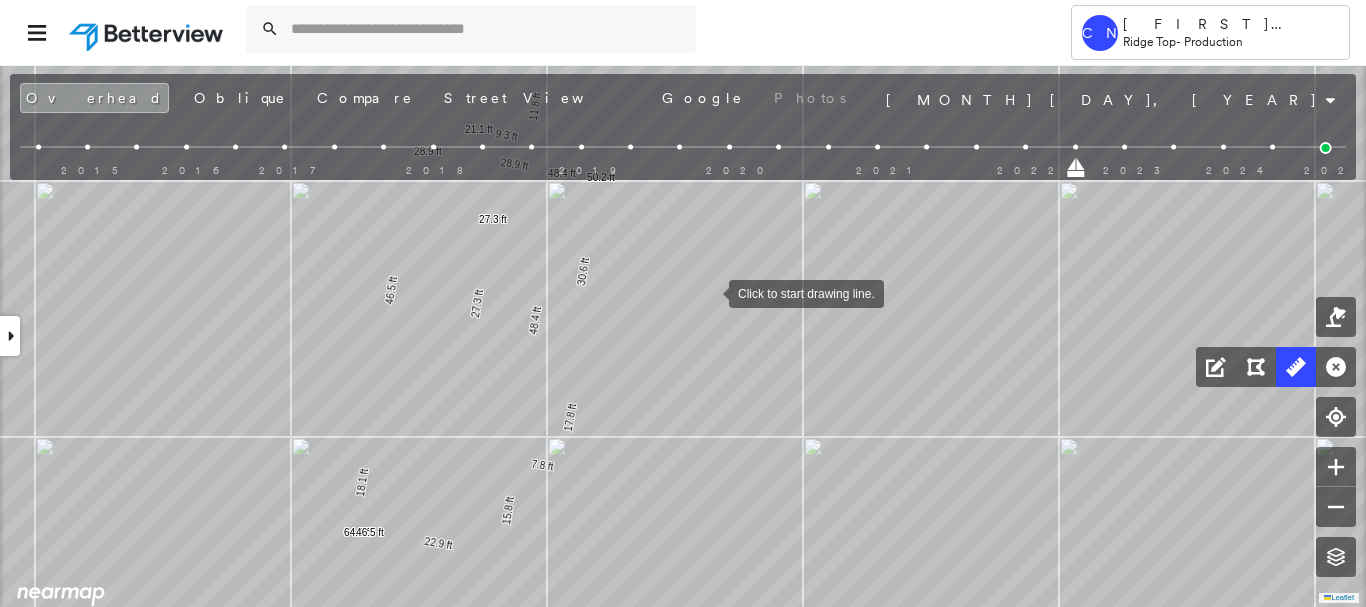 drag, startPoint x: 728, startPoint y: 351, endPoint x: 680, endPoint y: 211, distance: 148 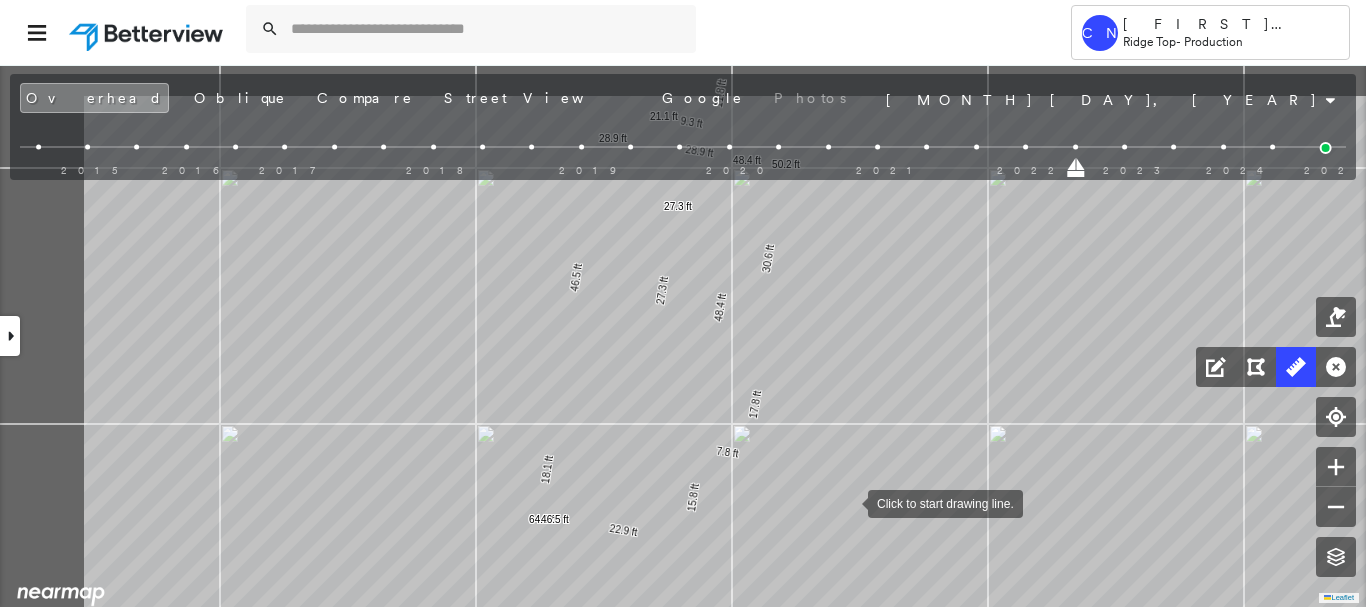 drag, startPoint x: 648, startPoint y: 361, endPoint x: 848, endPoint y: 501, distance: 244.13112 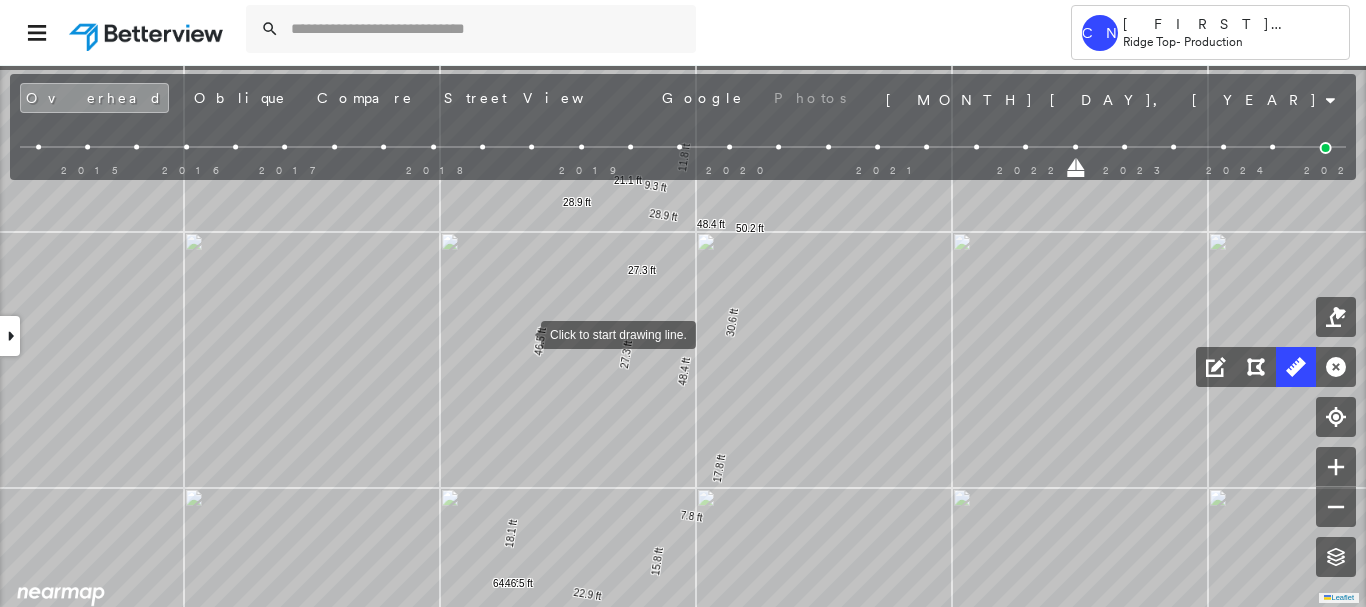 drag, startPoint x: 573, startPoint y: 302, endPoint x: 486, endPoint y: 262, distance: 95.7549 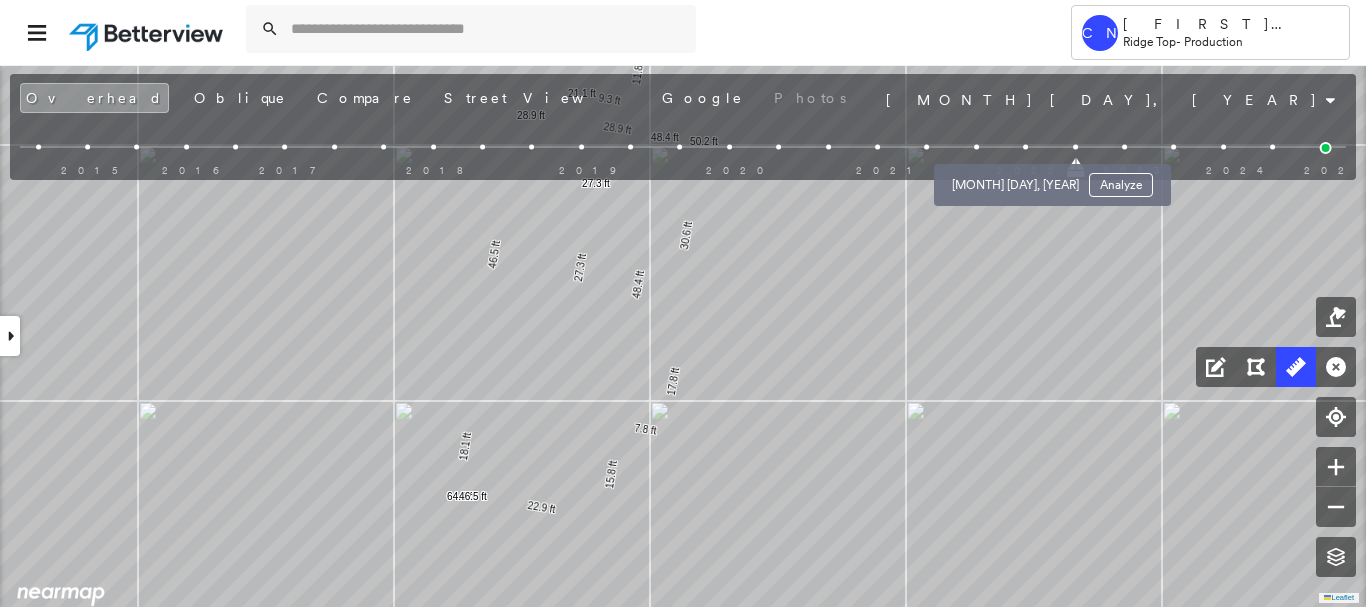 click at bounding box center [1025, 147] 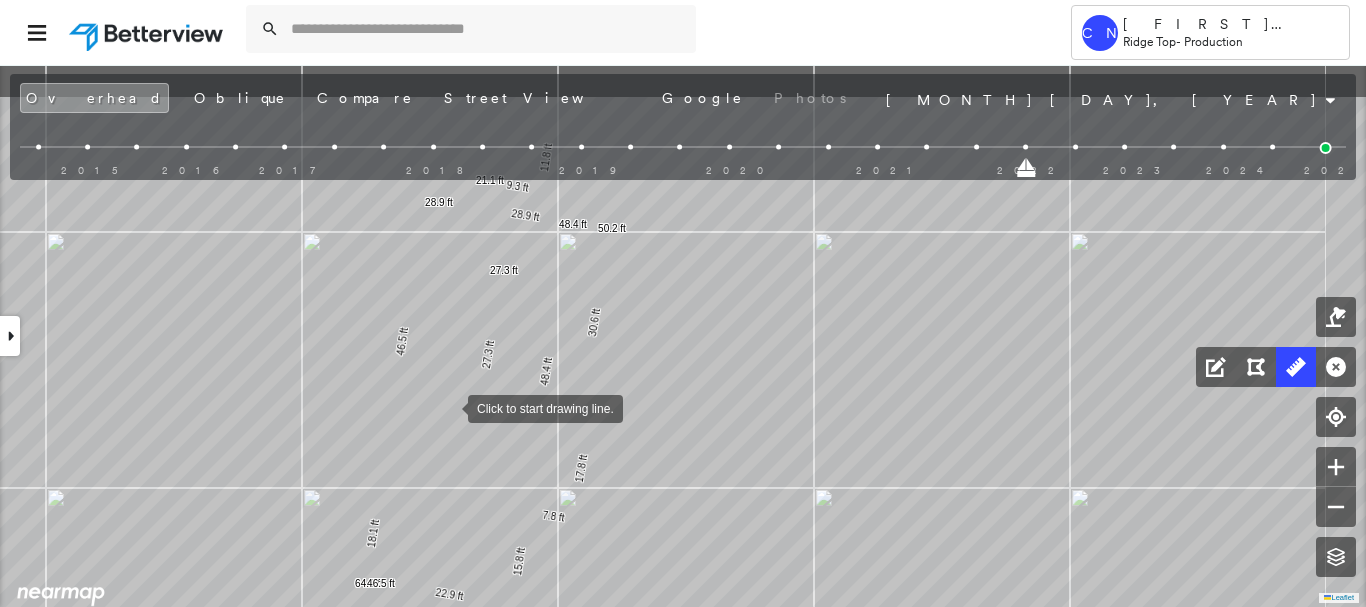 drag, startPoint x: 541, startPoint y: 322, endPoint x: 448, endPoint y: 406, distance: 125.31959 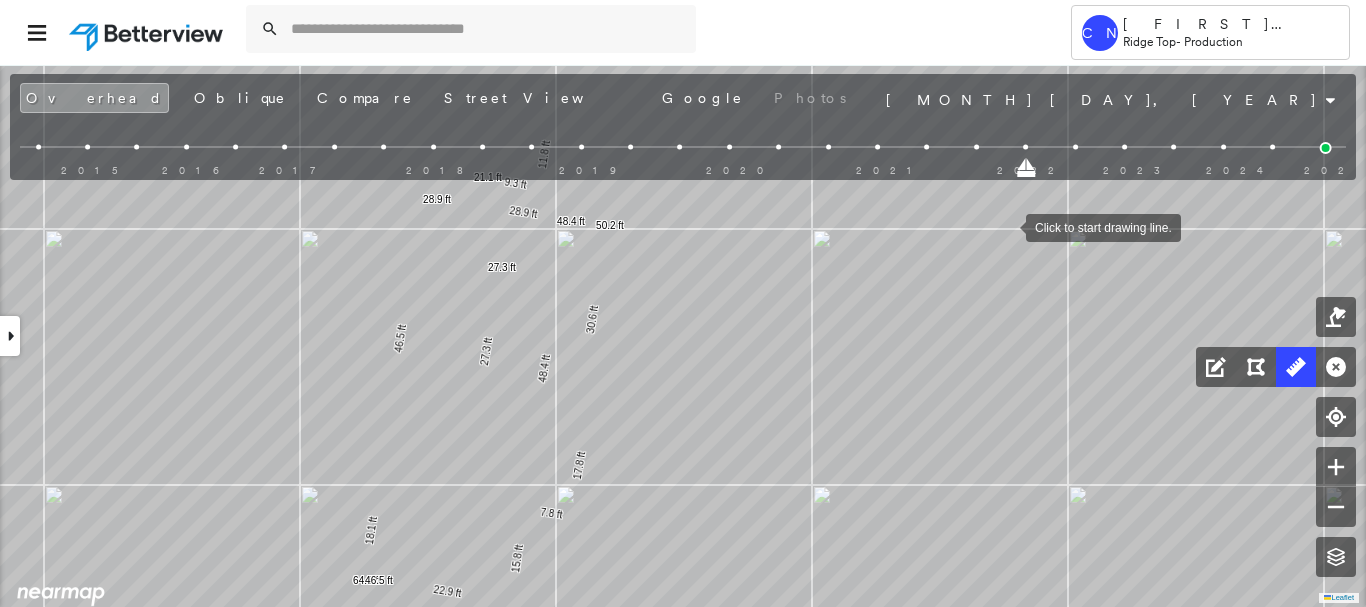click at bounding box center (1326, 148) 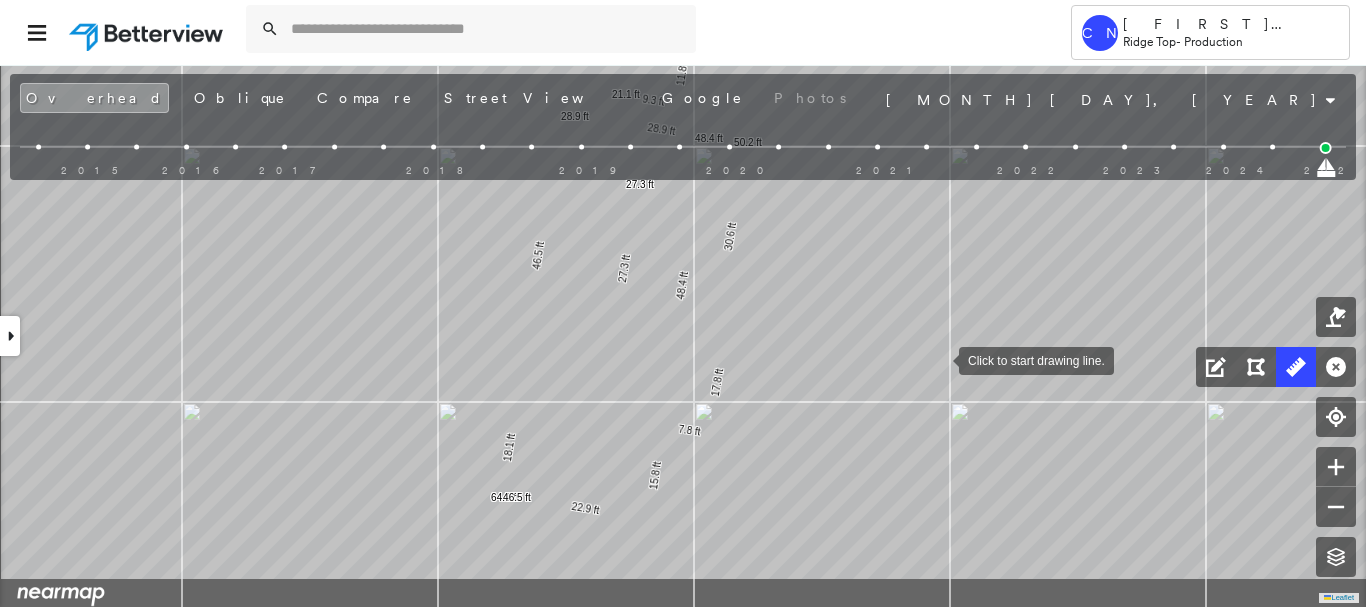 drag, startPoint x: 751, startPoint y: 329, endPoint x: 938, endPoint y: 358, distance: 189.2353 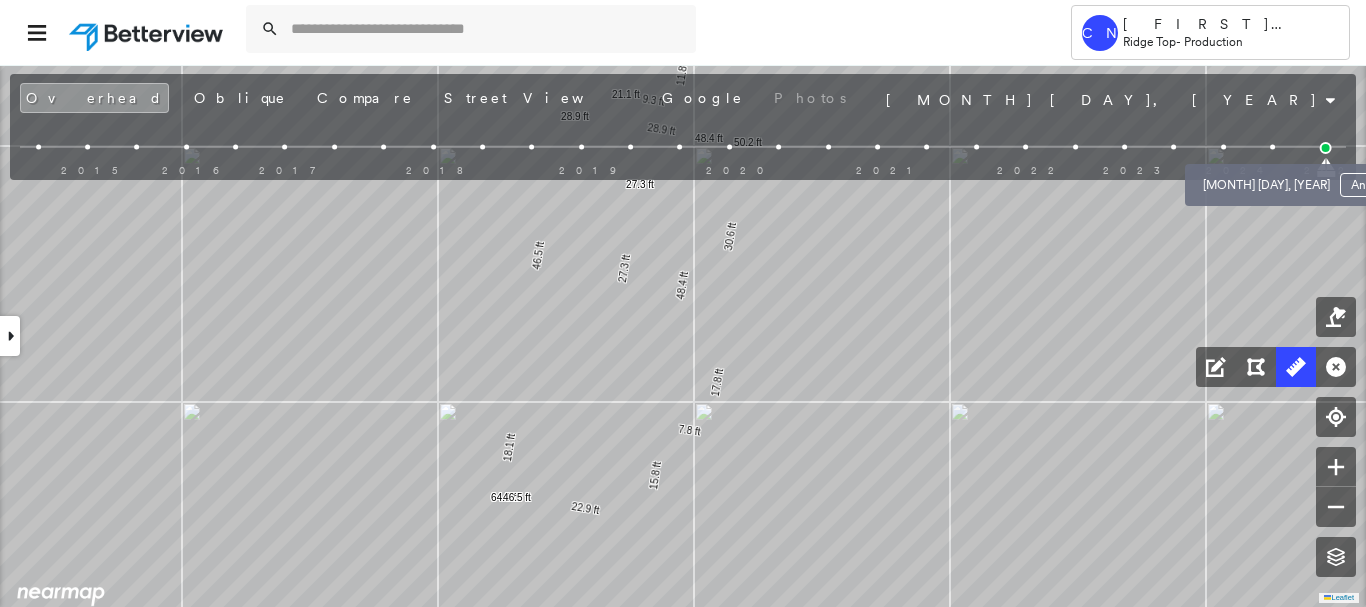click at bounding box center (1272, 147) 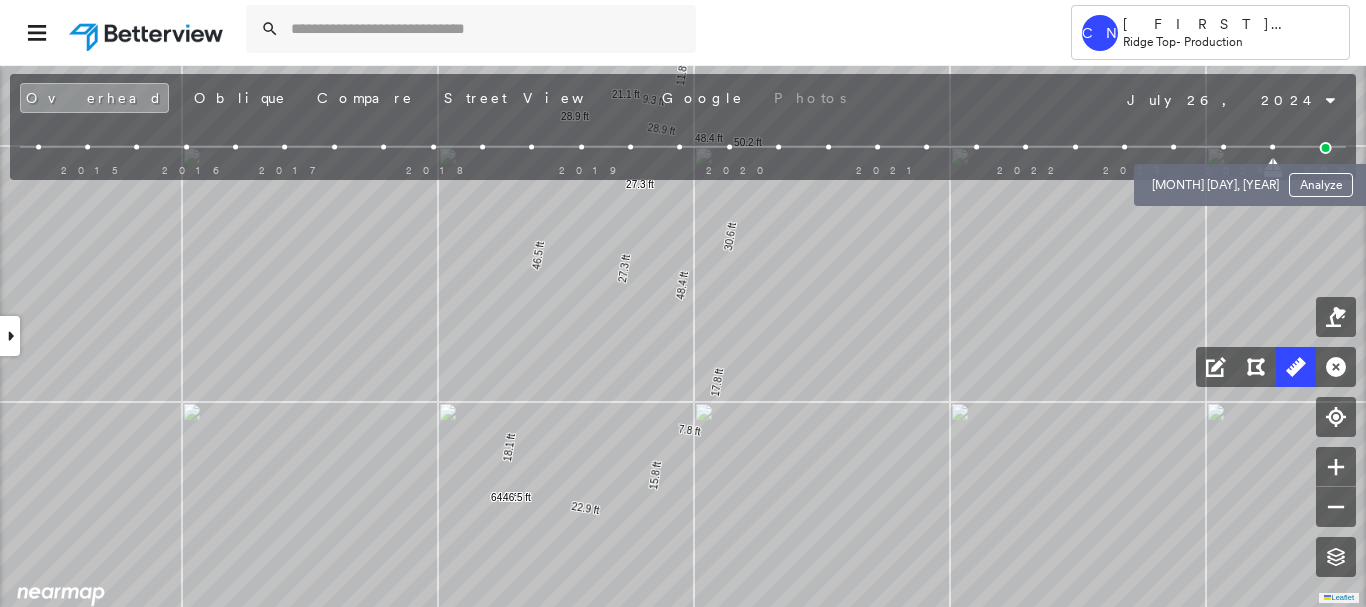 click at bounding box center (1223, 147) 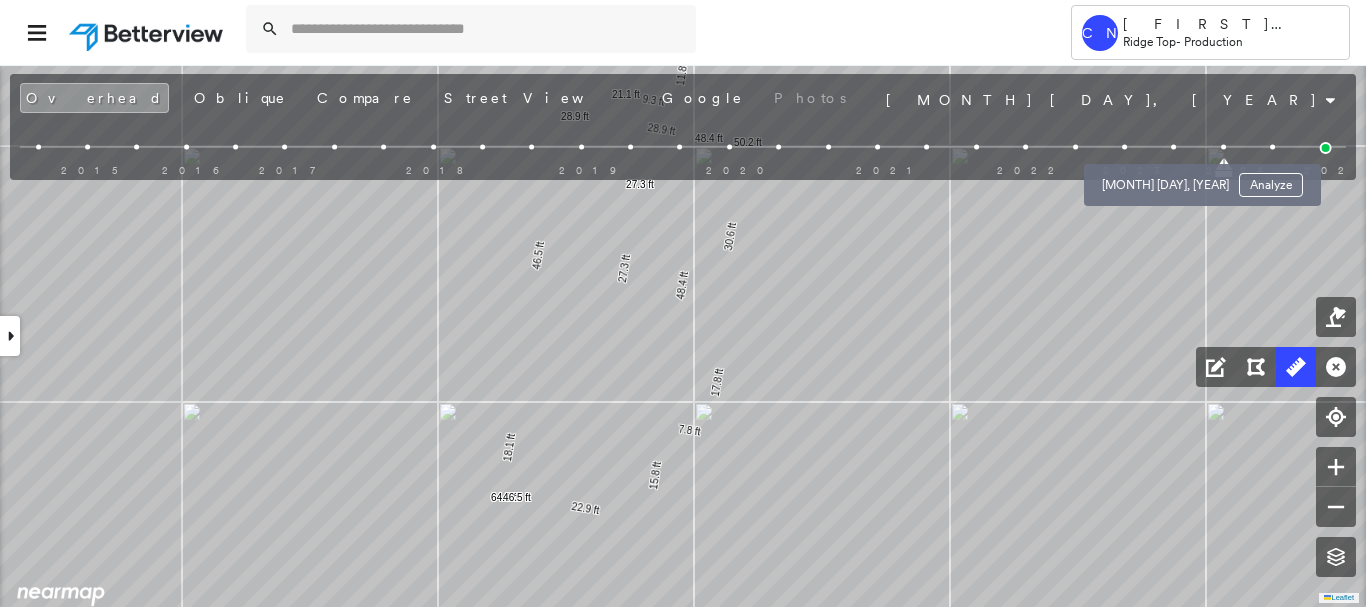 click at bounding box center (1173, 147) 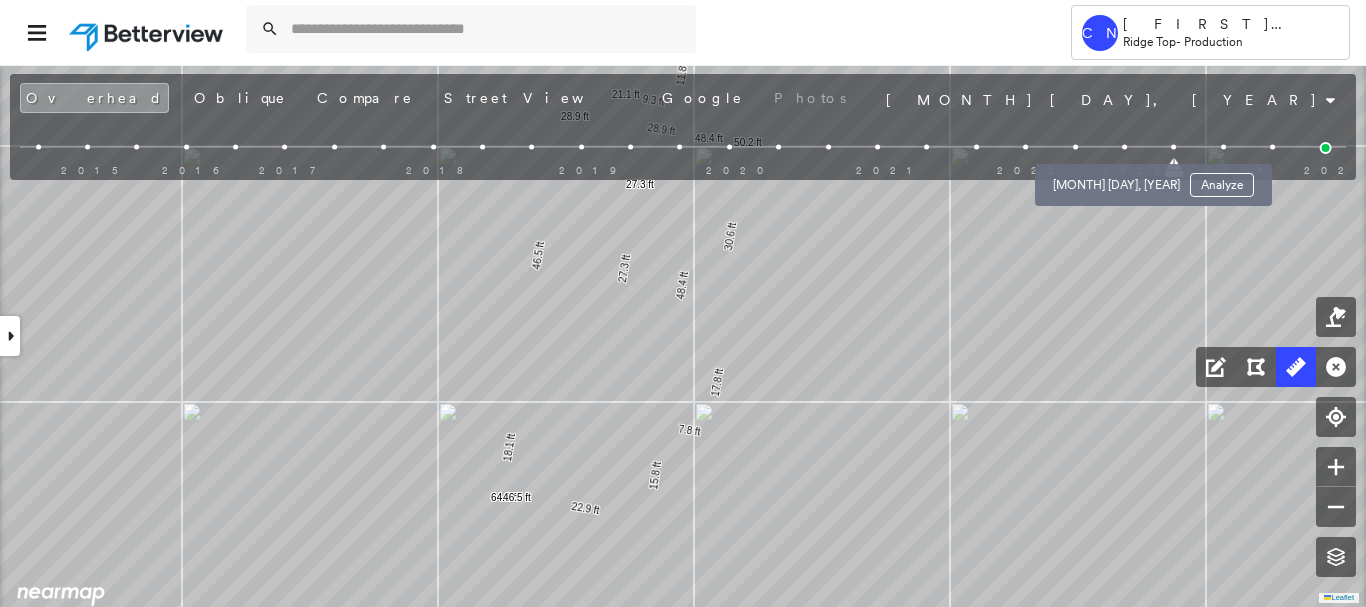 click at bounding box center [1124, 147] 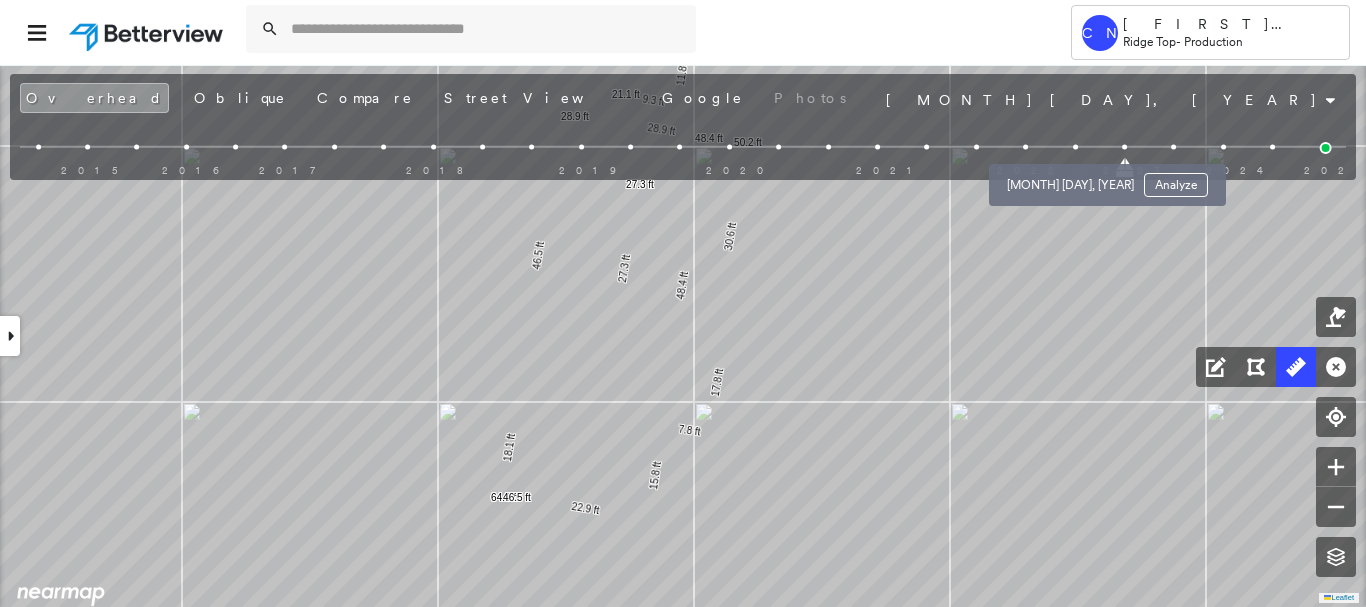 click at bounding box center [1075, 147] 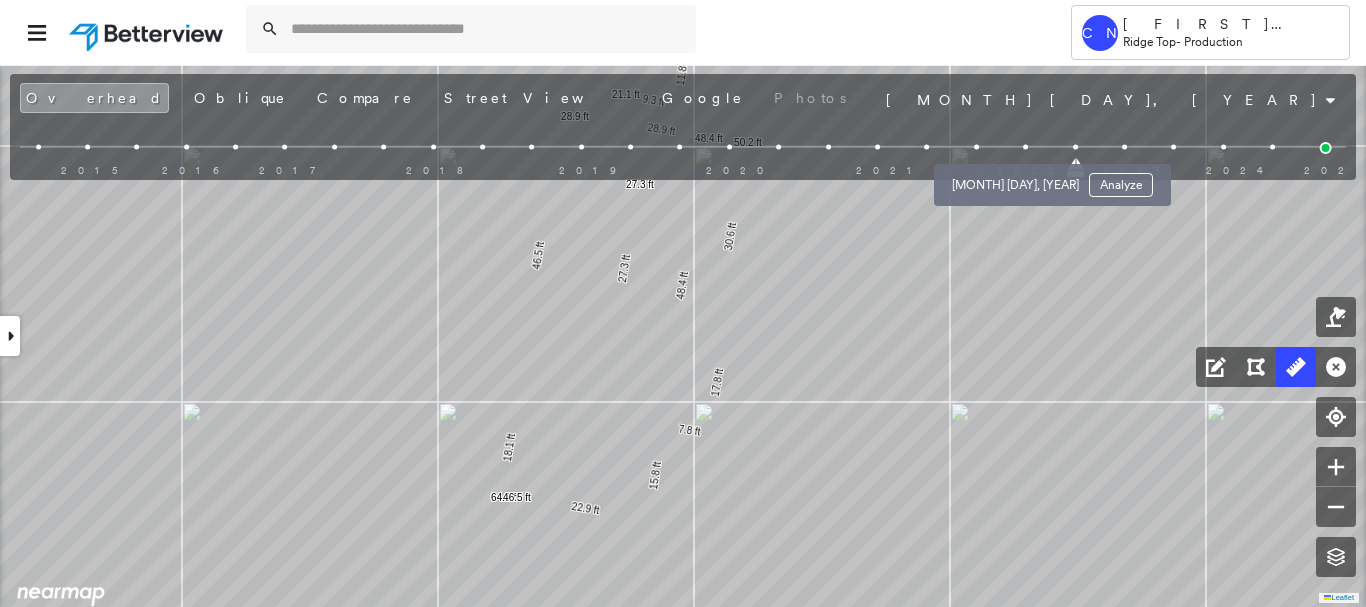 click at bounding box center [1025, 147] 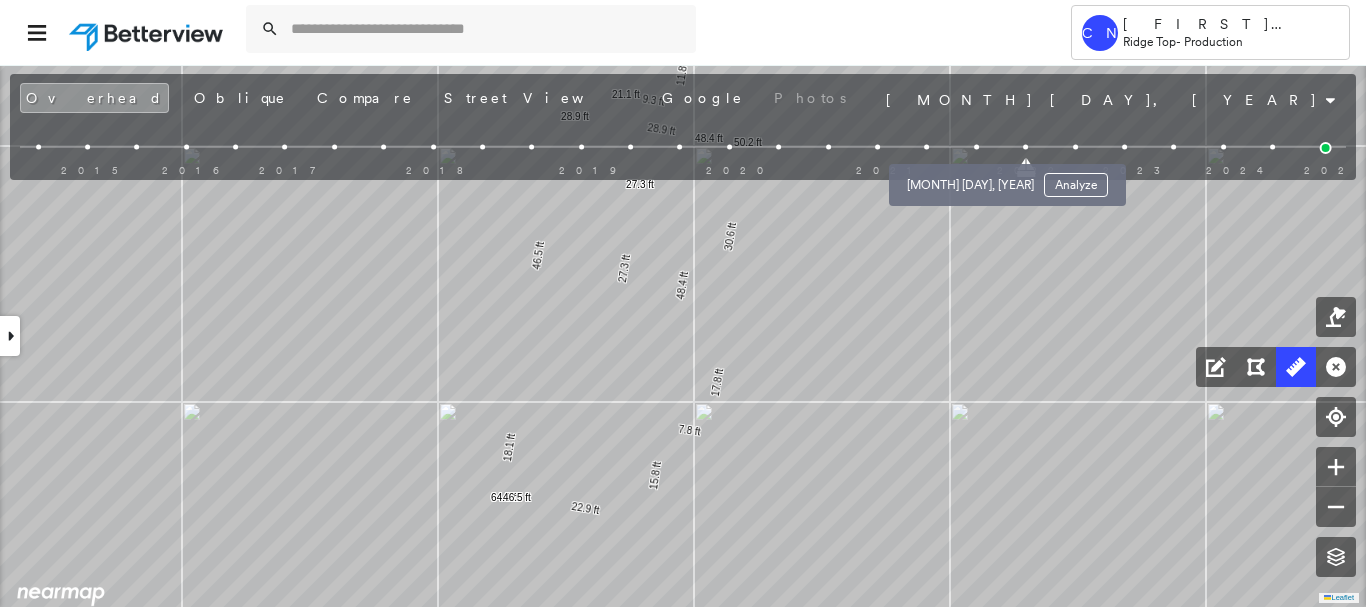 click at bounding box center (976, 147) 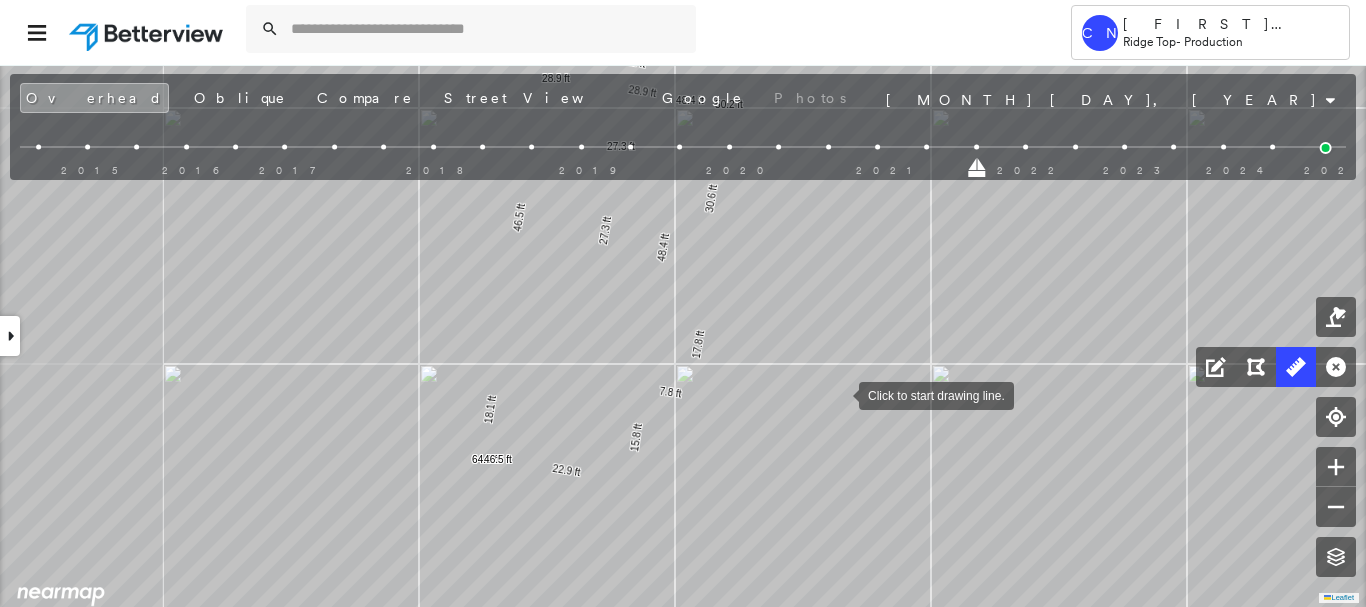 drag, startPoint x: 849, startPoint y: 410, endPoint x: 837, endPoint y: 388, distance: 25.059929 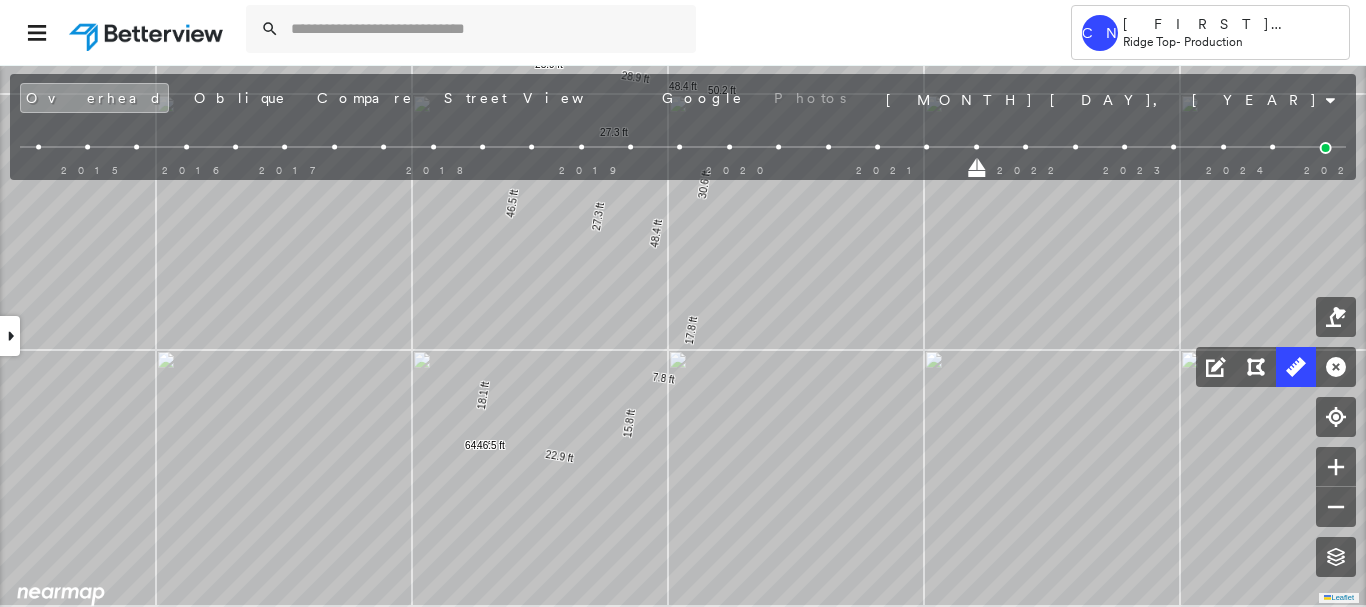 click at bounding box center [1025, 147] 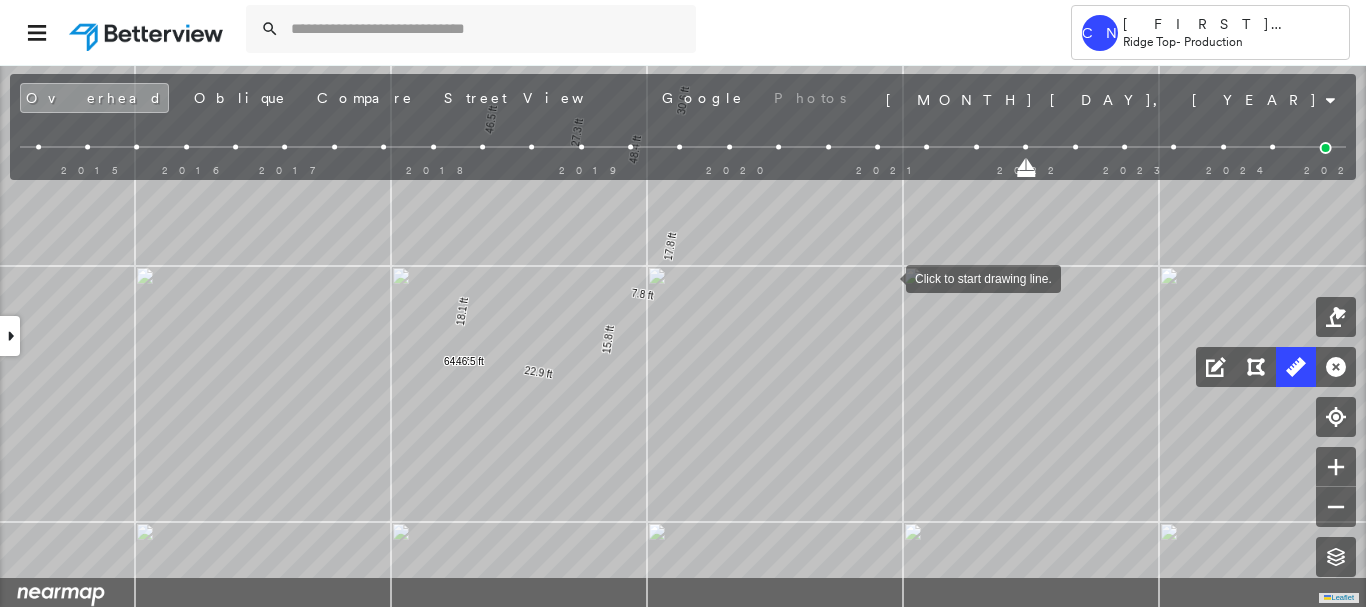 drag, startPoint x: 907, startPoint y: 362, endPoint x: 885, endPoint y: 276, distance: 88.76936 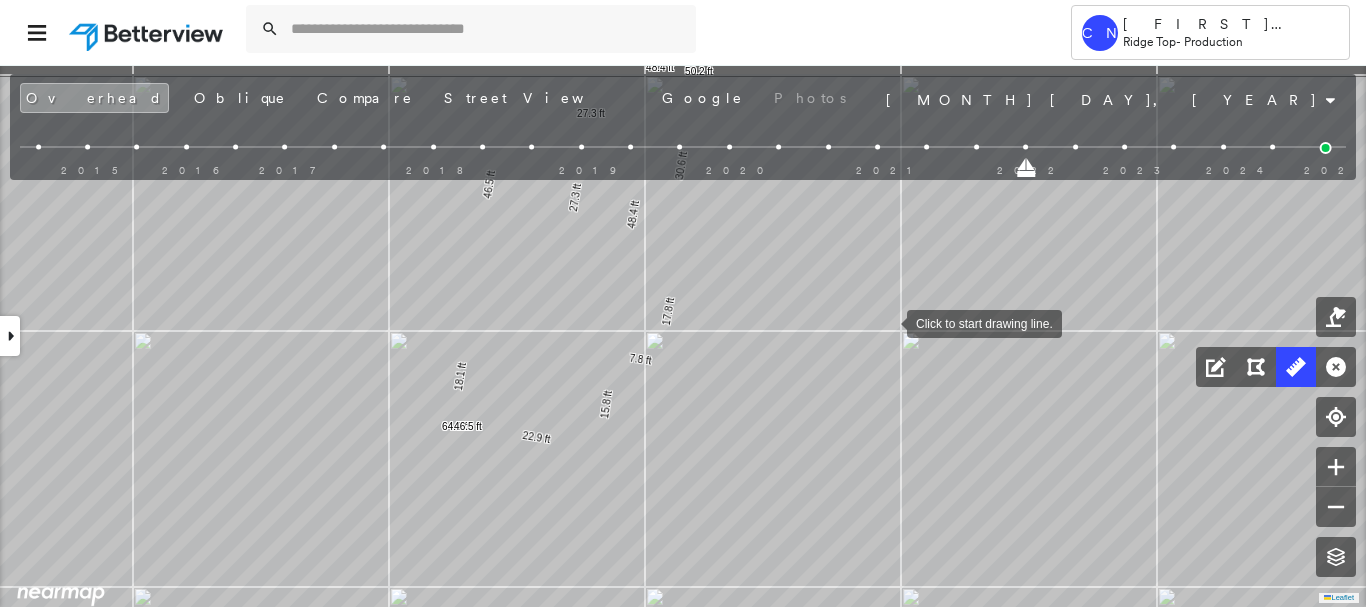 drag, startPoint x: 888, startPoint y: 254, endPoint x: 887, endPoint y: 321, distance: 67.00746 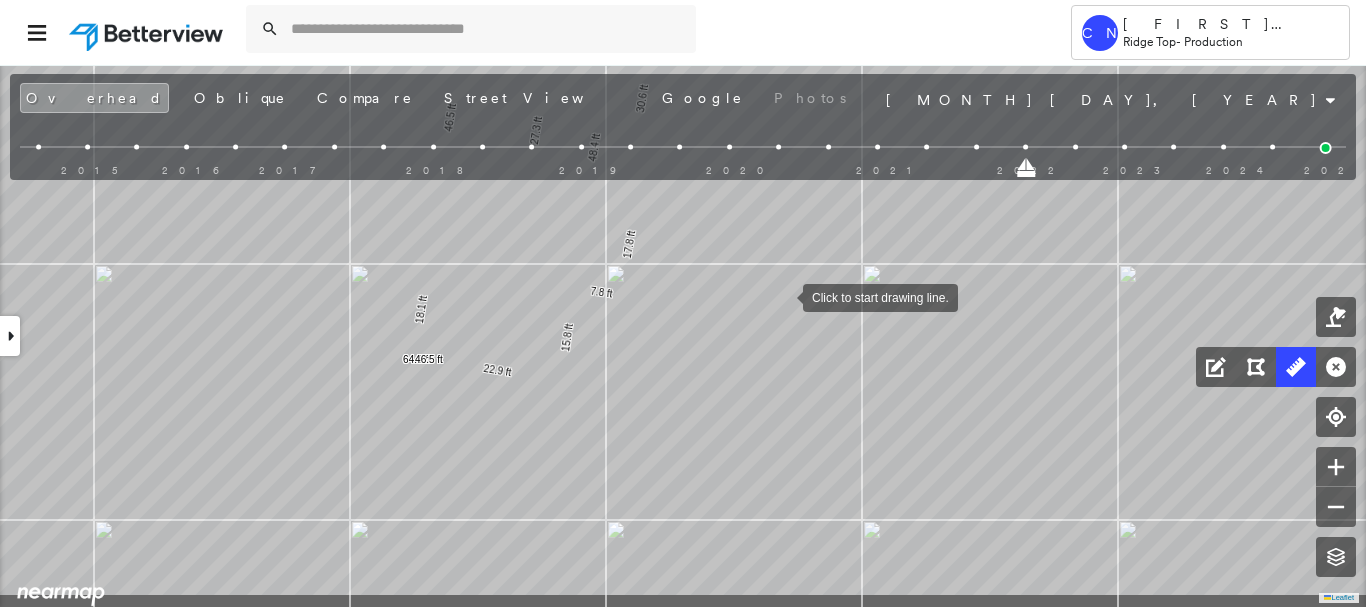 drag, startPoint x: 822, startPoint y: 365, endPoint x: 783, endPoint y: 298, distance: 77.52419 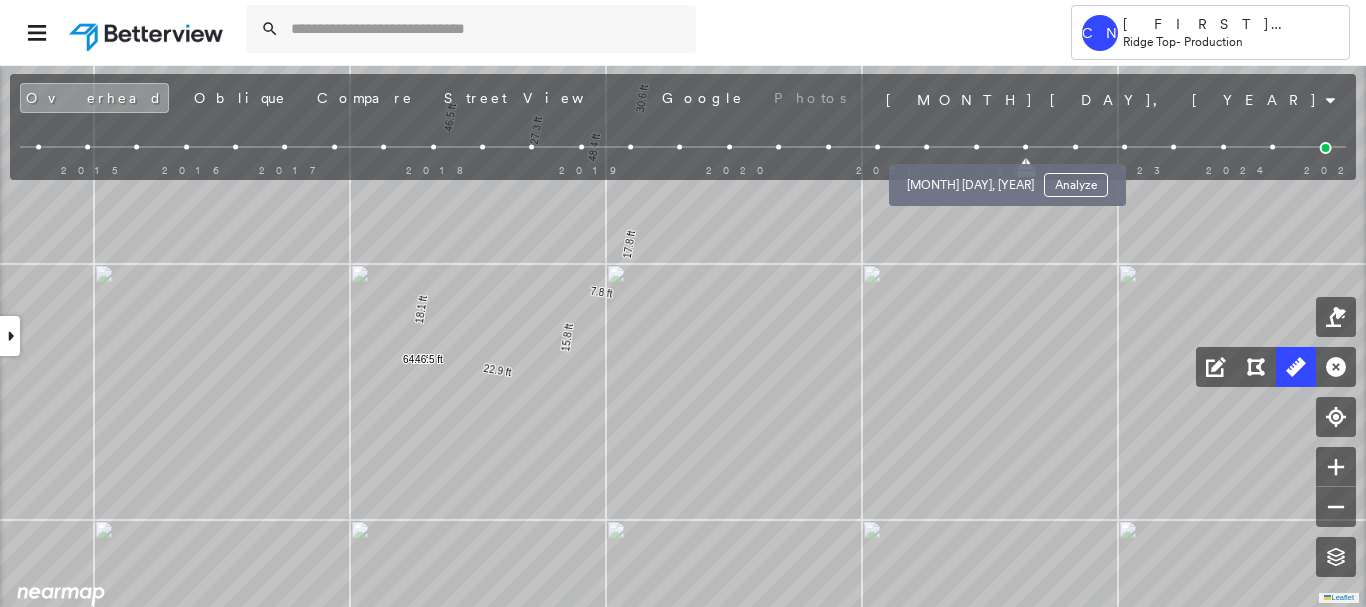 click at bounding box center (976, 147) 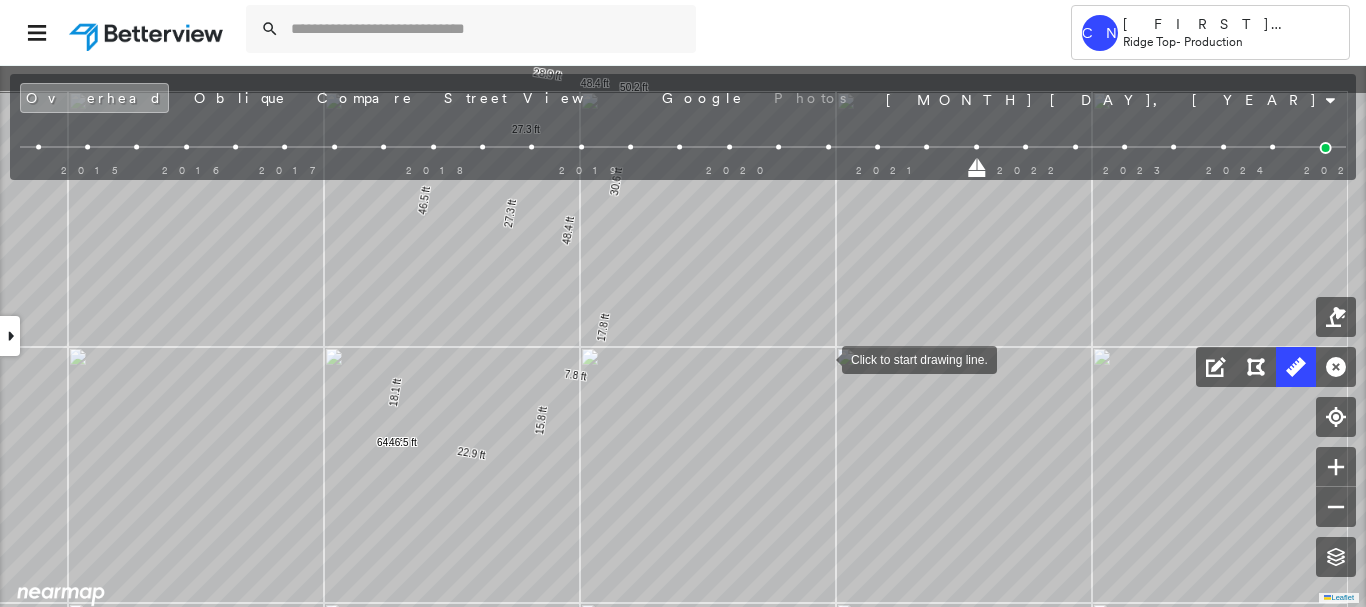 drag, startPoint x: 849, startPoint y: 271, endPoint x: 822, endPoint y: 356, distance: 89.1852 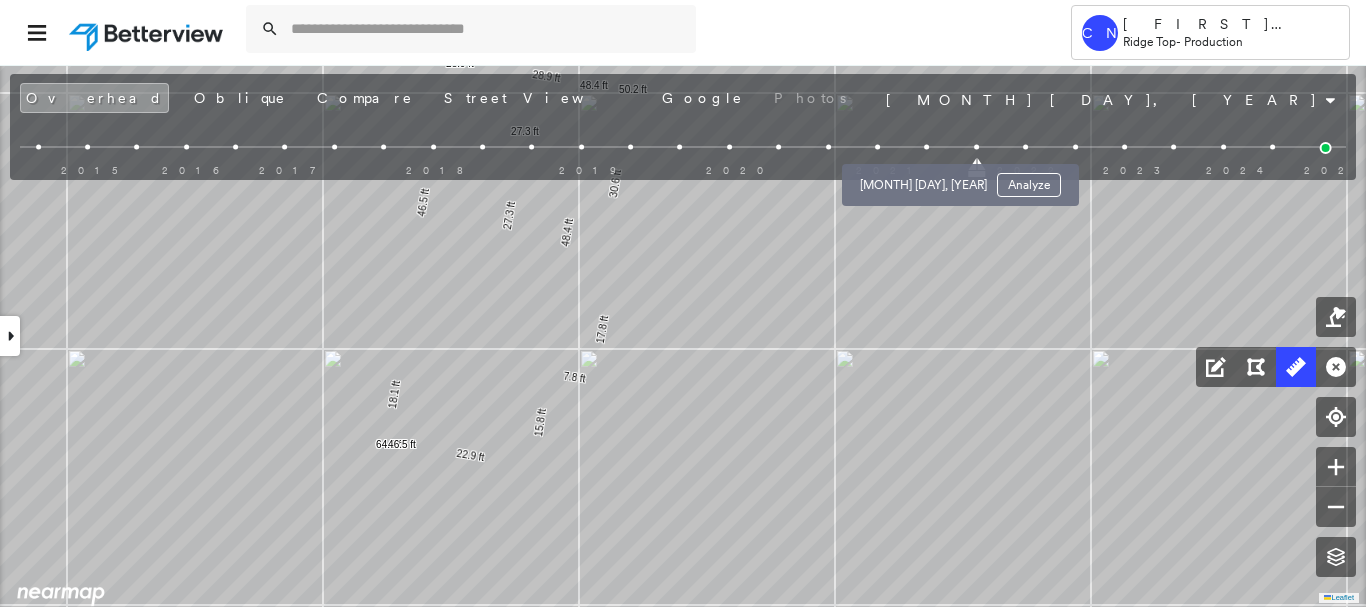 click at bounding box center (927, 147) 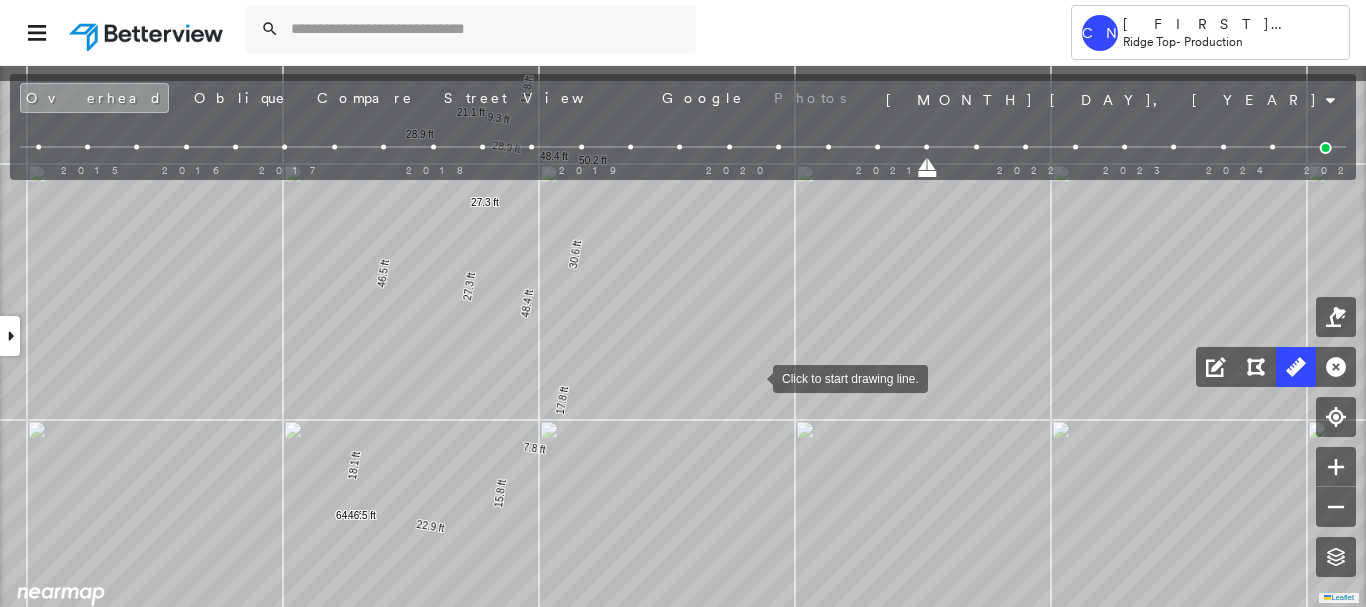 drag, startPoint x: 794, startPoint y: 321, endPoint x: 754, endPoint y: 378, distance: 69.63476 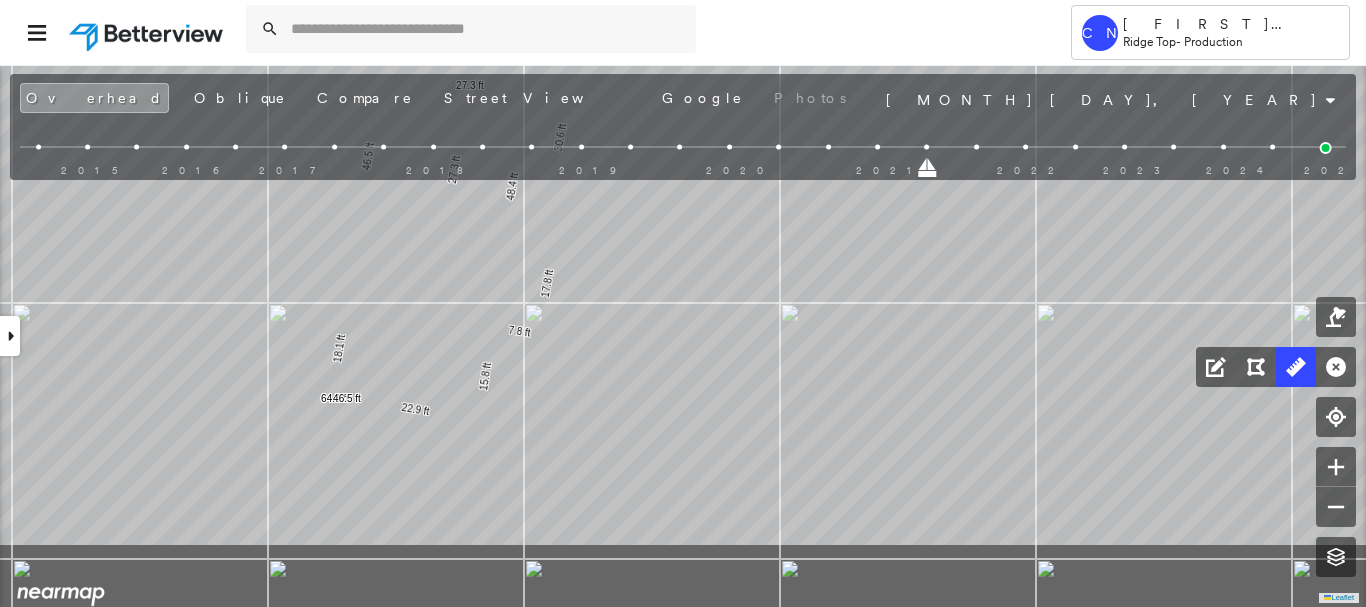 drag, startPoint x: 774, startPoint y: 413, endPoint x: 740, endPoint y: 234, distance: 182.20044 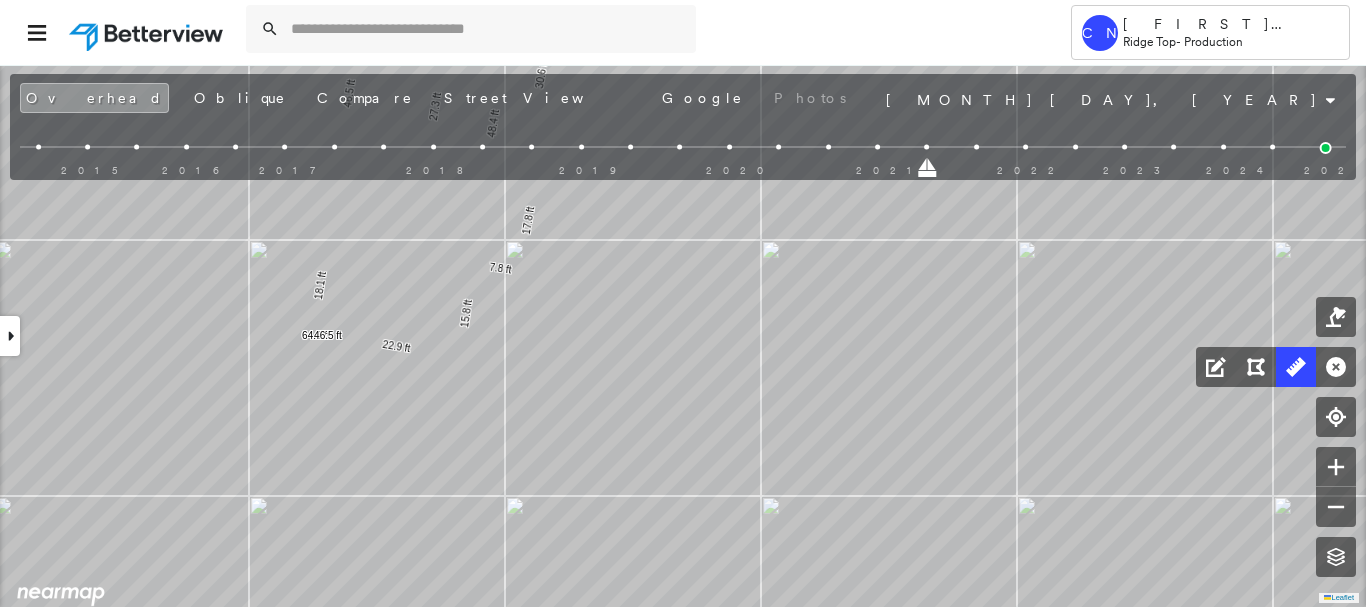 click at bounding box center [877, 147] 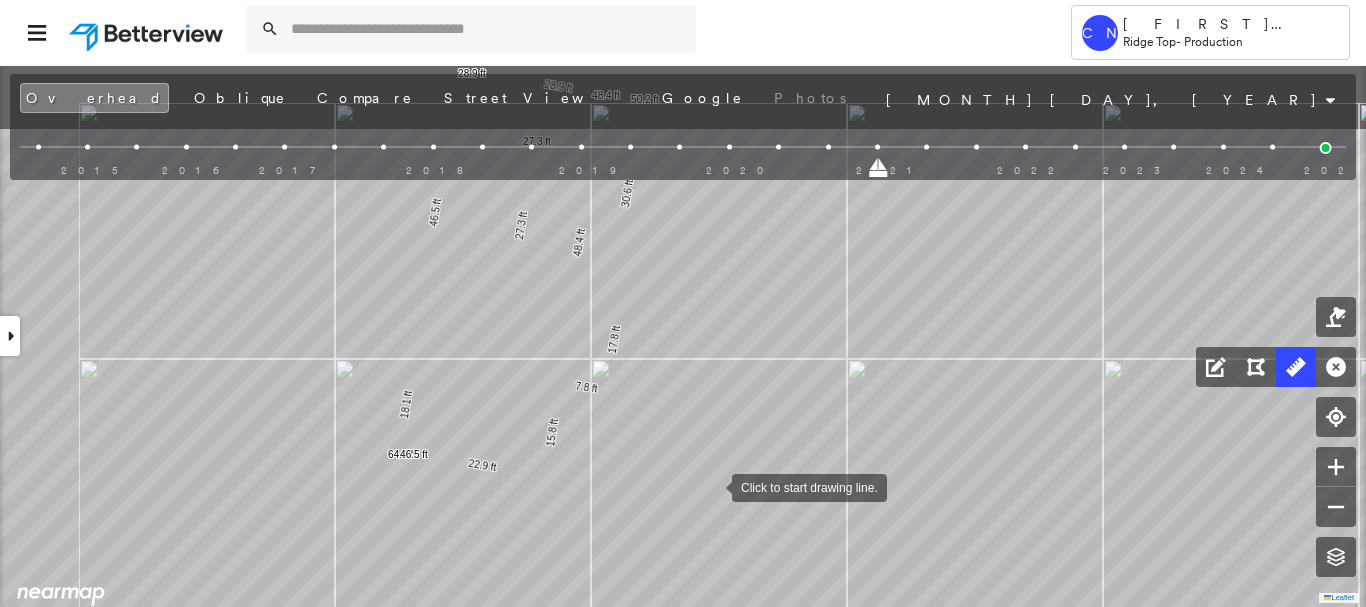 drag, startPoint x: 614, startPoint y: 349, endPoint x: 722, endPoint y: 502, distance: 187.27786 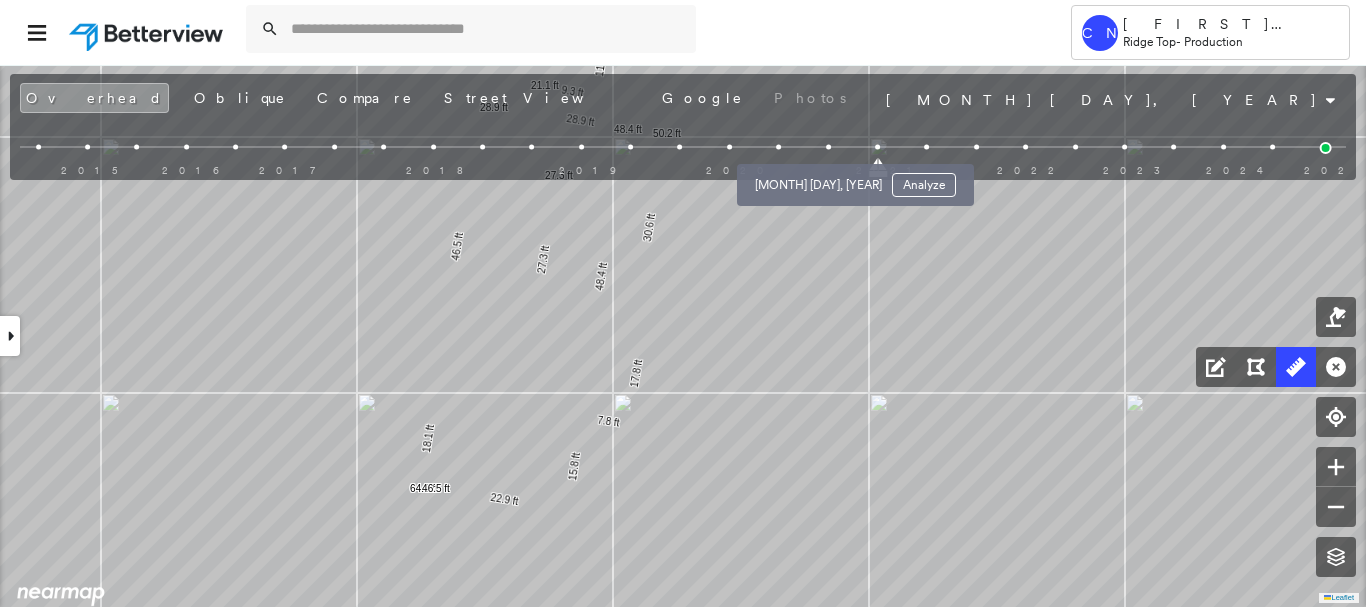 click at bounding box center [828, 147] 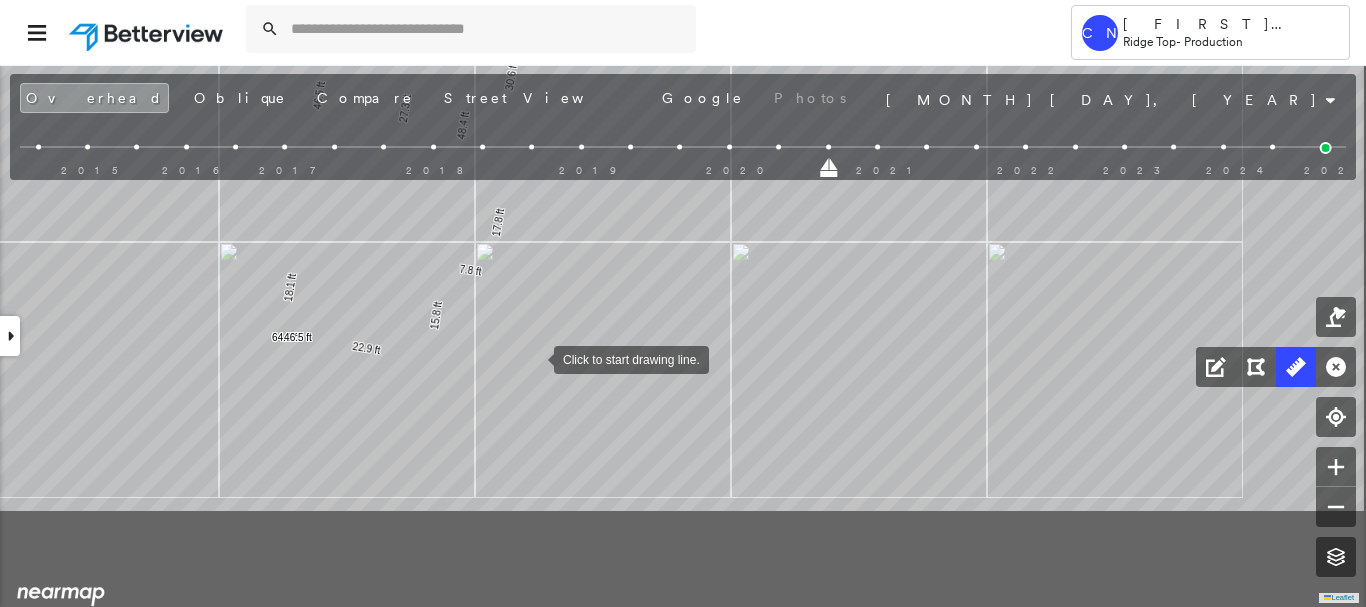 drag, startPoint x: 672, startPoint y: 508, endPoint x: 535, endPoint y: 359, distance: 202.41048 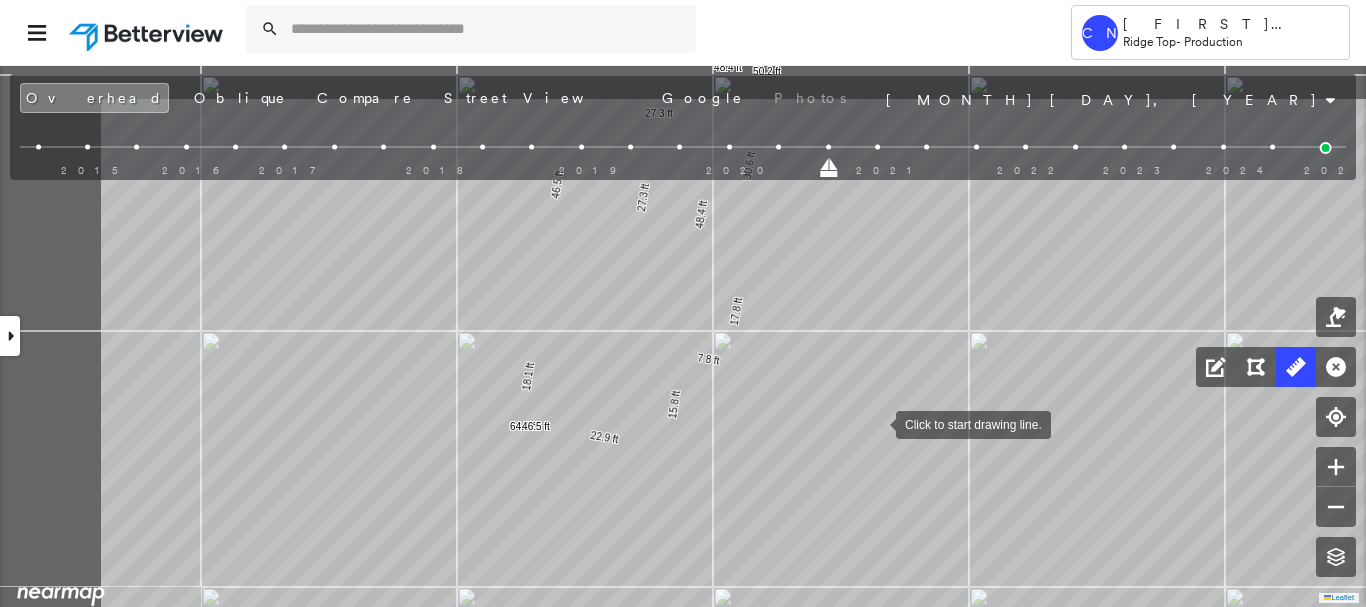drag, startPoint x: 637, startPoint y: 320, endPoint x: 875, endPoint y: 423, distance: 259.33185 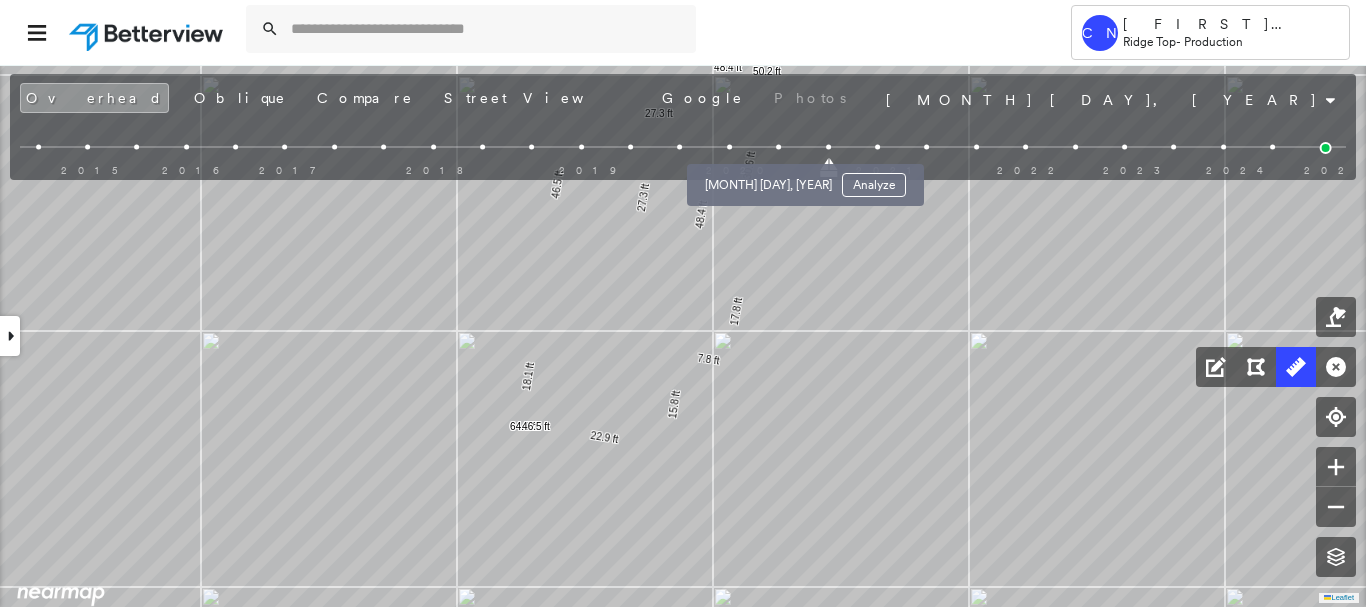click at bounding box center (778, 147) 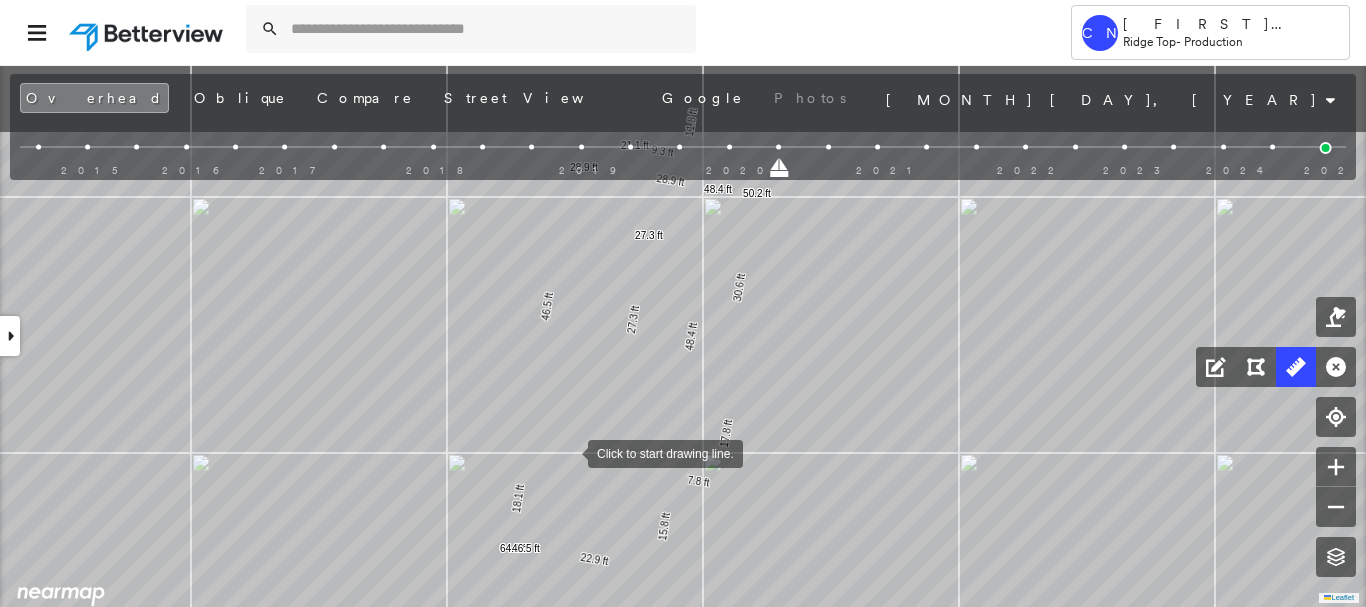drag, startPoint x: 581, startPoint y: 315, endPoint x: 559, endPoint y: 438, distance: 124.95199 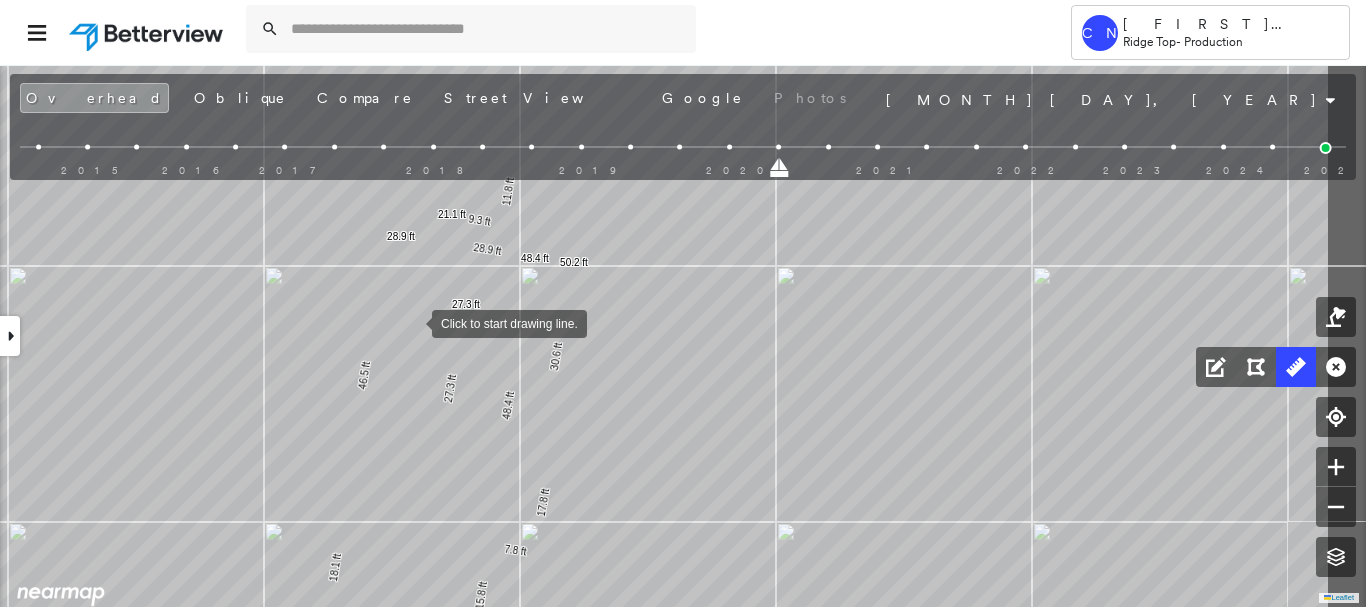 drag, startPoint x: 585, startPoint y: 300, endPoint x: 403, endPoint y: 291, distance: 182.2224 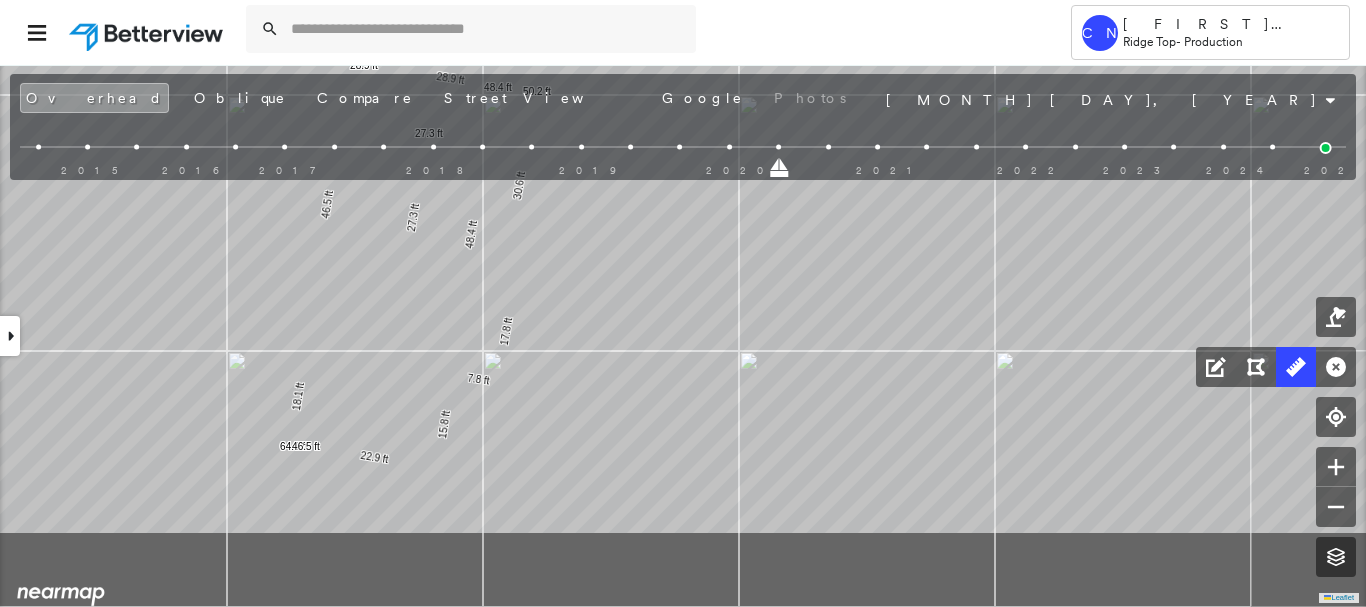 click on "27.3 ft 27.3 ft 48.4 ft 48.4 ft 46.5 ft 18.1 ft 64.6 ft 17.8 ft 30.6 ft 50.2 ft 7.8 ft 15.8 ft 22.9 ft 46.5 ft 28.9 ft 28.9 ft 11.8 ft 9.3 ft 21.1 ft Click to start drawing line." at bounding box center (-373, 240) 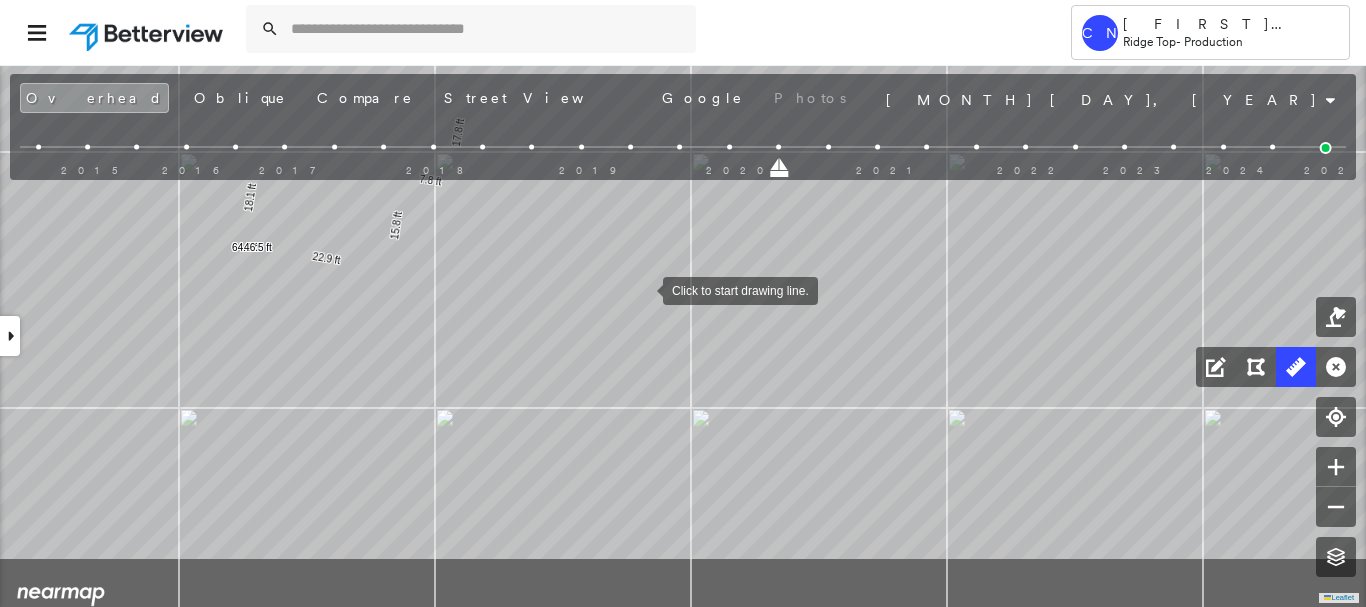 drag, startPoint x: 665, startPoint y: 381, endPoint x: 644, endPoint y: 291, distance: 92.417534 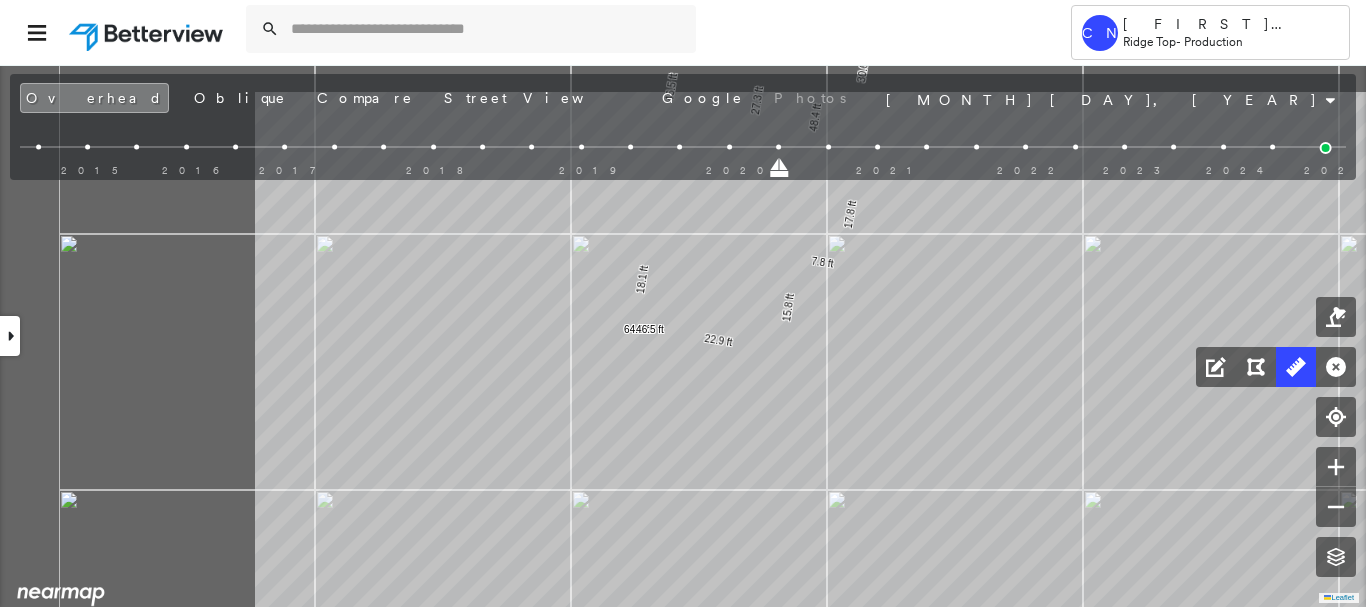 drag, startPoint x: 472, startPoint y: 253, endPoint x: 961, endPoint y: 369, distance: 502.5704 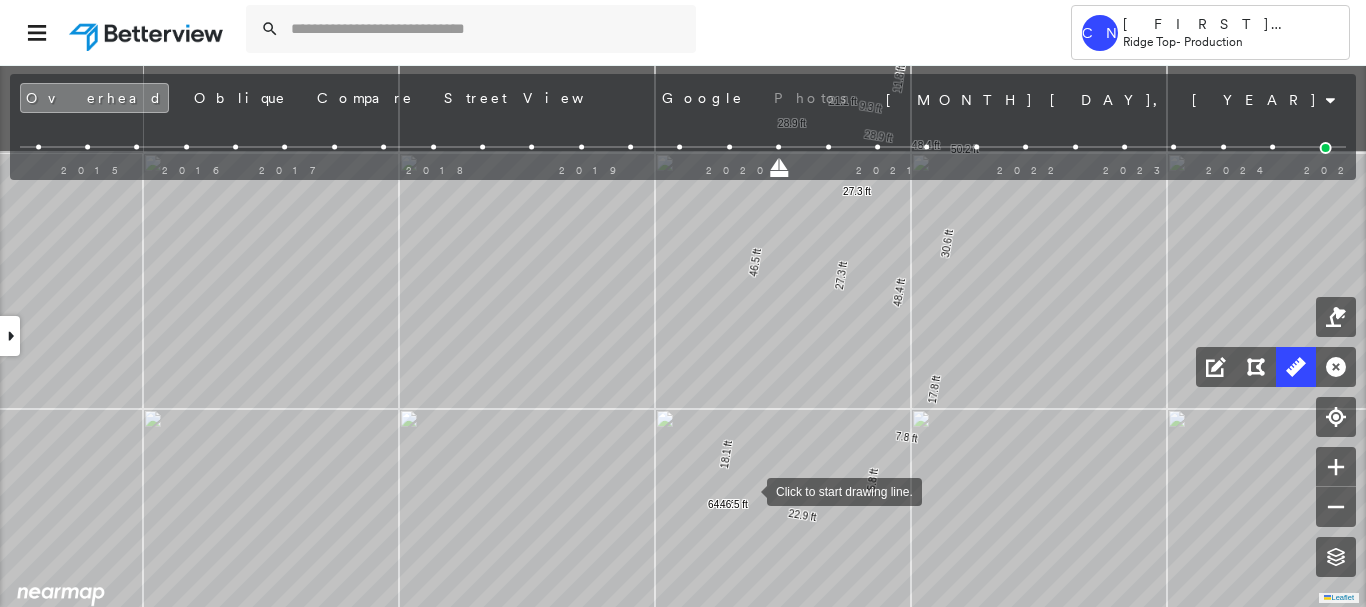 drag, startPoint x: 760, startPoint y: 348, endPoint x: 747, endPoint y: 489, distance: 141.59802 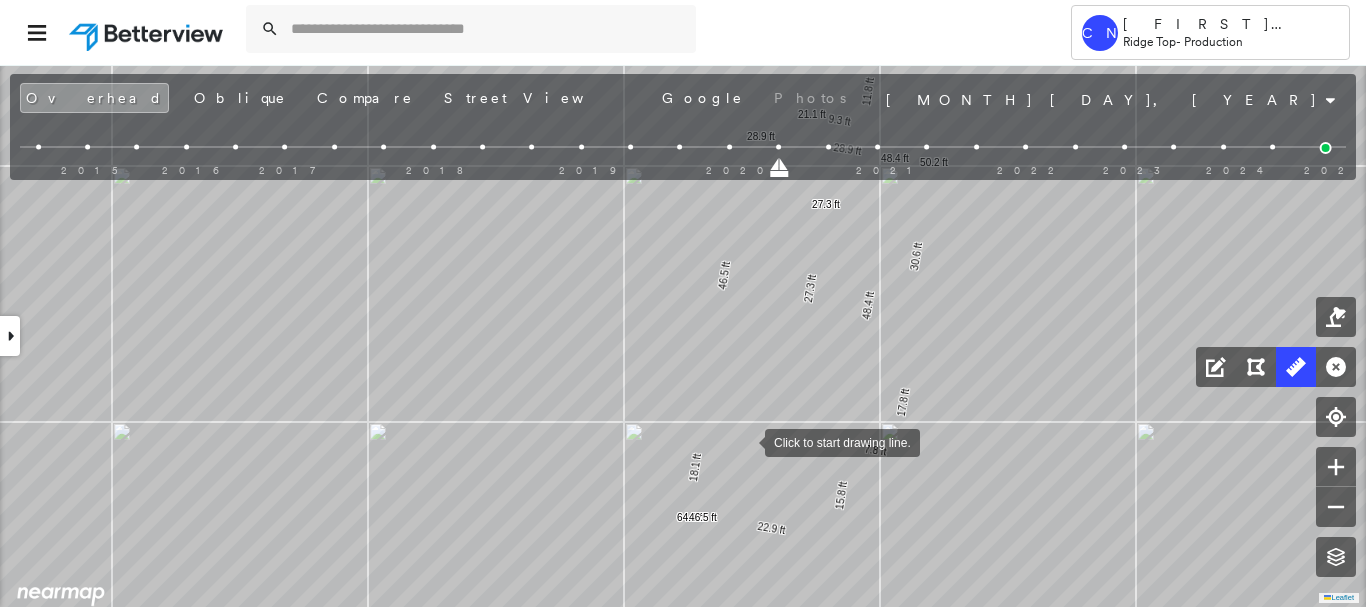 drag, startPoint x: 785, startPoint y: 424, endPoint x: 722, endPoint y: 450, distance: 68.154236 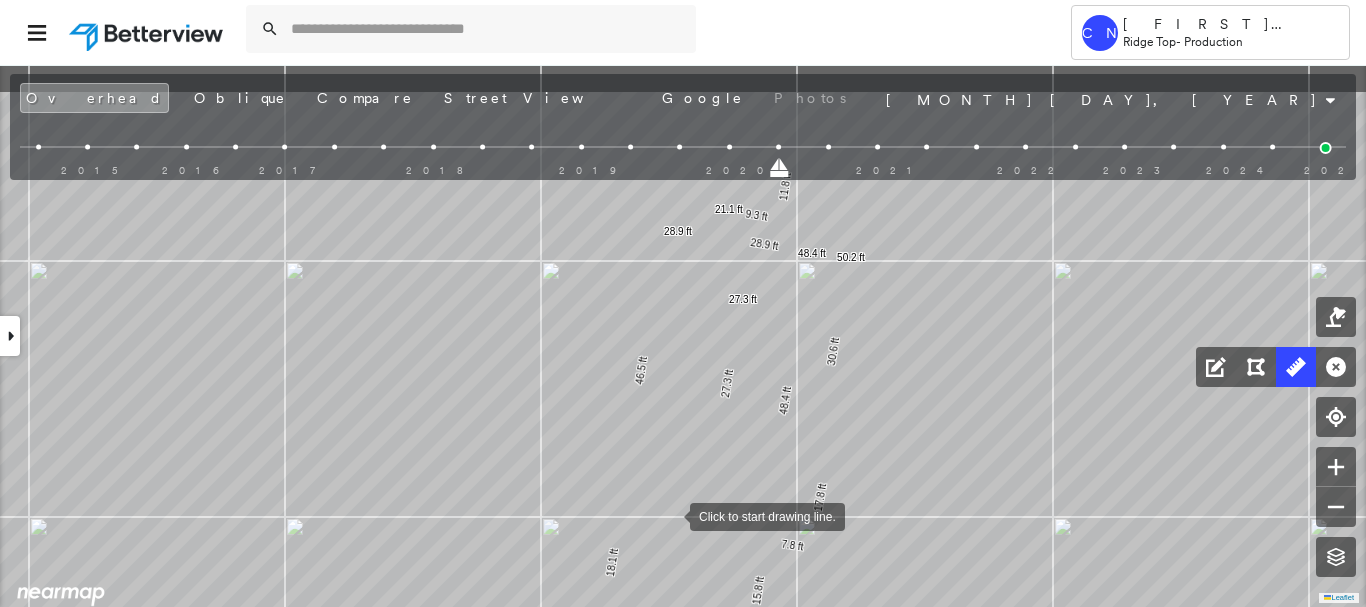 drag, startPoint x: 680, startPoint y: 501, endPoint x: 673, endPoint y: 512, distance: 13.038404 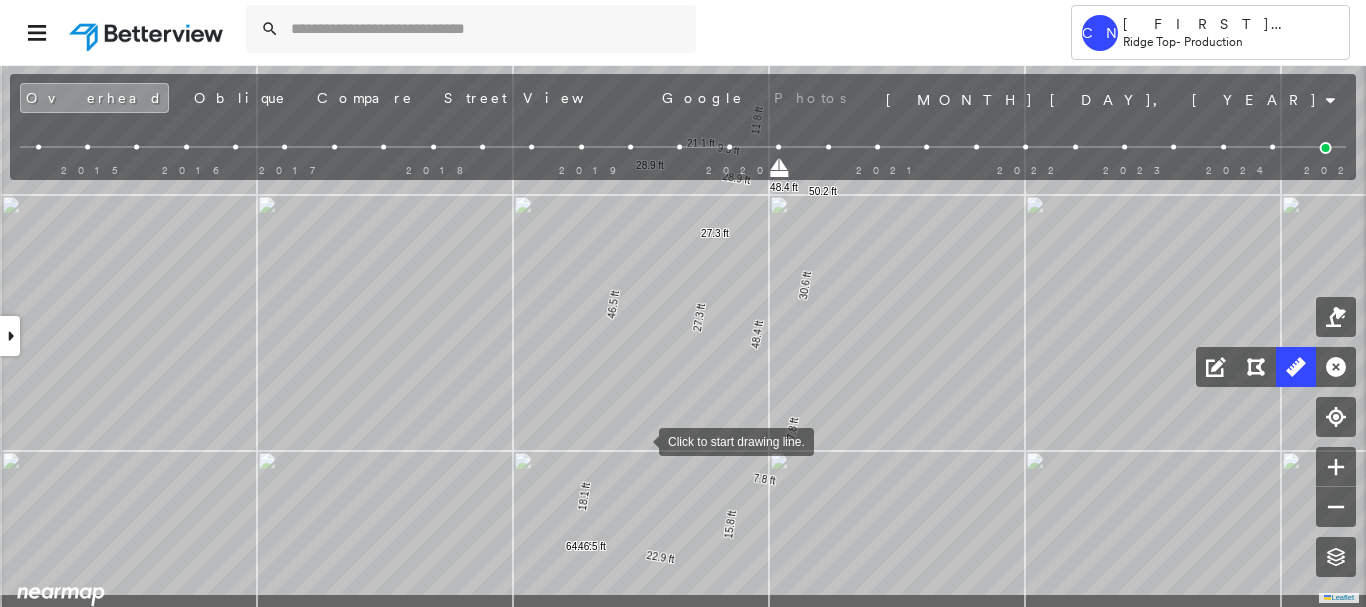 drag, startPoint x: 667, startPoint y: 508, endPoint x: 639, endPoint y: 441, distance: 72.615425 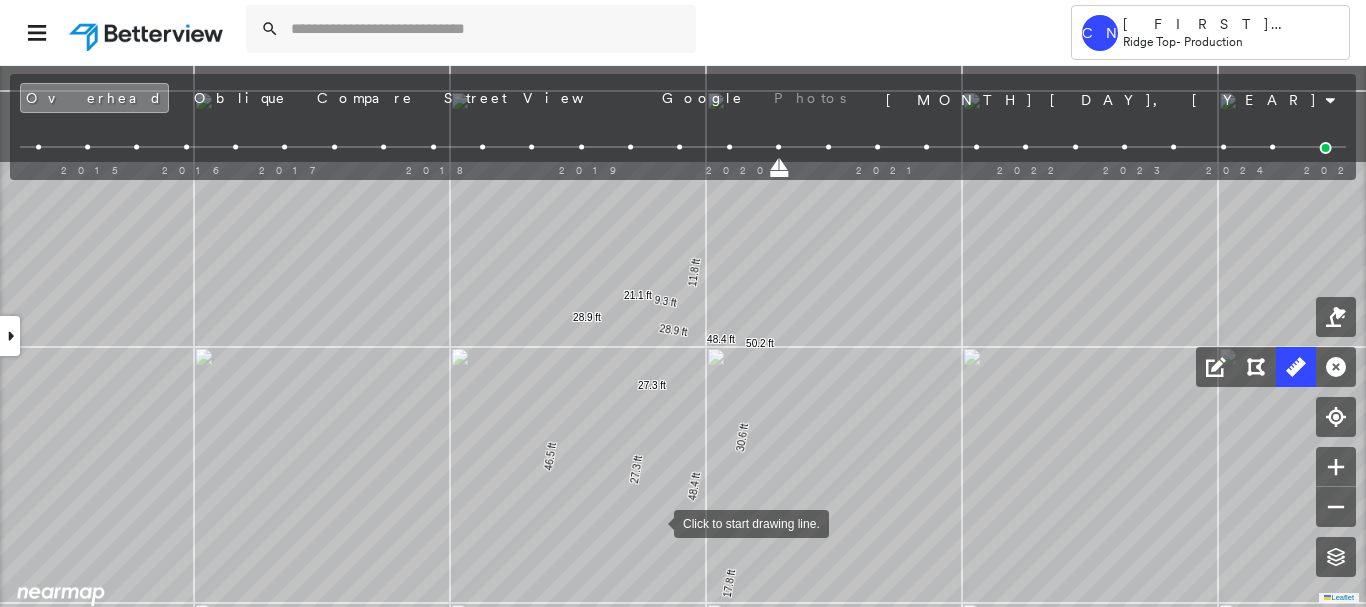 drag, startPoint x: 716, startPoint y: 373, endPoint x: 655, endPoint y: 521, distance: 160.07811 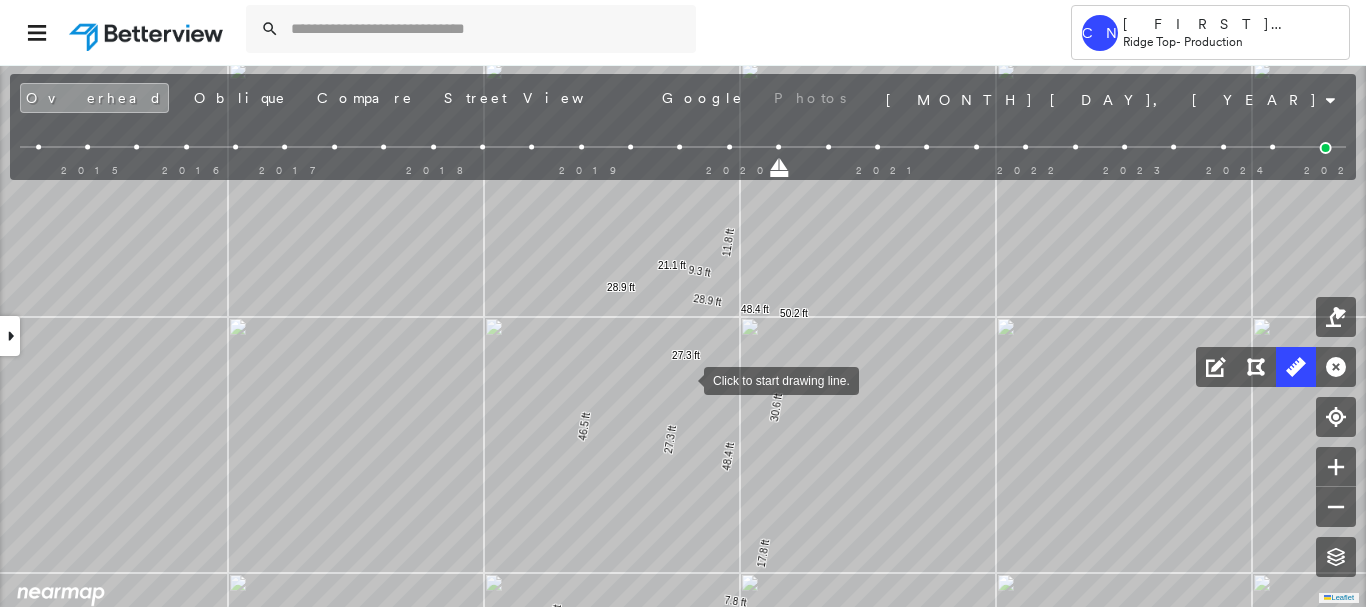 drag, startPoint x: 637, startPoint y: 419, endPoint x: 773, endPoint y: 321, distance: 167.63054 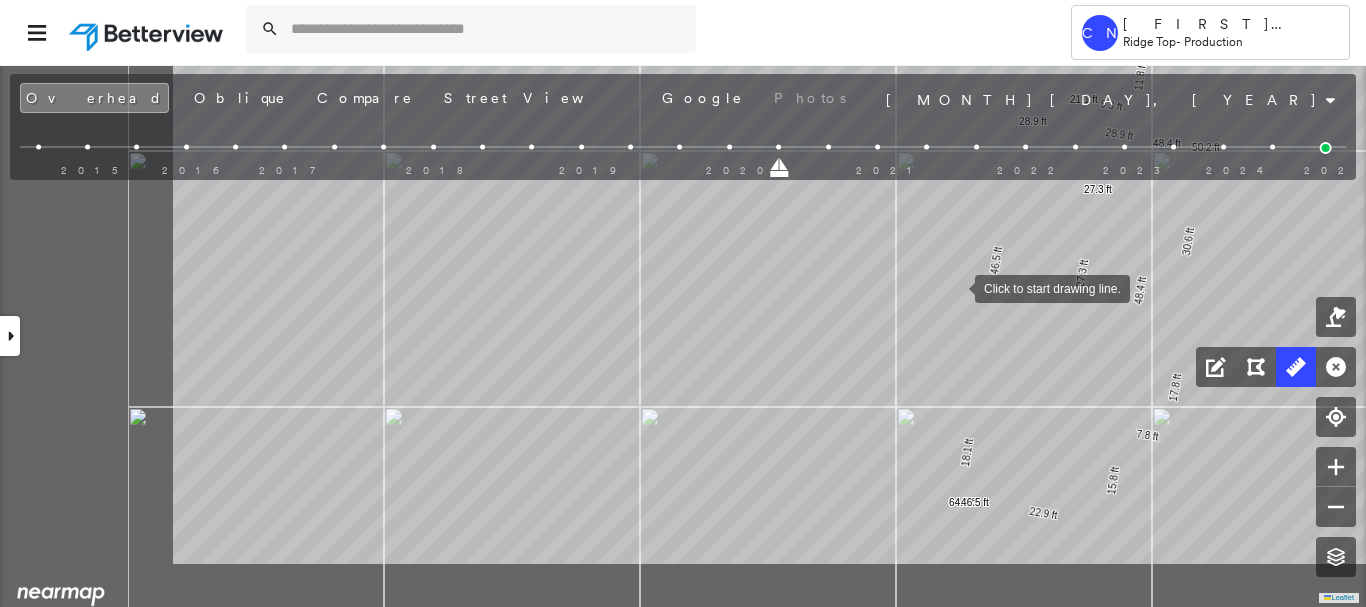 drag, startPoint x: 636, startPoint y: 392, endPoint x: 907, endPoint y: 255, distance: 303.66098 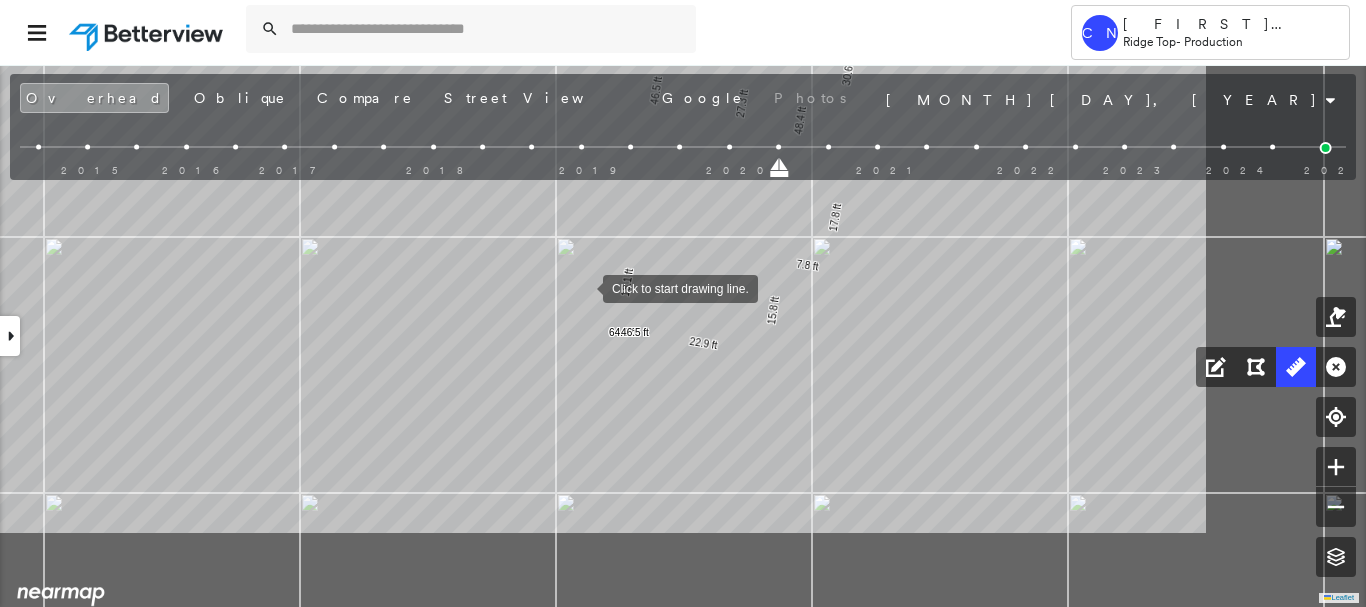 drag, startPoint x: 858, startPoint y: 408, endPoint x: 585, endPoint y: 286, distance: 299.02008 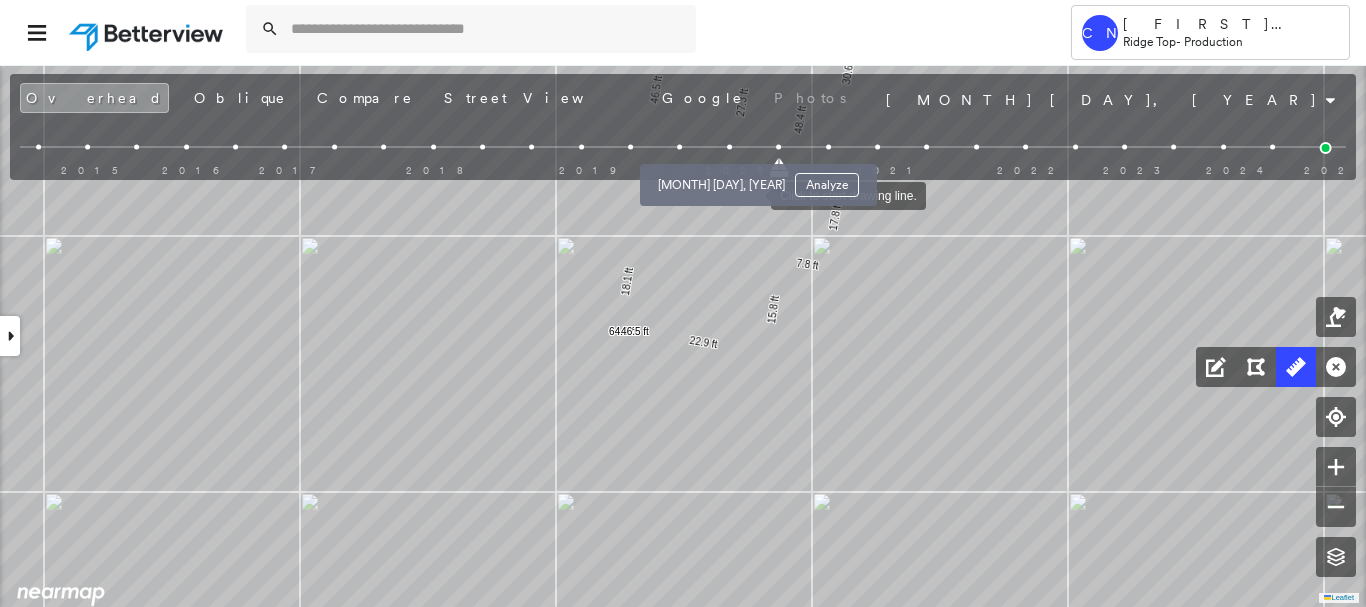 click at bounding box center (729, 147) 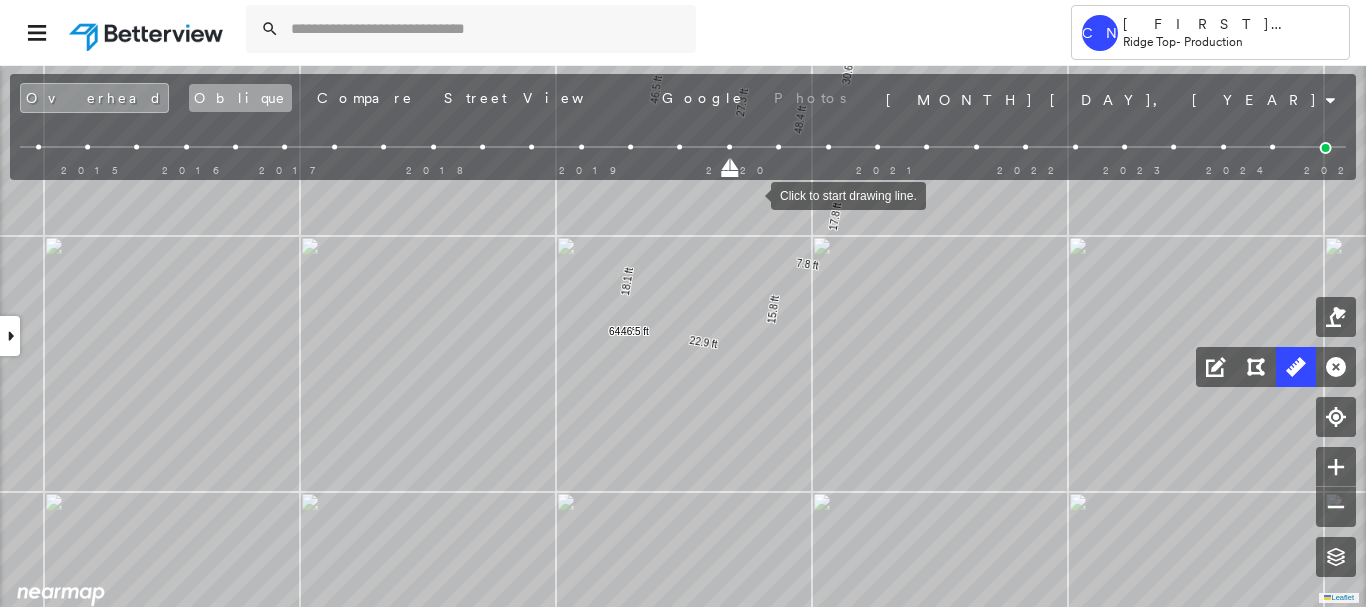 click on "Oblique" at bounding box center [240, 98] 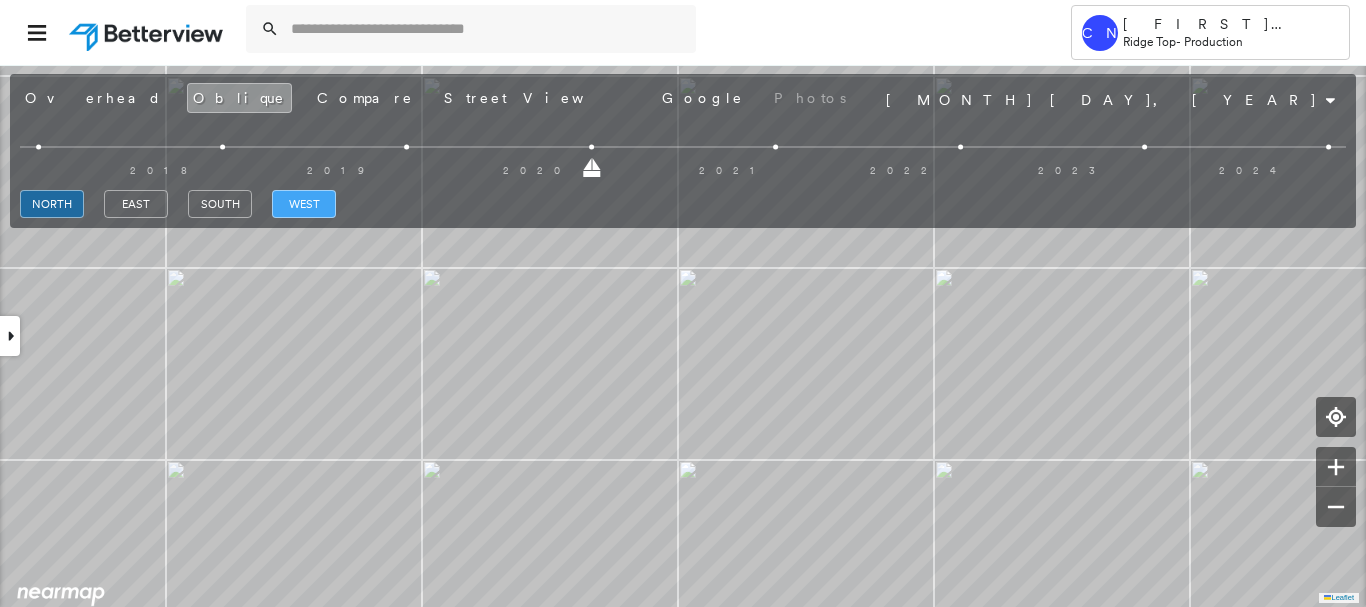 click on "west" at bounding box center (304, 204) 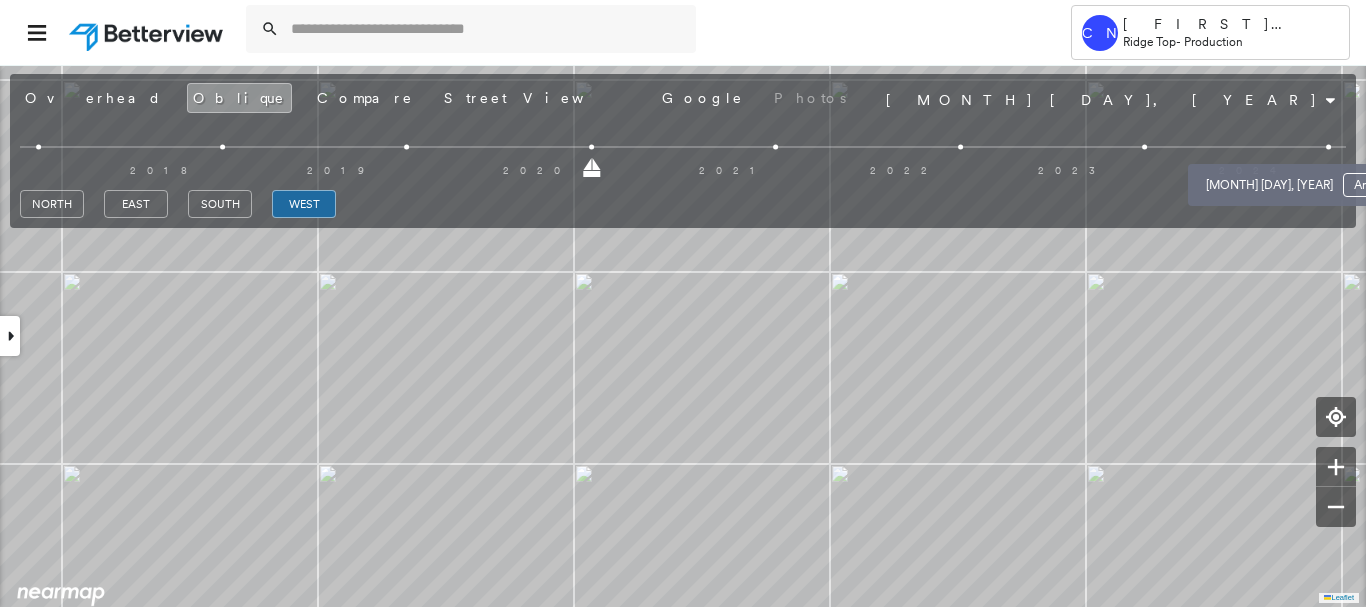 click at bounding box center [1329, 147] 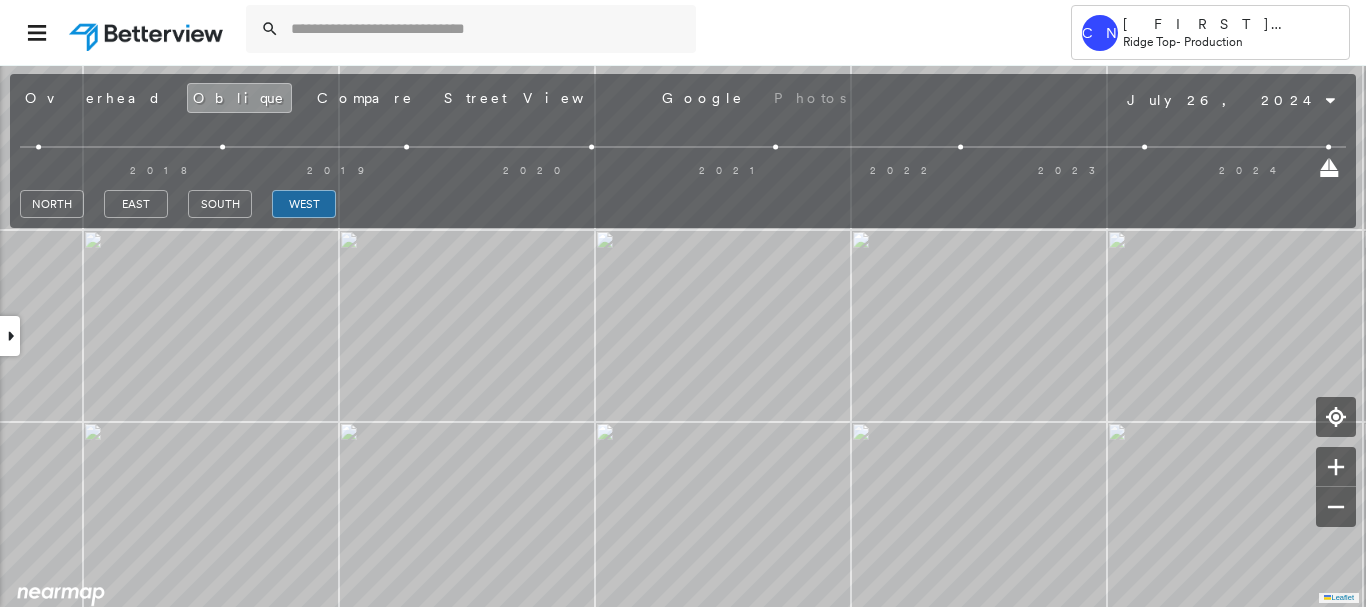 click on "[NUMBER] [STREET], [CITY], [STATE] [POSTAL_CODE] [ID] Assigned to: [FIRST] [LAST] Assigned to: [FIRST] [LAST] [ID] Assigned to: [FIRST] [LAST] Open Comments Download PDF Report Summary Construction Occupancy Protection Exposure Determination Looking for roof spotlights? Analyze this date Overhead Obliques Street View Roof Spotlight™ Index 0 100 25 50 75 1 2 Building Roof Scores 0 Buildings Policy Information : [ID] Flags : 1 (0 cleared, 1 uncleared) Construction Occupancy Protection Exposure Determination Flags : 1 (0 cleared, 1 uncleared) Uncleared Flags (1) Cleared Flags (0) Betterview Property Flagged [DATE] Clear Action Taken New Entry History Quote/New Business Terms & Conditions Added ACV Endorsement Added Cosmetic Endorsement Inspection/Loss Control Report Information Added to Inspection Survey Onsite Inspection Ordered Determined No Inspection Needed General Used Report to Further Agent/Insured Discussion Reject/Decline - New Business Allowed to Proceed / Policy Bound Added/Updated Building Information" at bounding box center [683, 335] 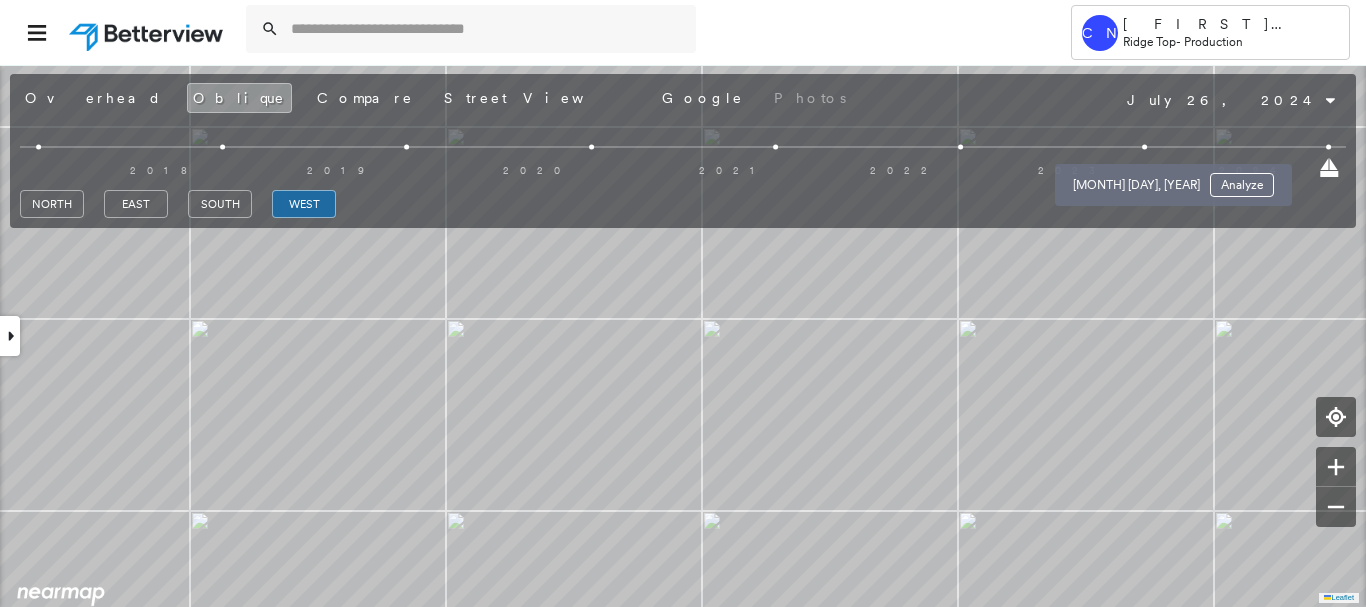 click at bounding box center [1144, 147] 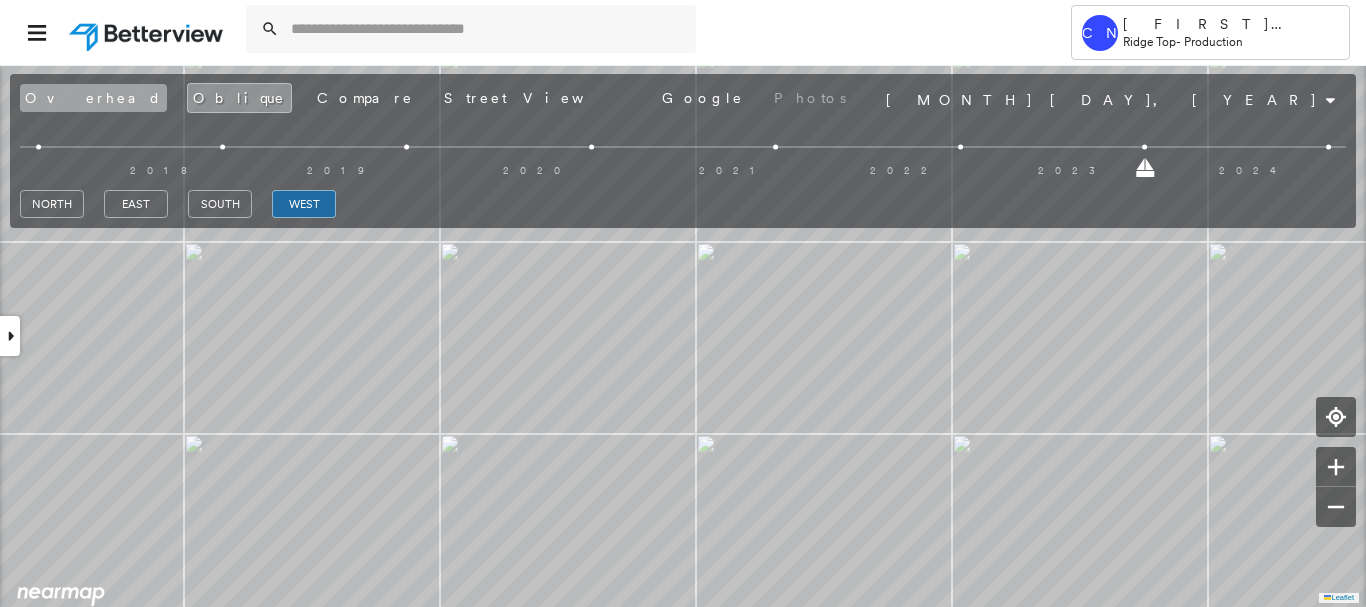 click on "Overhead" at bounding box center [93, 98] 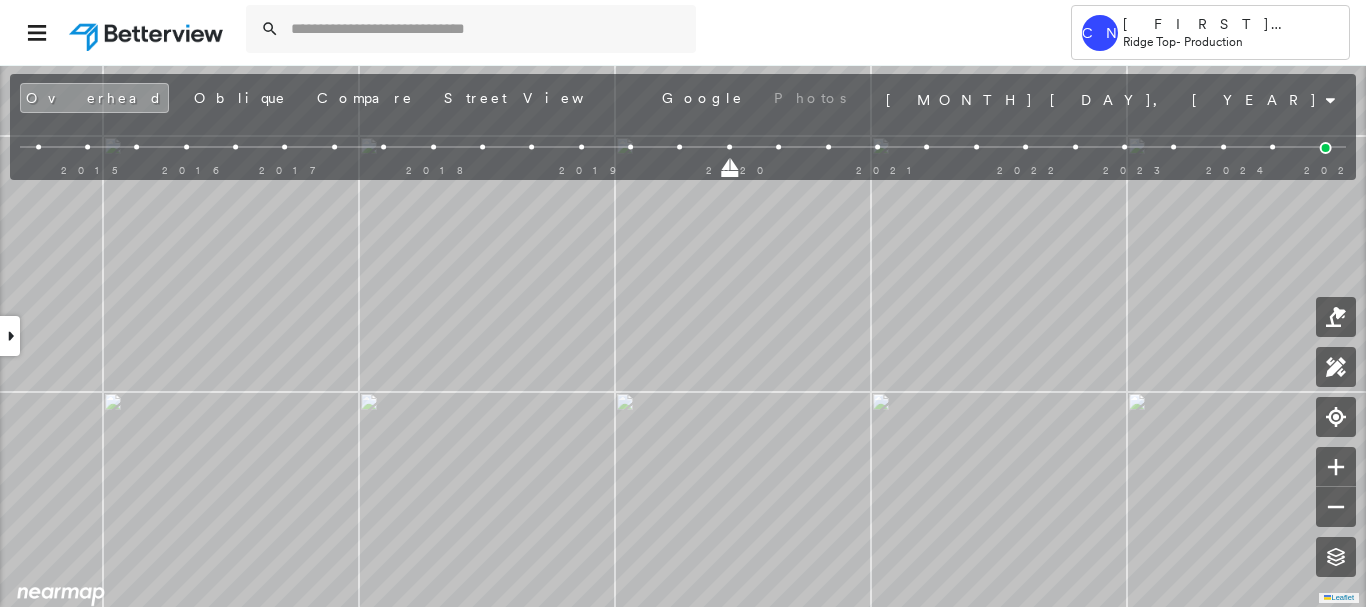 click on "[NUMBER] [STREET], [CITY], [STATE] [POSTAL_CODE] [ID] Assigned to: [FIRST] [LAST] Assigned to: [FIRST] [LAST] [ID] Assigned to: [FIRST] [LAST] Open Comments Download PDF Report Summary Construction Occupancy Protection Exposure Determination Looking for roof spotlights? Analyze this date Overhead Obliques Street View Roof Spotlight™ Index 0 100 25 50 75 1 2 Building Roof Scores 0 Buildings Policy Information : [ID] Flags : 1 (0 cleared, 1 uncleared) Construction Occupancy Protection Exposure Determination Flags : 1 (0 cleared, 1 uncleared) Uncleared Flags (1) Cleared Flags (0) Betterview Property Flagged [DATE] Clear Action Taken New Entry History Quote/New Business Terms & Conditions Added ACV Endorsement Added Cosmetic Endorsement Inspection/Loss Control Report Information Added to Inspection Survey Onsite Inspection Ordered Determined No Inspection Needed General Used Report to Further Agent/Insured Discussion Reject/Decline - New Business Allowed to Proceed / Policy Bound Added/Updated Building Information" at bounding box center [683, 335] 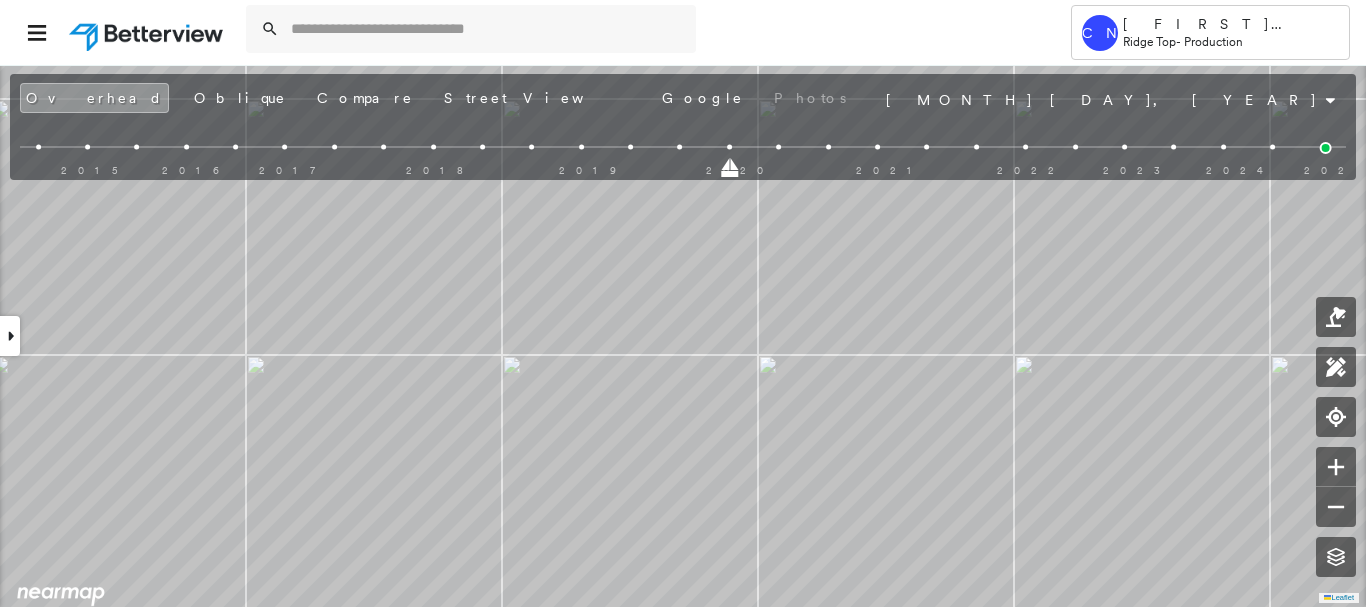 drag, startPoint x: 1340, startPoint y: 145, endPoint x: 1330, endPoint y: 146, distance: 10.049875 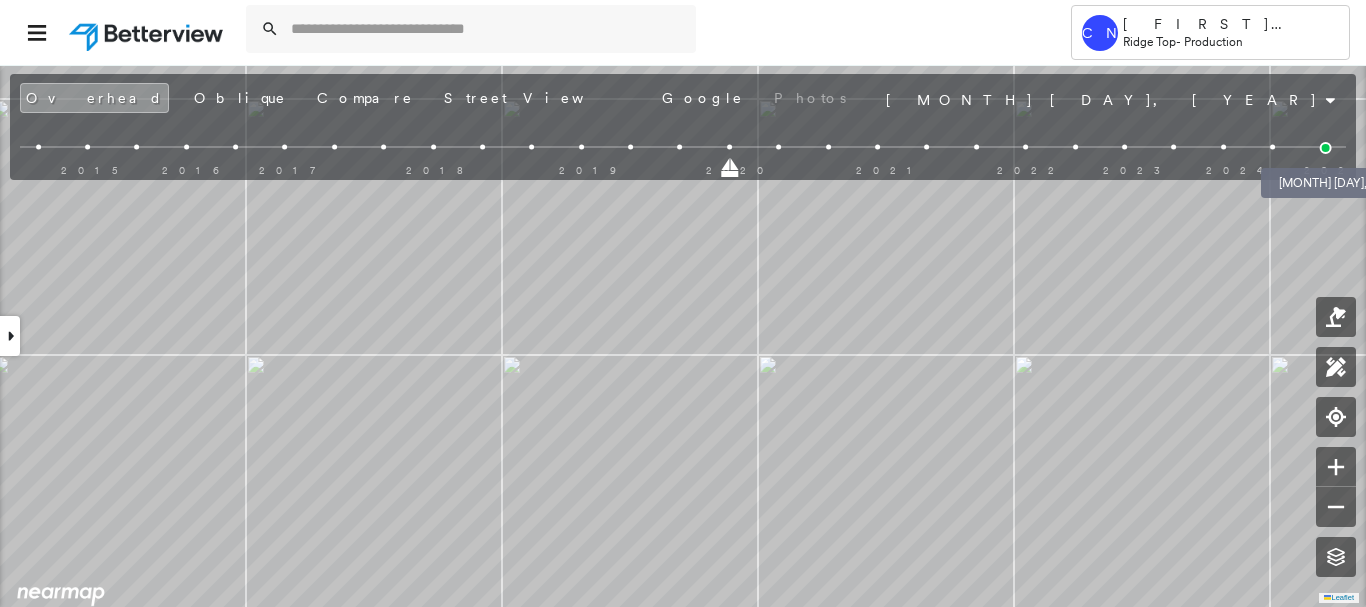 click at bounding box center [1326, 148] 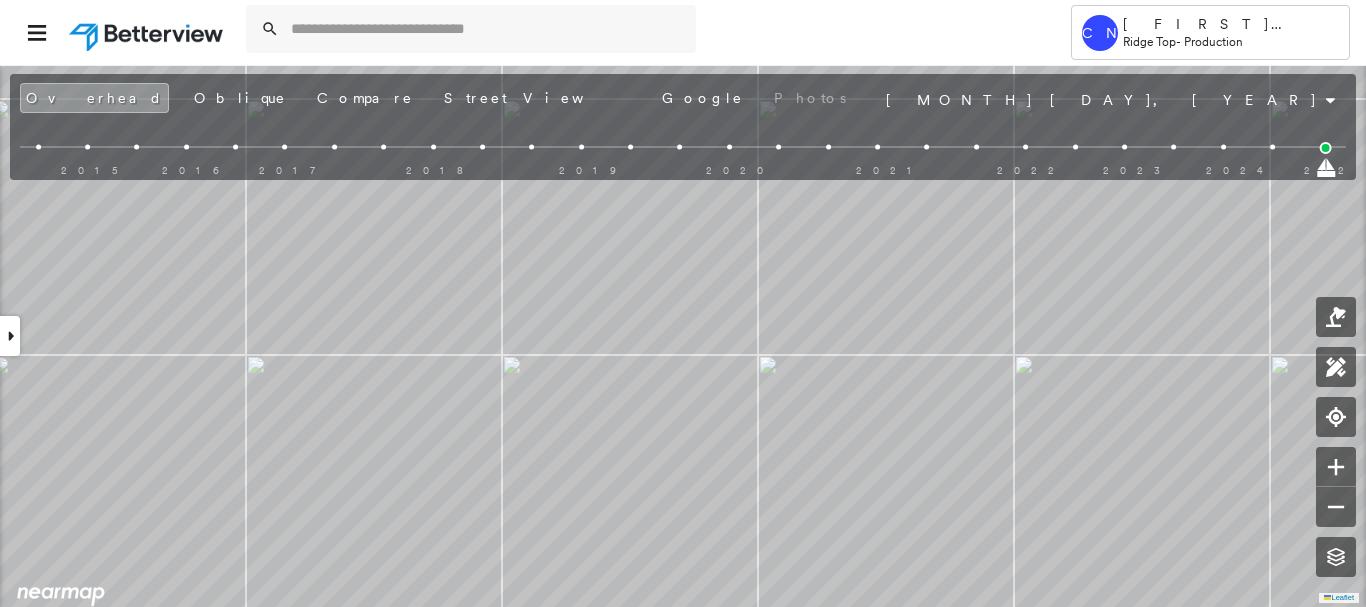click on "[NUMBER] [STREET], [CITY], [STATE] [POSTAL_CODE] [ID] Assigned to: [FIRST] [LAST] Assigned to: [FIRST] [LAST] [ID] Assigned to: [FIRST] [LAST] Open Comments Download PDF Report Summary Construction Occupancy Protection Exposure Determination Looking for roof spotlights? Analyze this date Overhead Obliques Street View Roof Spotlight™ Index : 83-96 out of 100 0 100 25 50 75 2 1 Building Roof Scores 2 Buildings Policy Information : [ID] Flags : 1 (0 cleared, 1 uncleared) Construction Roof Spotlights : Staining, Overhang, Skylight, Chimney, Vent Property Features : Patio Furniture Roof Size & Shape : 2 buildings Occupancy Protection Exposure Determination Flags : 1 (0 cleared, 1 uncleared) Uncleared Flags (1) Cleared Flags (0) Betterview Property Flagged [DATE] Clear Action Taken New Entry History Quote/New Business Terms & Conditions Added ACV Endorsement Added Cosmetic Endorsement Inspection/Loss Control Report Information Added to Inspection Survey Onsite Inspection Ordered Determined No Inspection Needed General Reject/Decline - New Business Save Save" at bounding box center (683, 335) 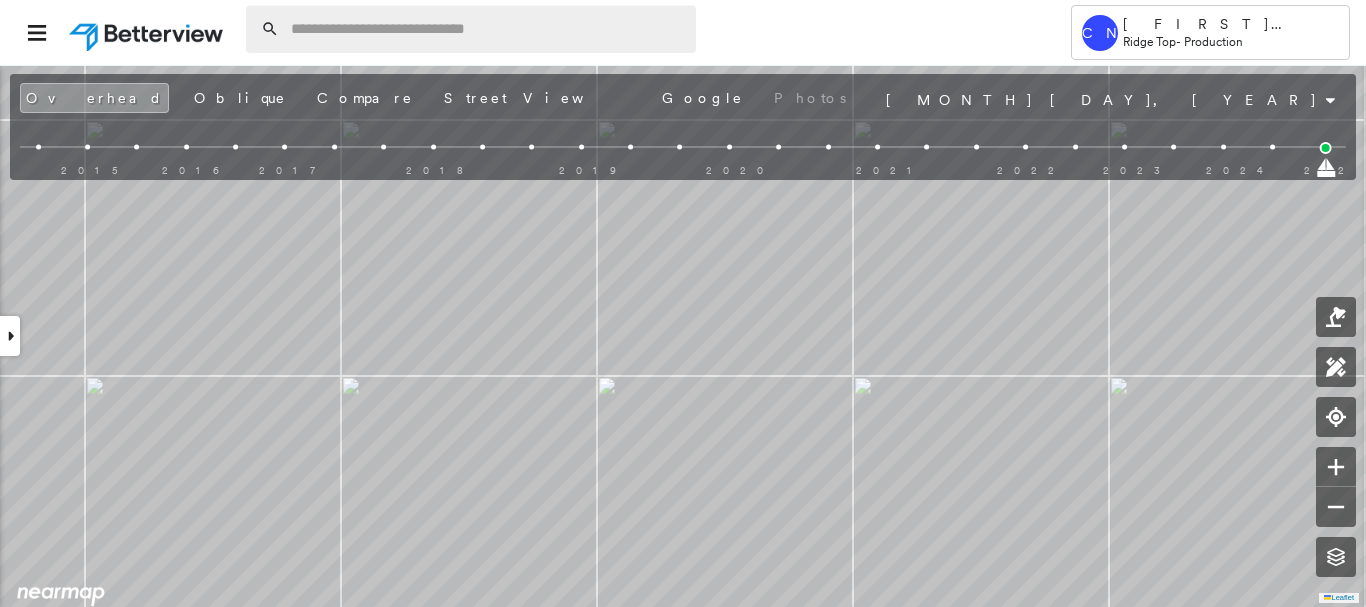 click at bounding box center [487, 29] 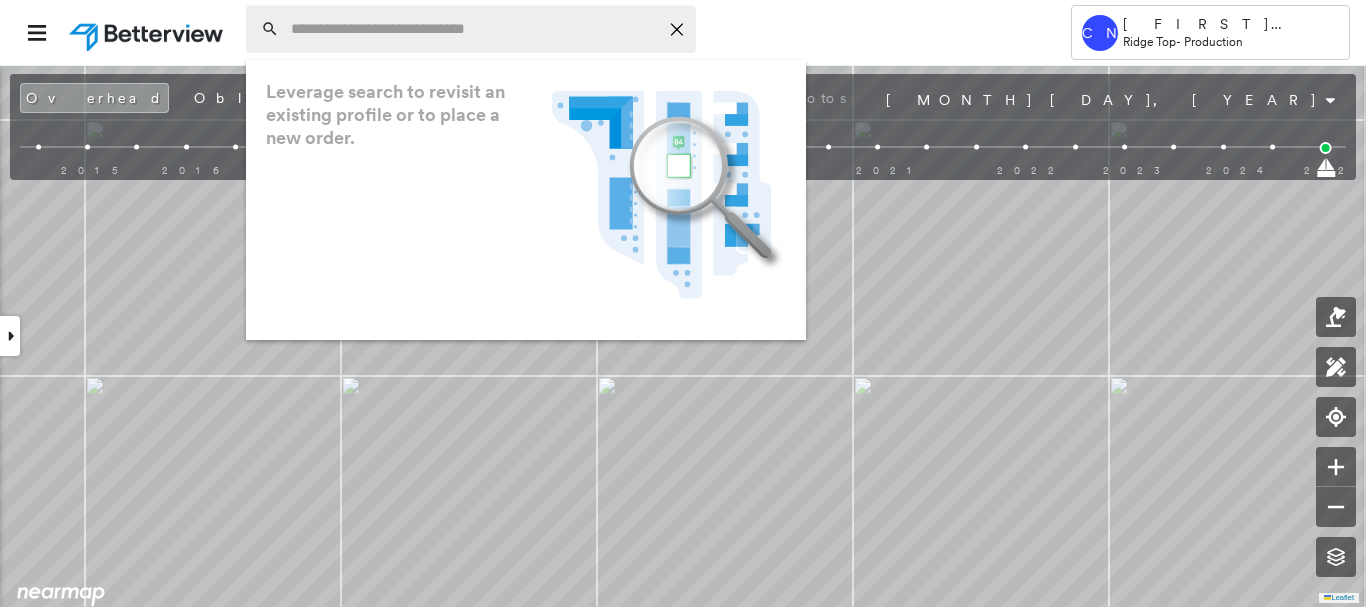 paste on "**********" 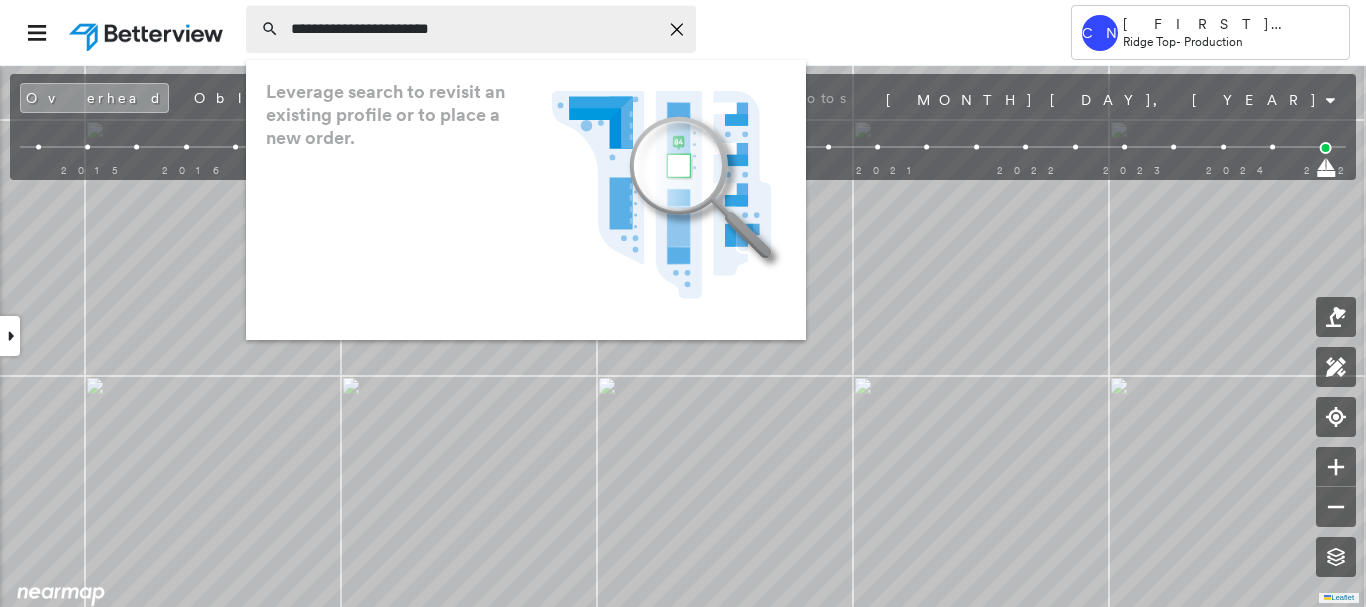 type on "**********" 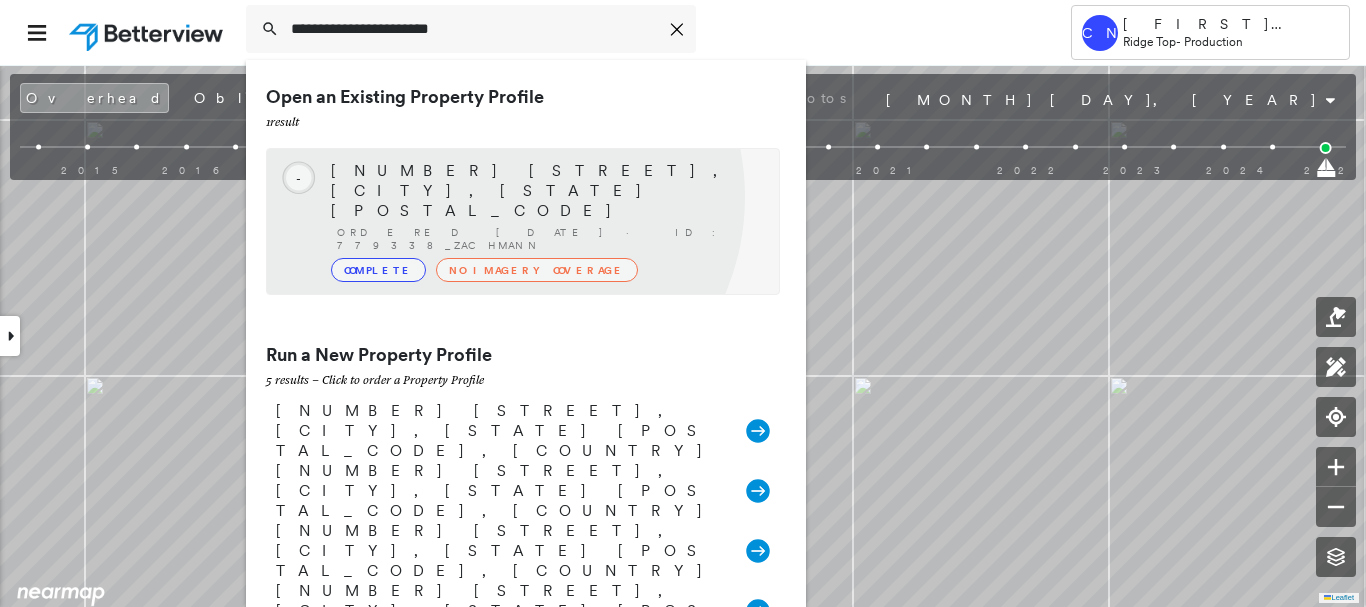 click on "Ordered [DATE] · ID: 779338_ZACHMANN" at bounding box center (548, 239) 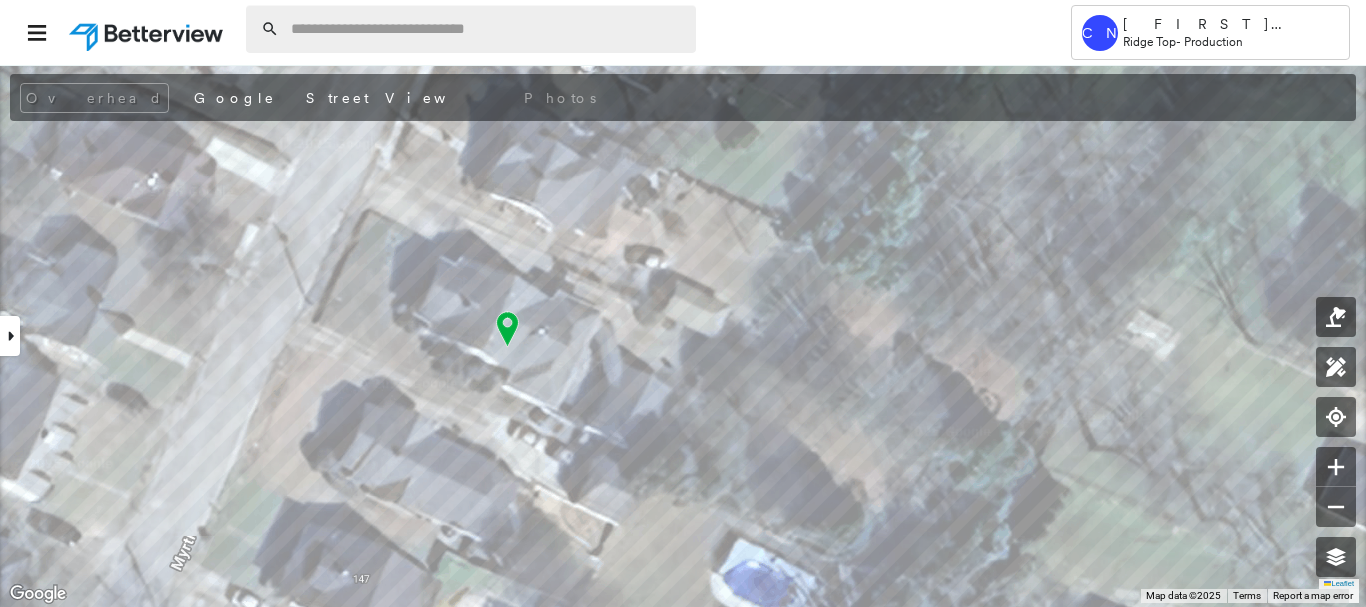 click at bounding box center (487, 29) 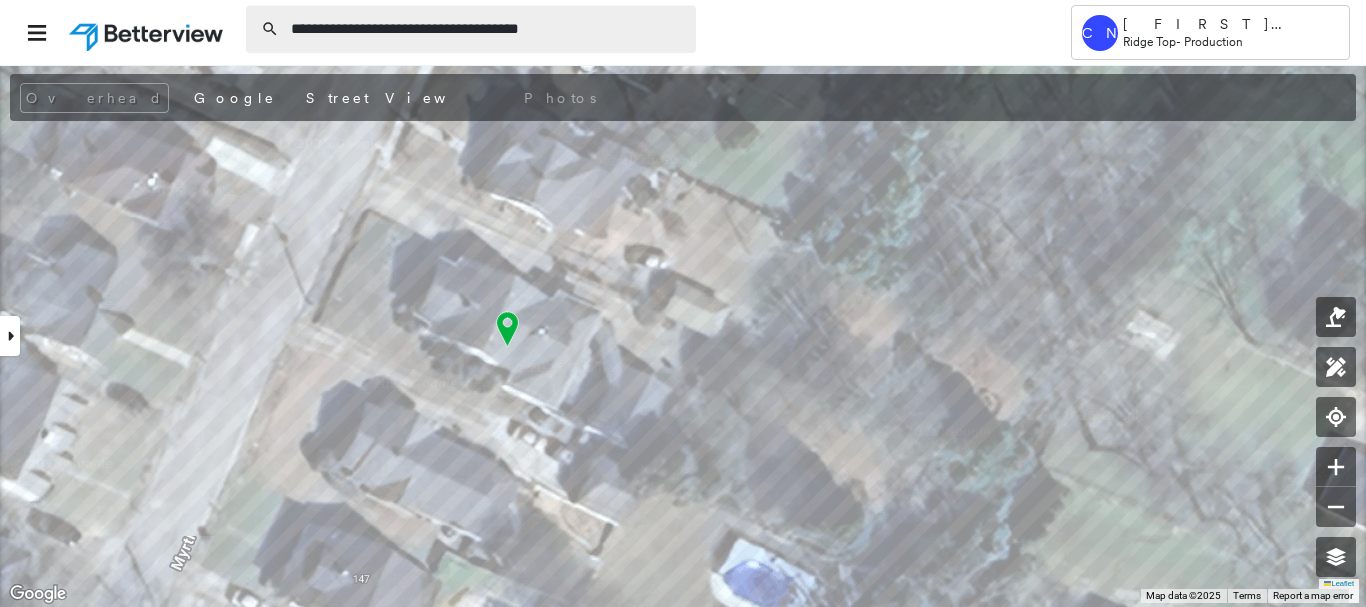 type on "**********" 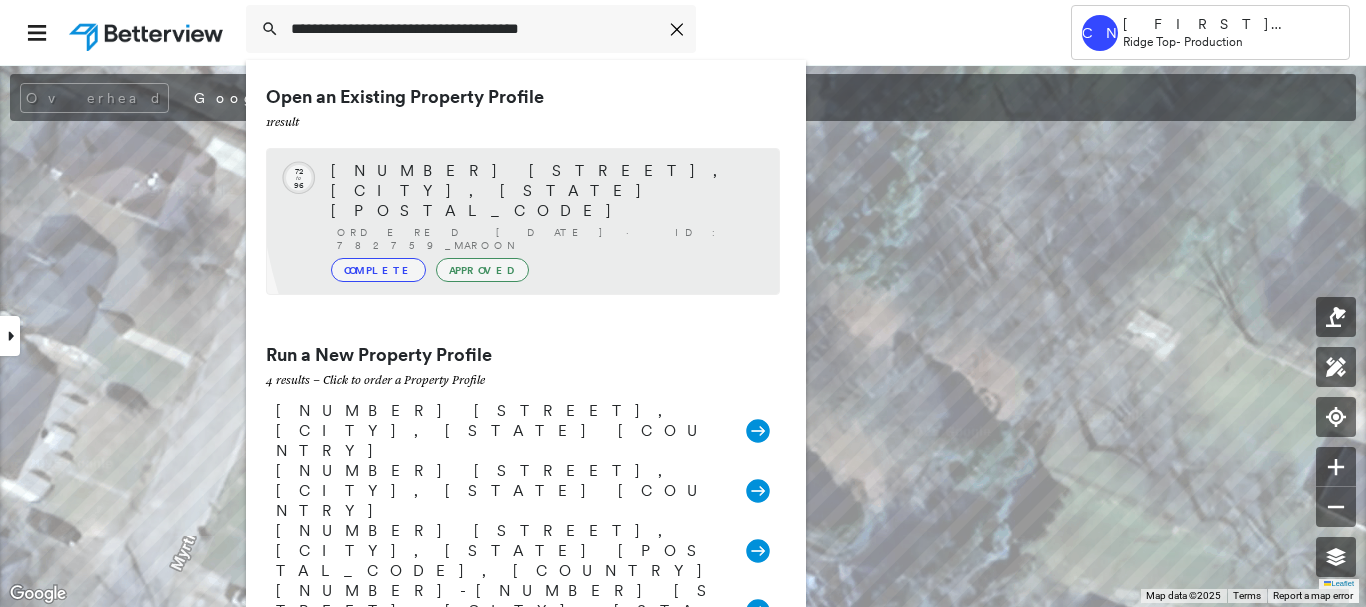 click on "[NUMBER] [STREET], [CITY], [STATE] [POSTAL_CODE]" at bounding box center (545, 191) 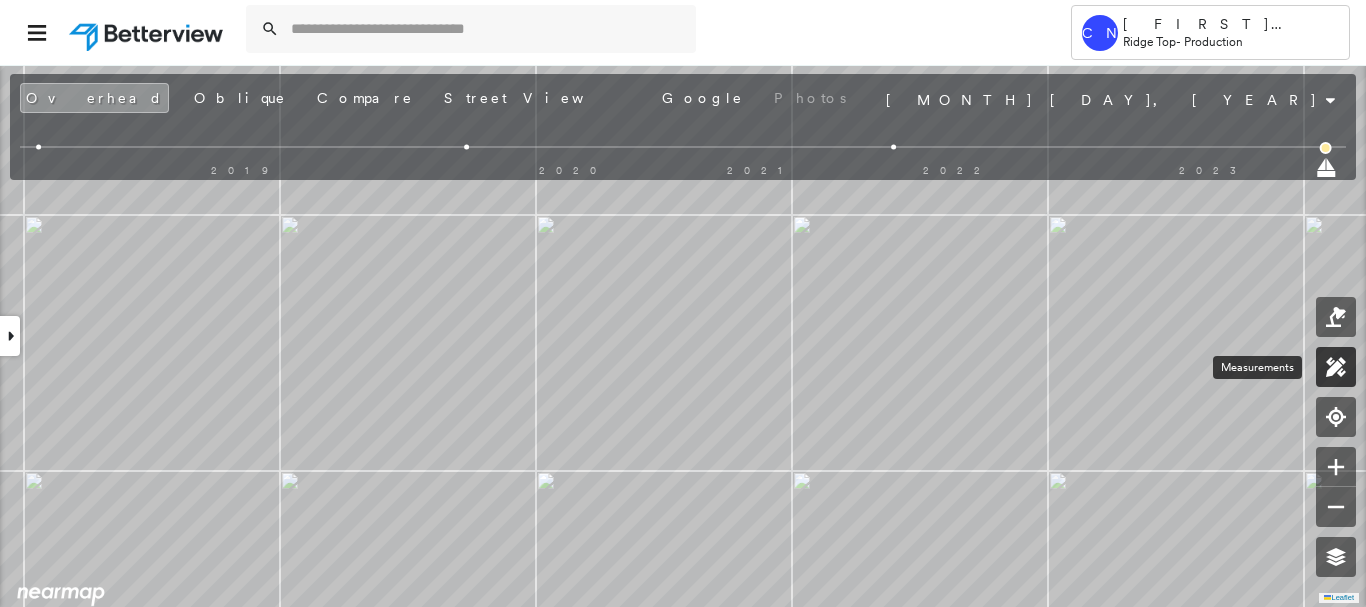 click at bounding box center (1336, 367) 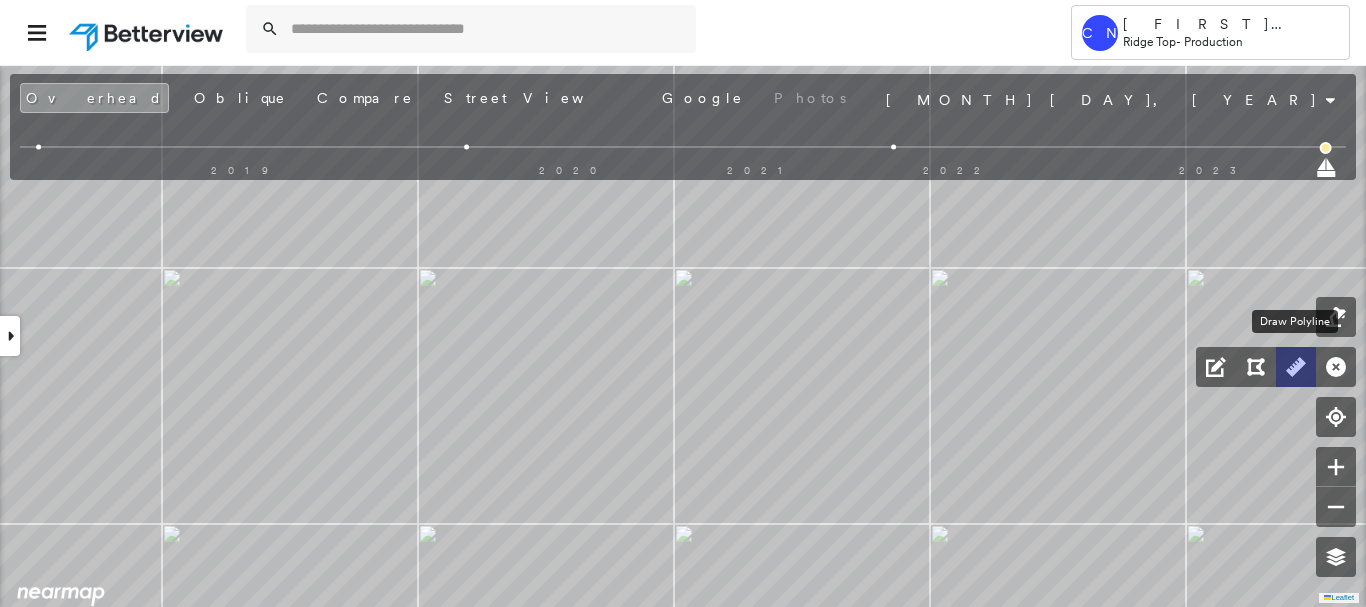 click at bounding box center [1296, 367] 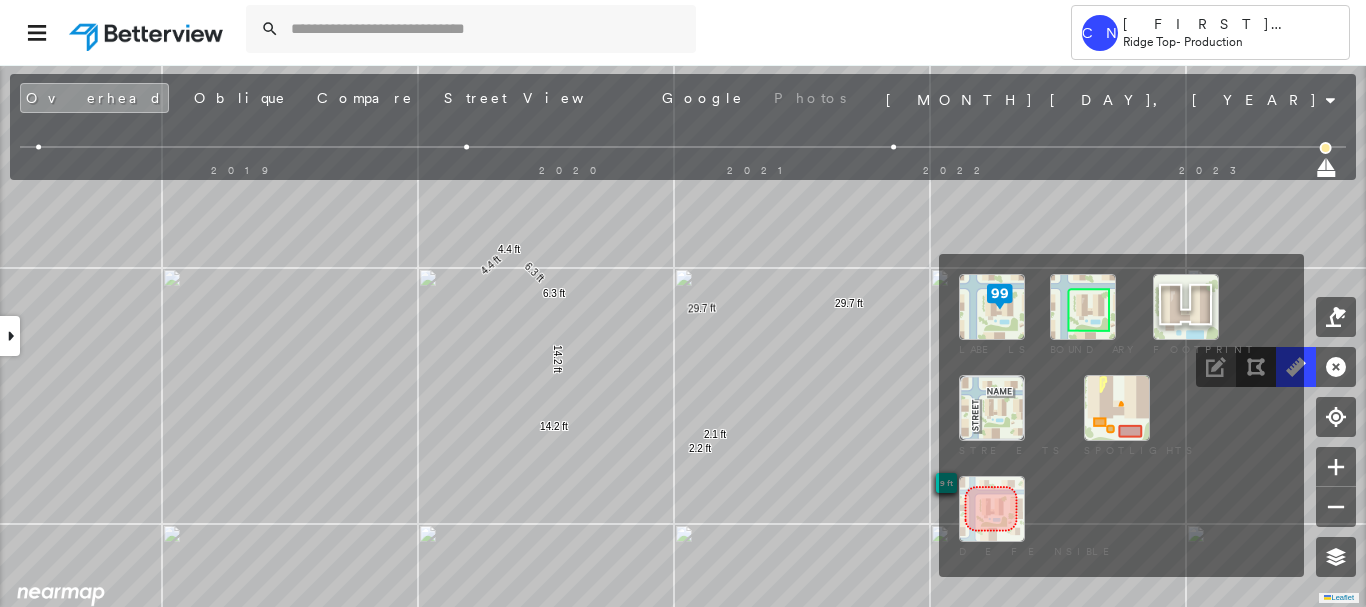 drag, startPoint x: 1351, startPoint y: 560, endPoint x: 1263, endPoint y: 361, distance: 217.58907 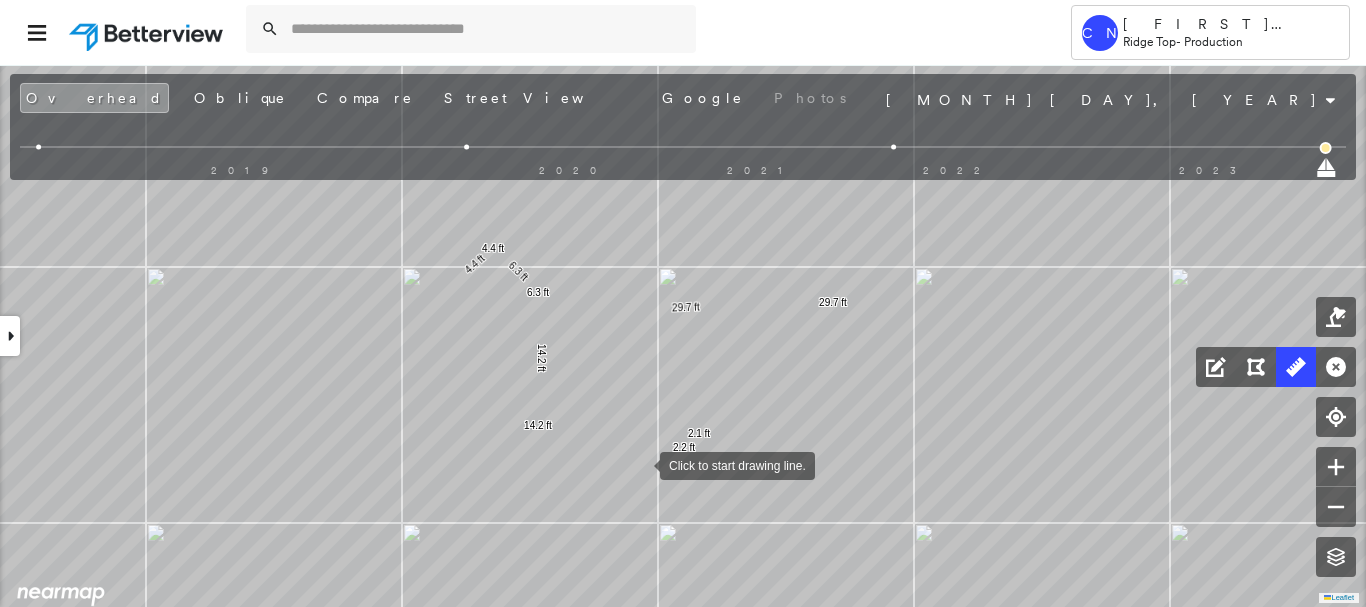drag, startPoint x: 658, startPoint y: 465, endPoint x: 642, endPoint y: 464, distance: 16.03122 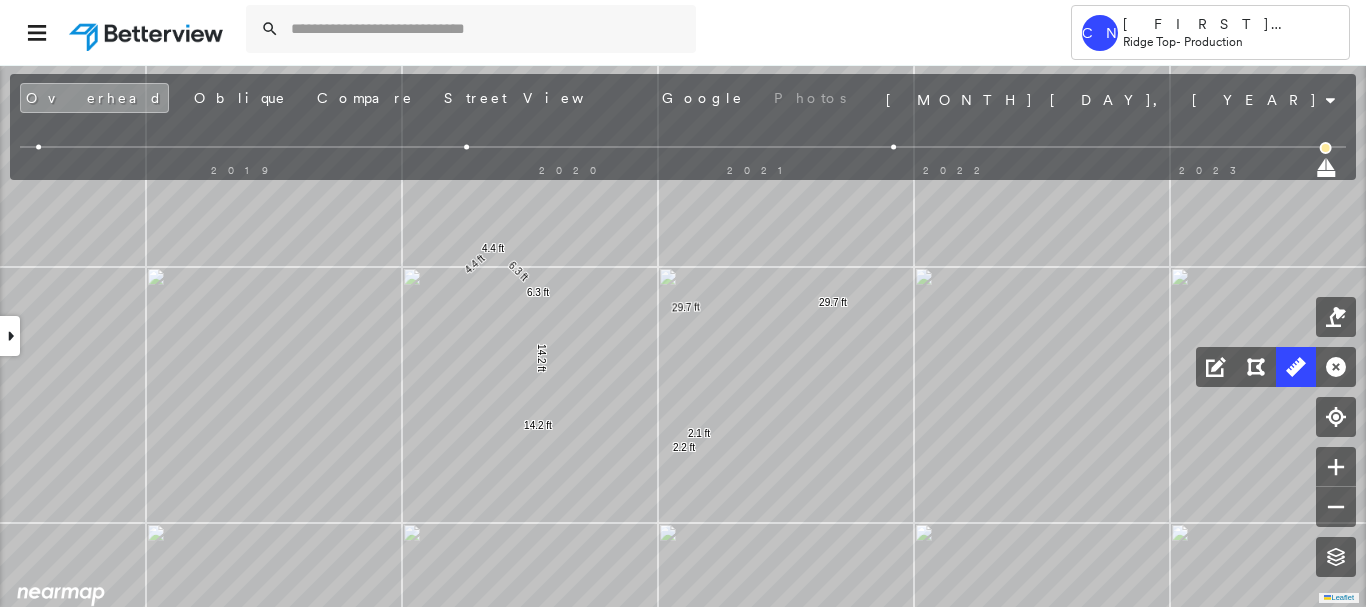click at bounding box center [10, 336] 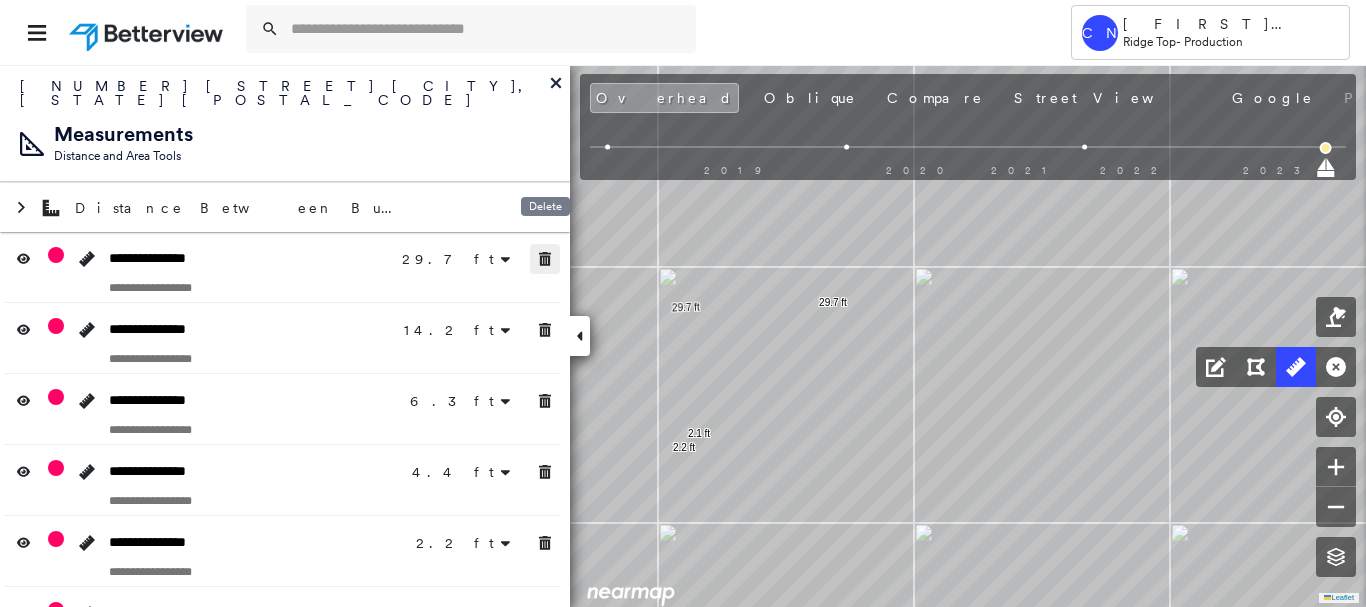 drag, startPoint x: 535, startPoint y: 255, endPoint x: 535, endPoint y: 319, distance: 64 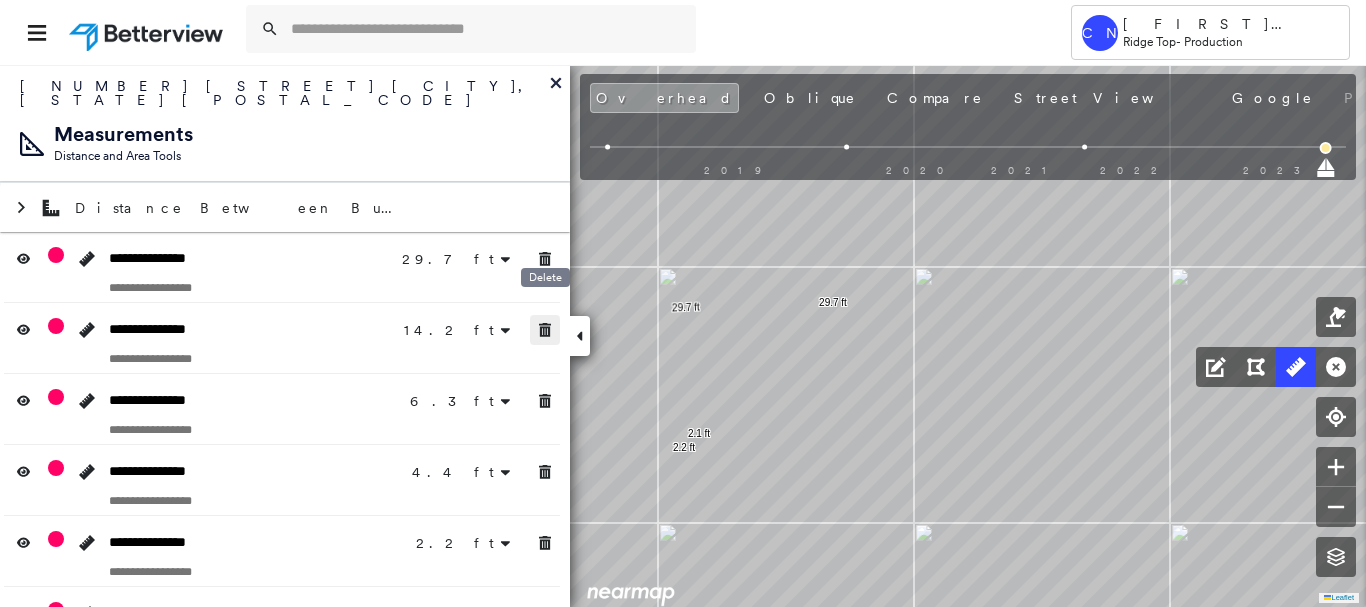click at bounding box center (545, 330) 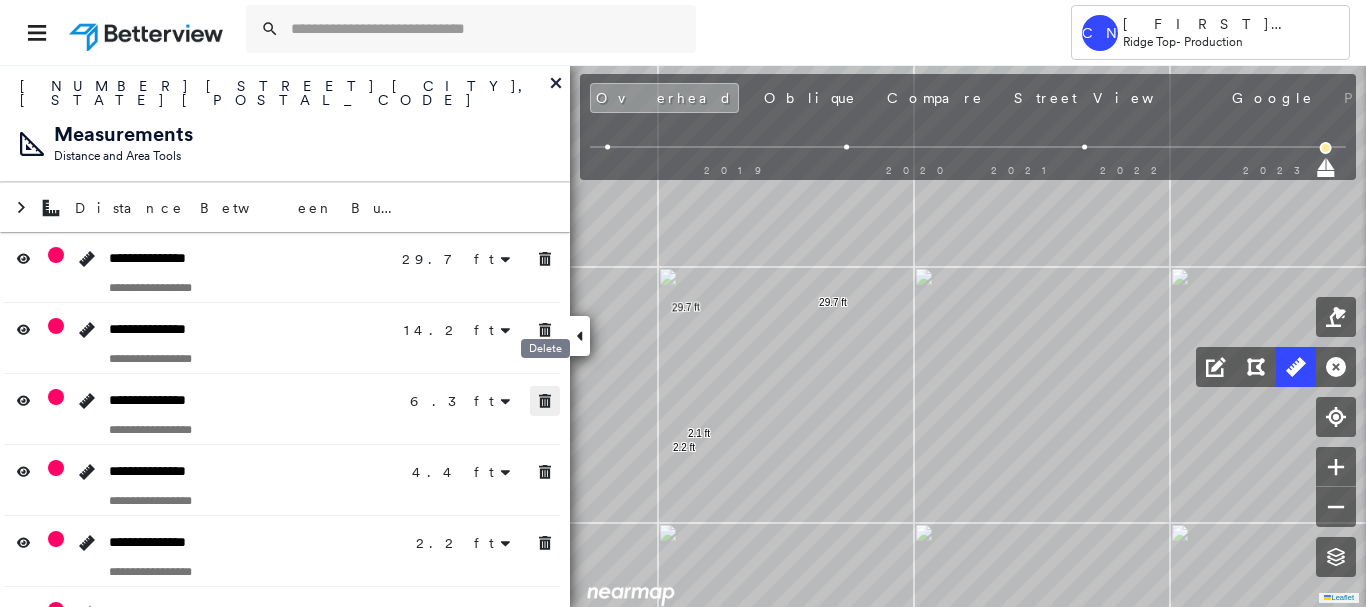 click 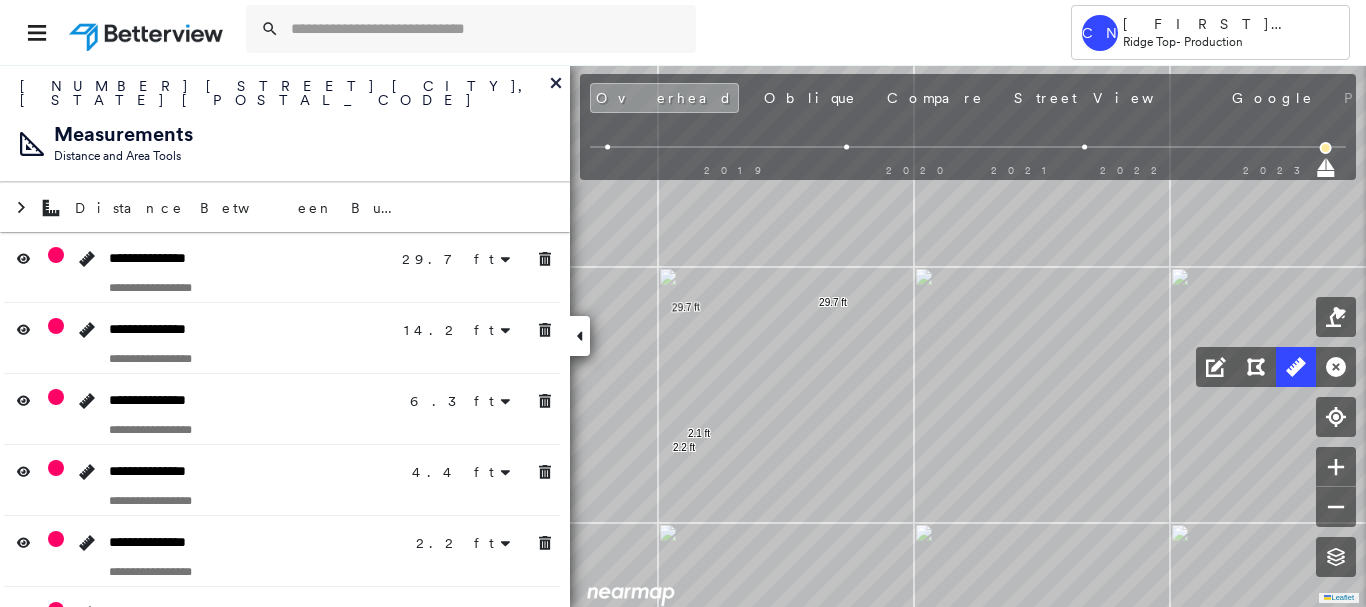 click at bounding box center [282, 500] 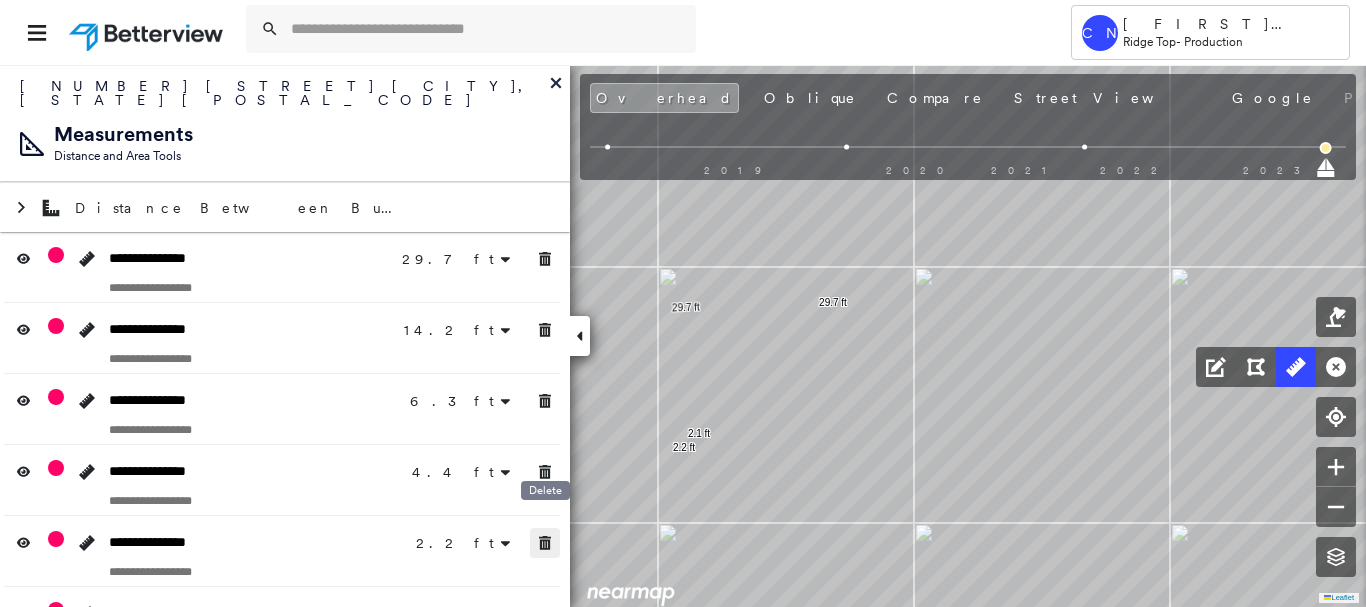 drag, startPoint x: 547, startPoint y: 523, endPoint x: 555, endPoint y: 472, distance: 51.62364 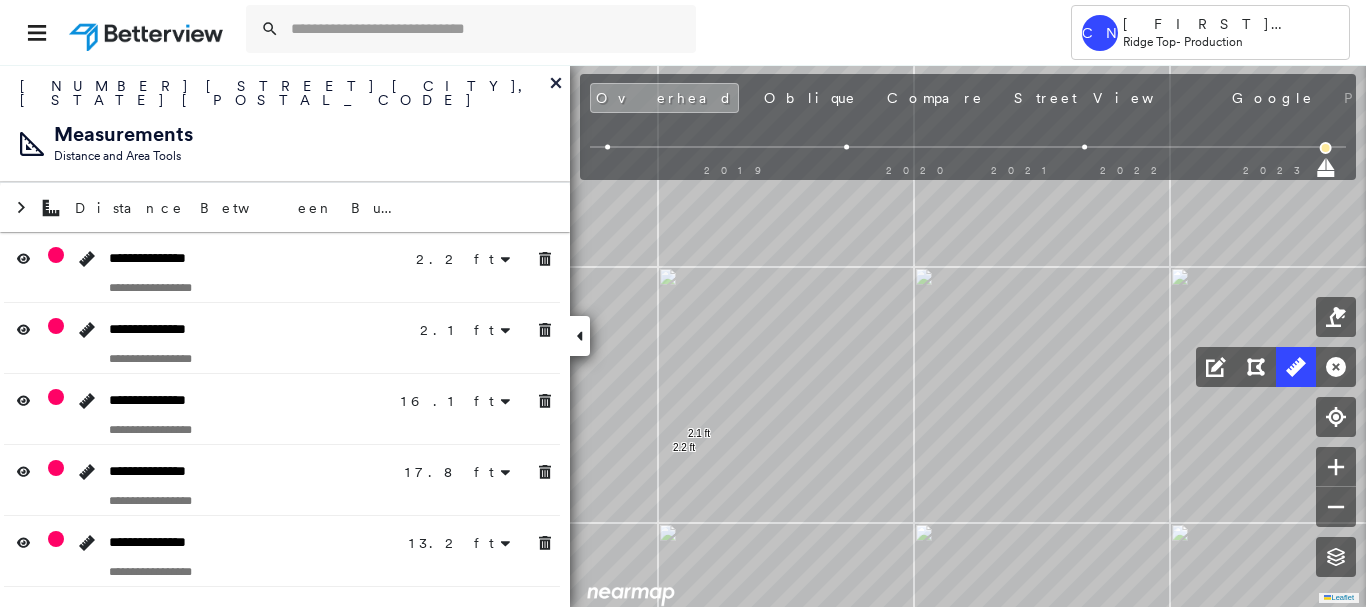 click on "**********" at bounding box center (285, 335) 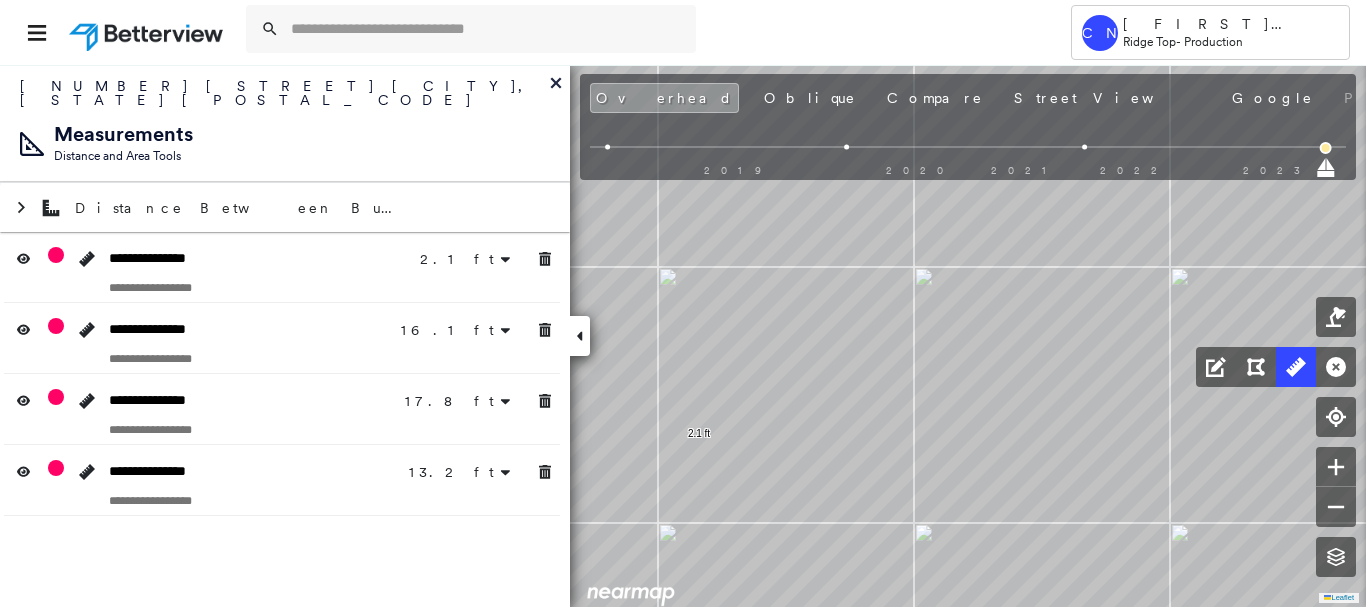 drag, startPoint x: 548, startPoint y: 518, endPoint x: 545, endPoint y: 487, distance: 31.144823 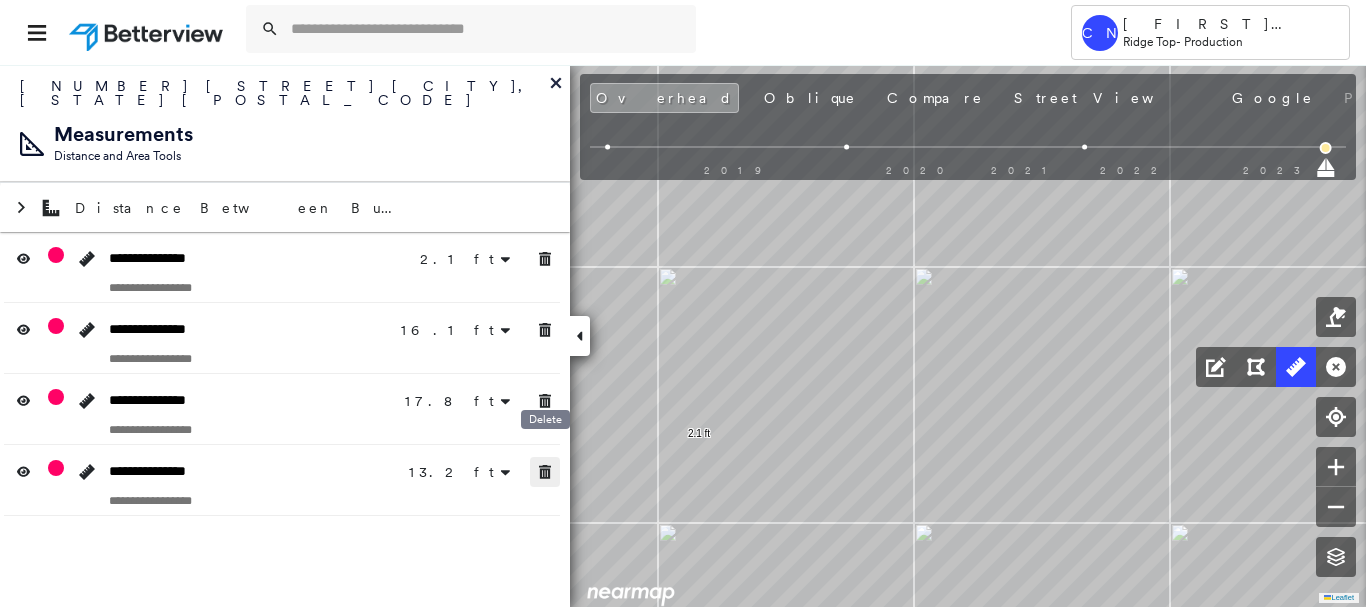 click 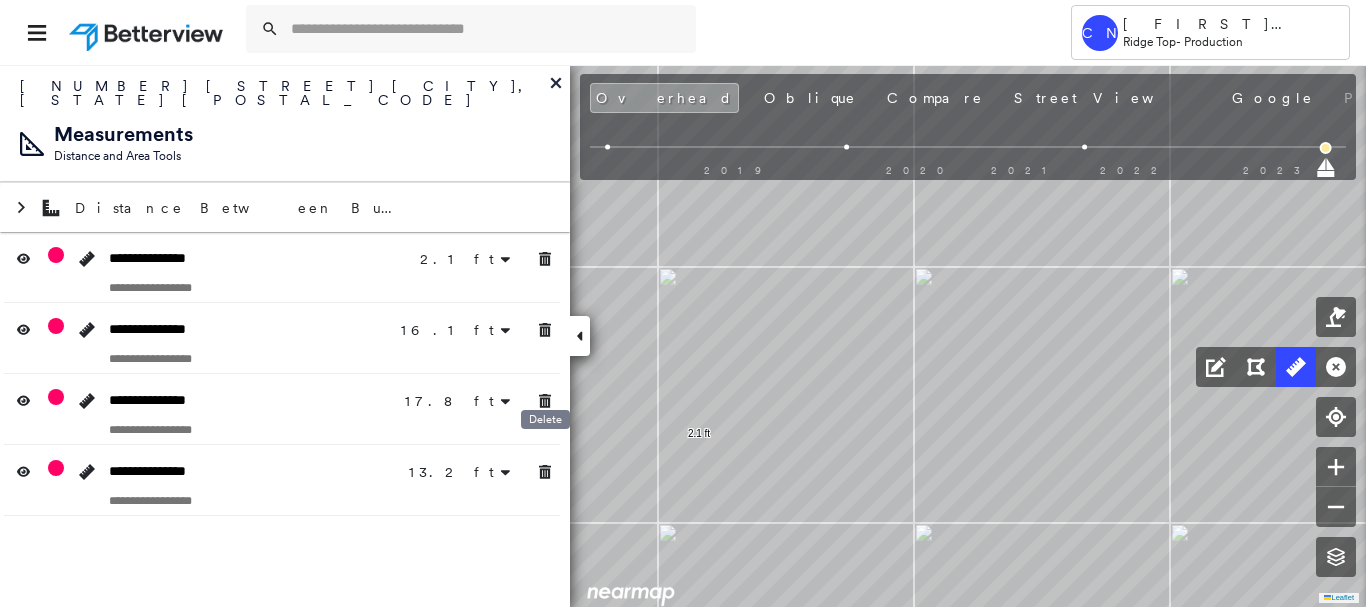click at bounding box center (545, 401) 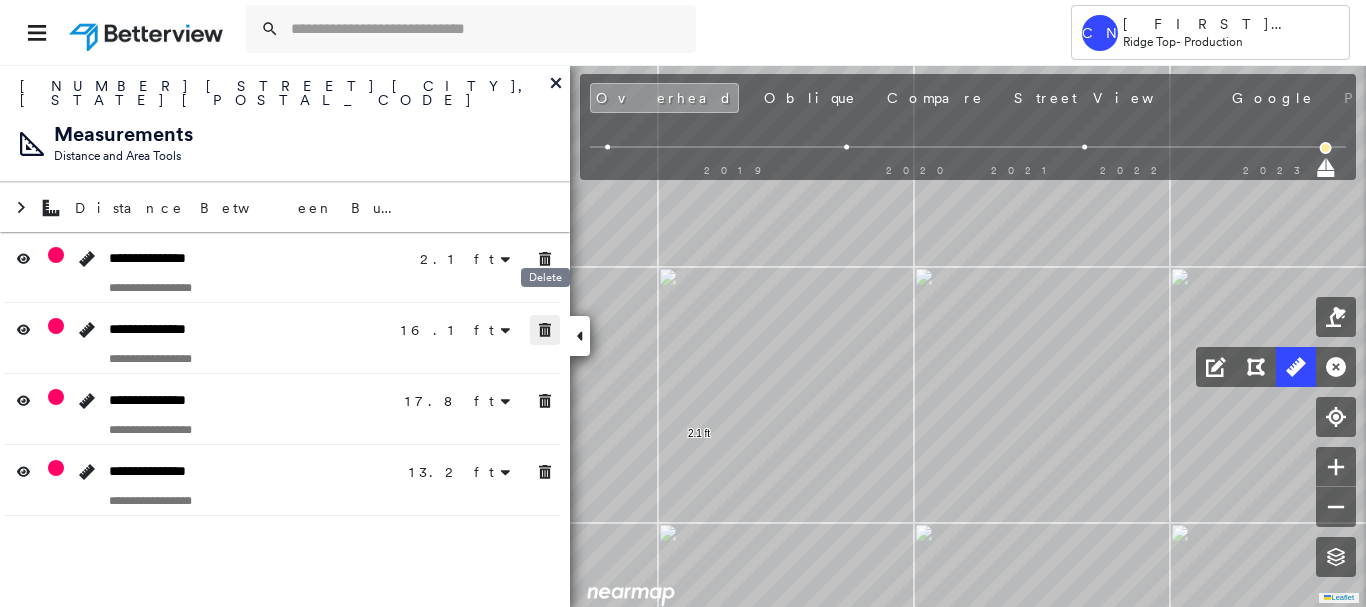 drag, startPoint x: 547, startPoint y: 327, endPoint x: 546, endPoint y: 307, distance: 20.024984 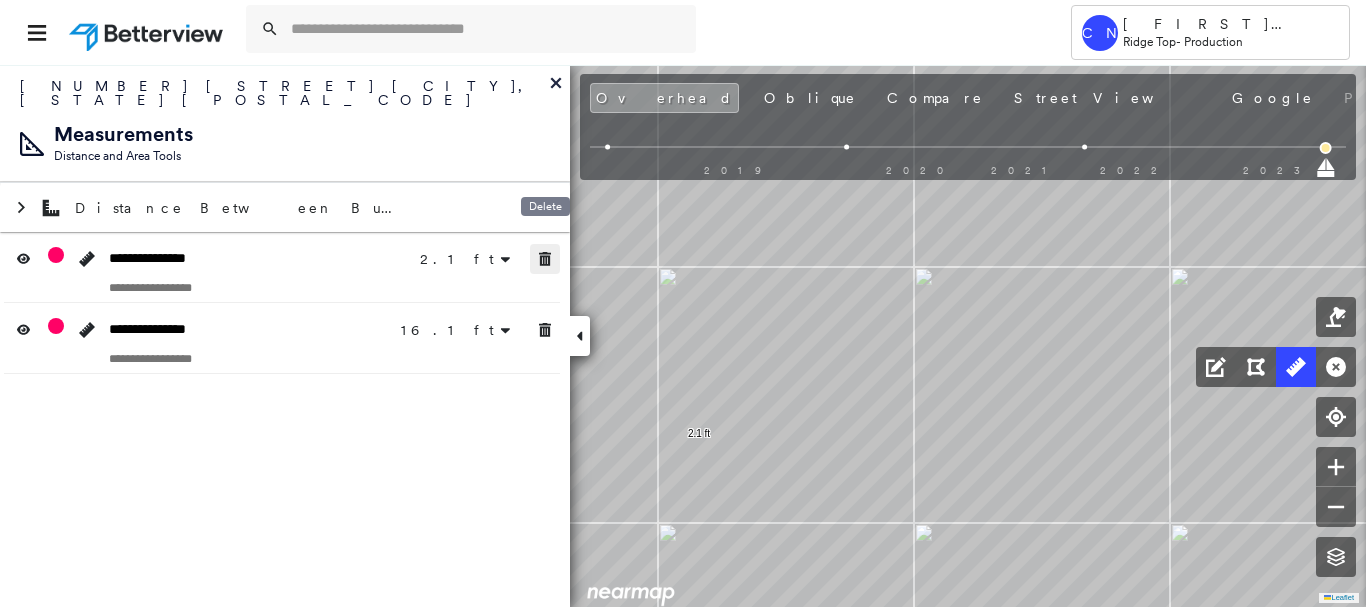 click 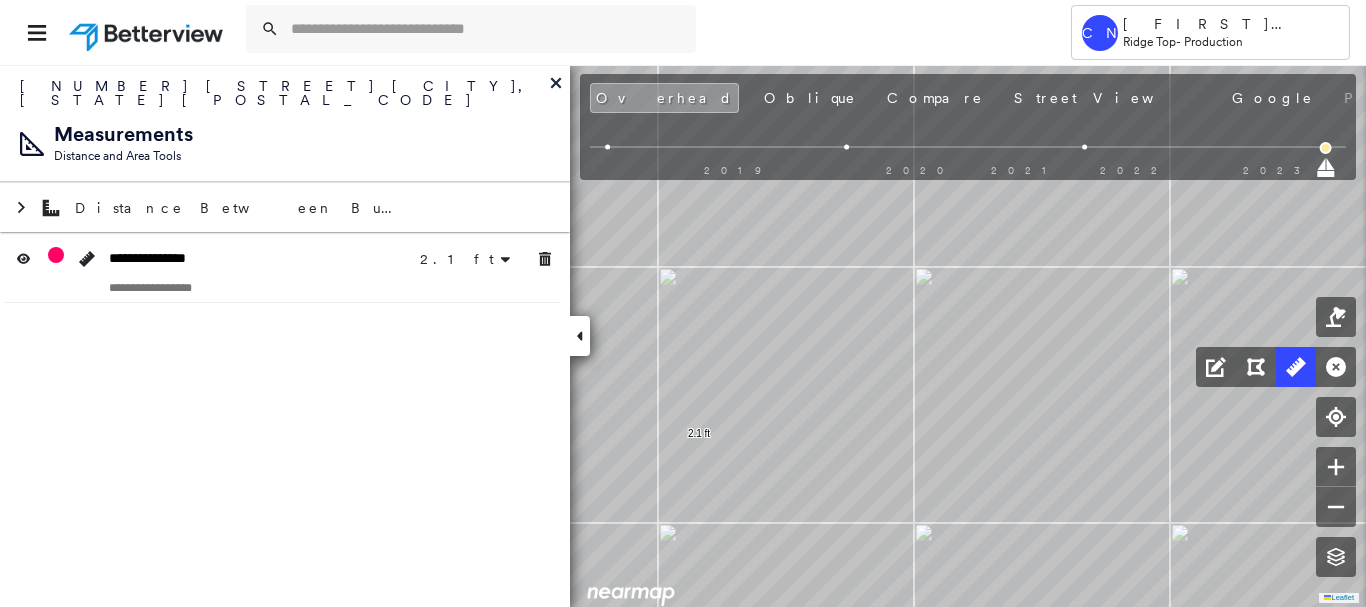 drag, startPoint x: 542, startPoint y: 311, endPoint x: 547, endPoint y: 274, distance: 37.336308 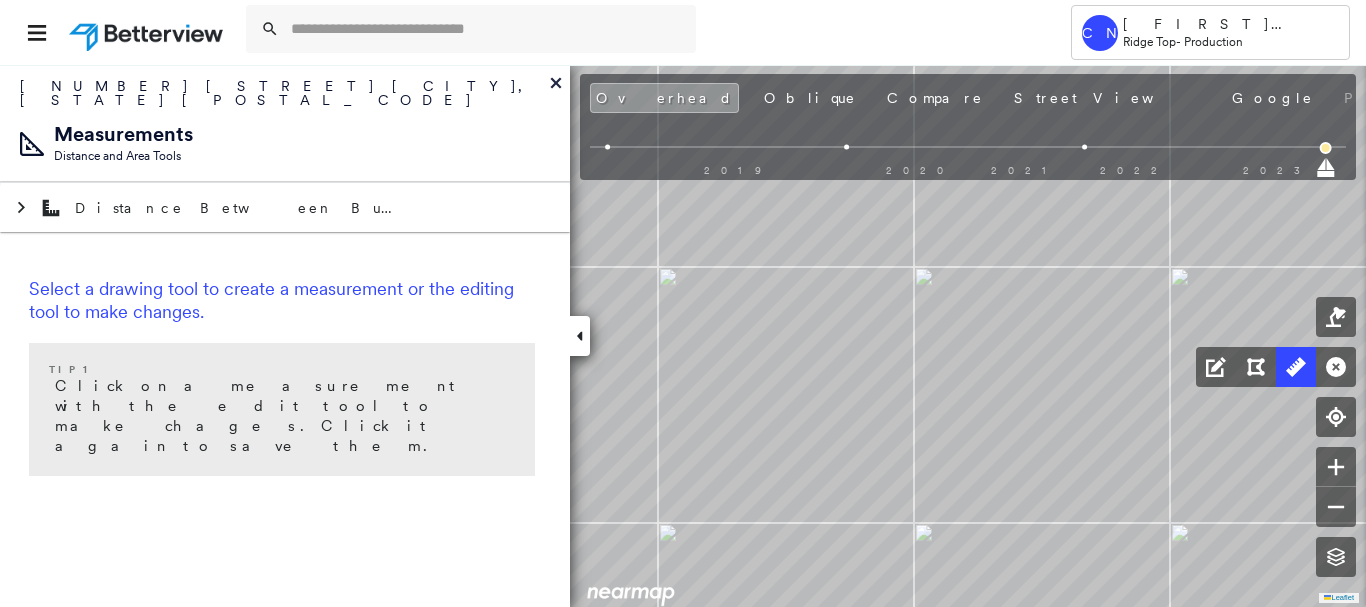 click at bounding box center [580, 336] 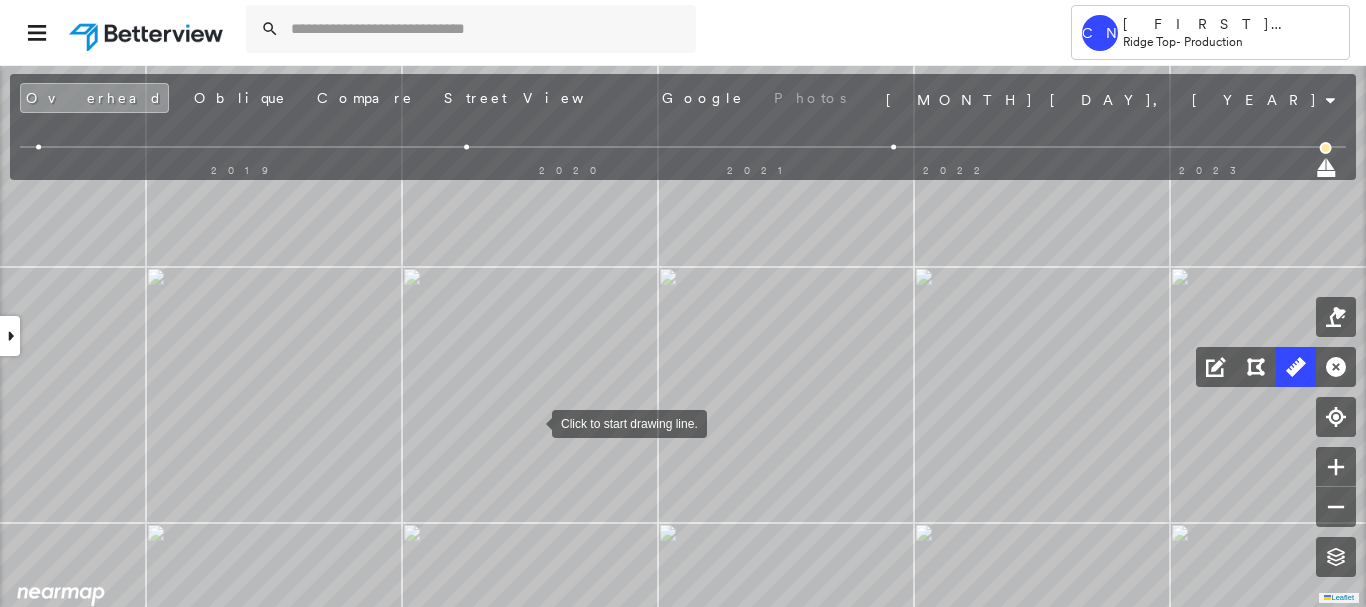 click at bounding box center [532, 422] 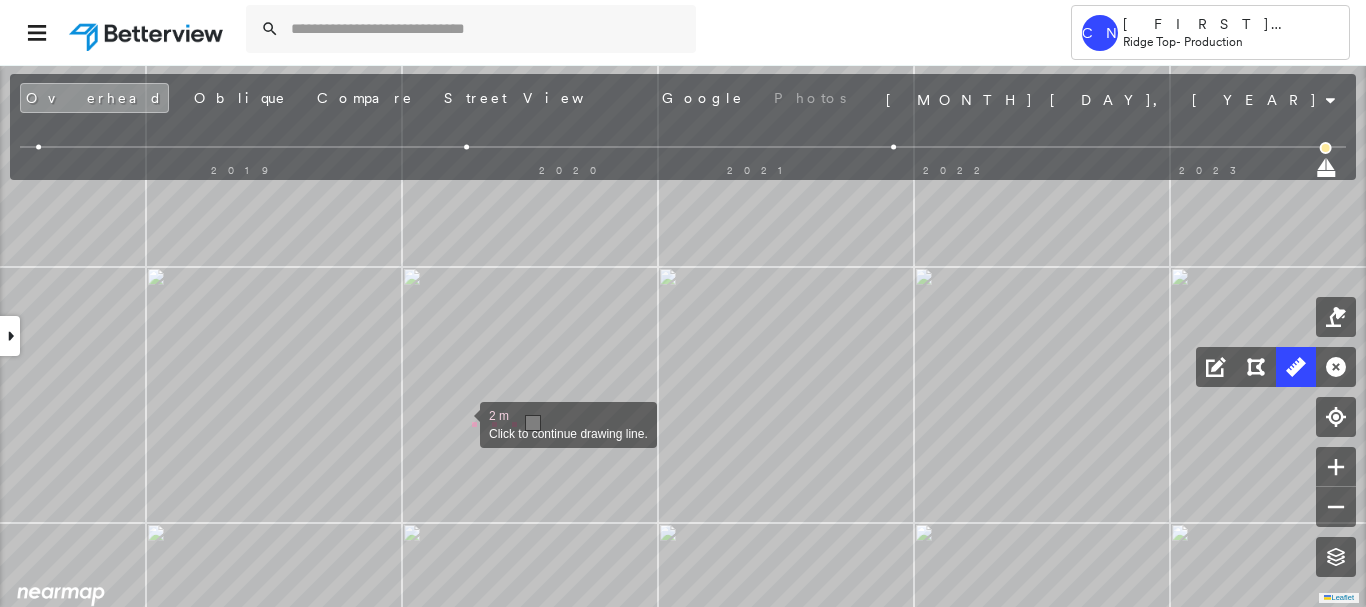 click at bounding box center (460, 423) 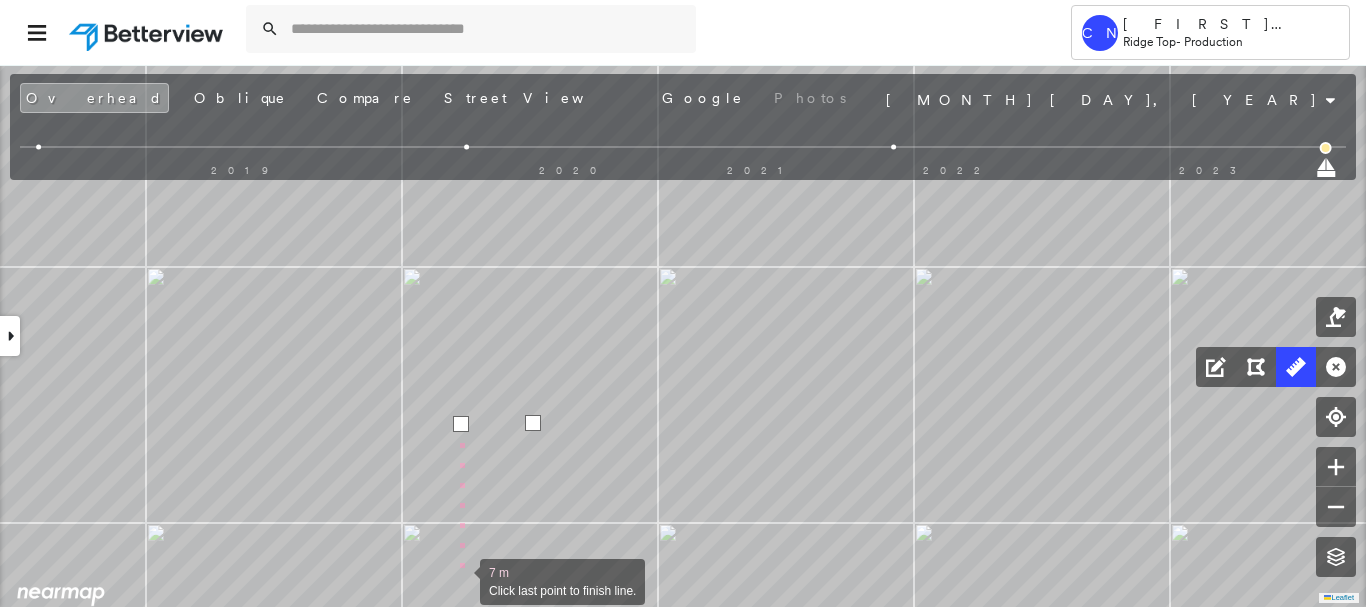 click at bounding box center (460, 580) 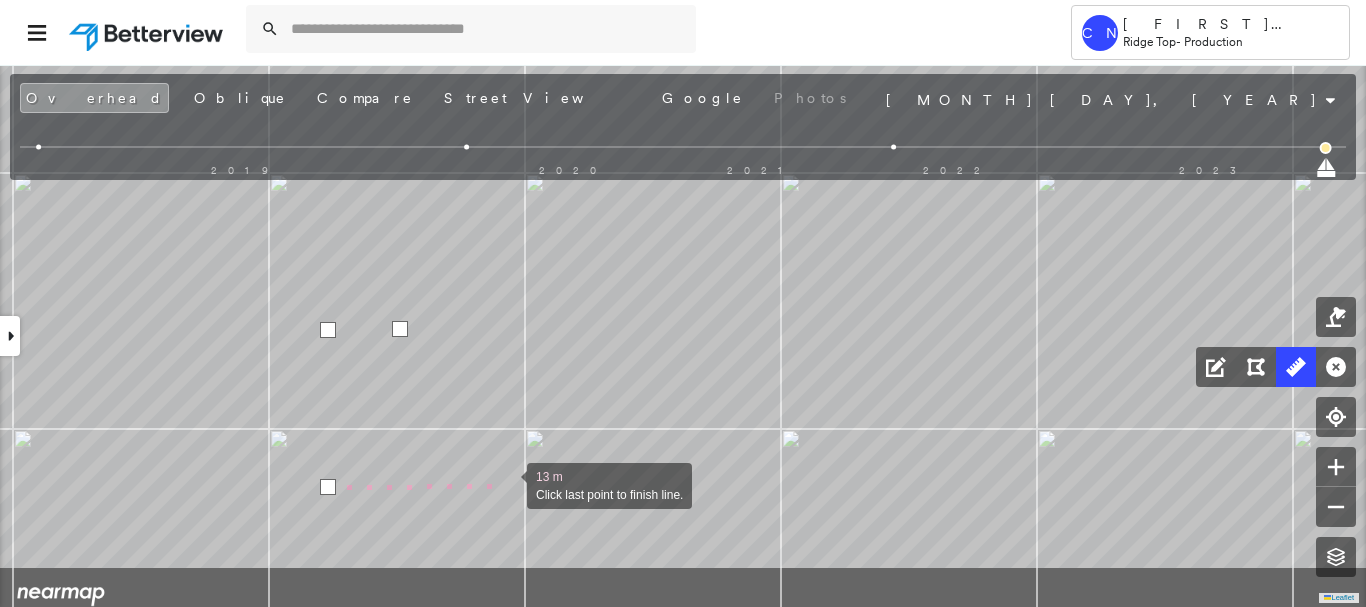 drag, startPoint x: 640, startPoint y: 579, endPoint x: 507, endPoint y: 485, distance: 162.86497 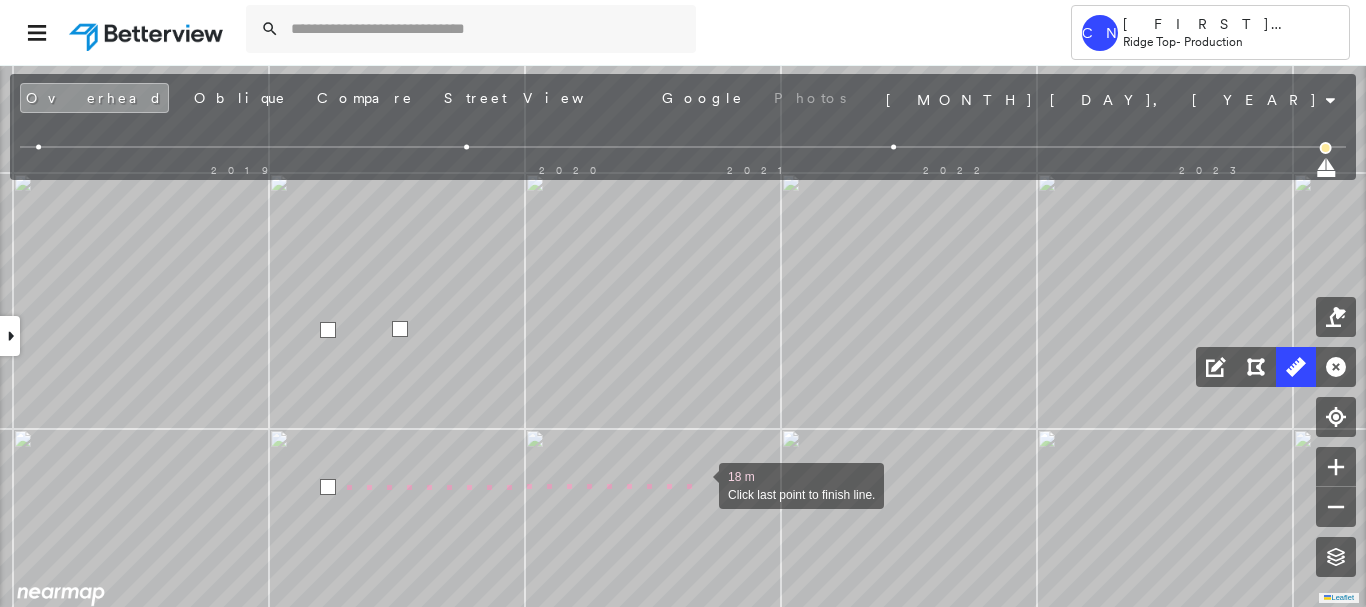 click at bounding box center (699, 484) 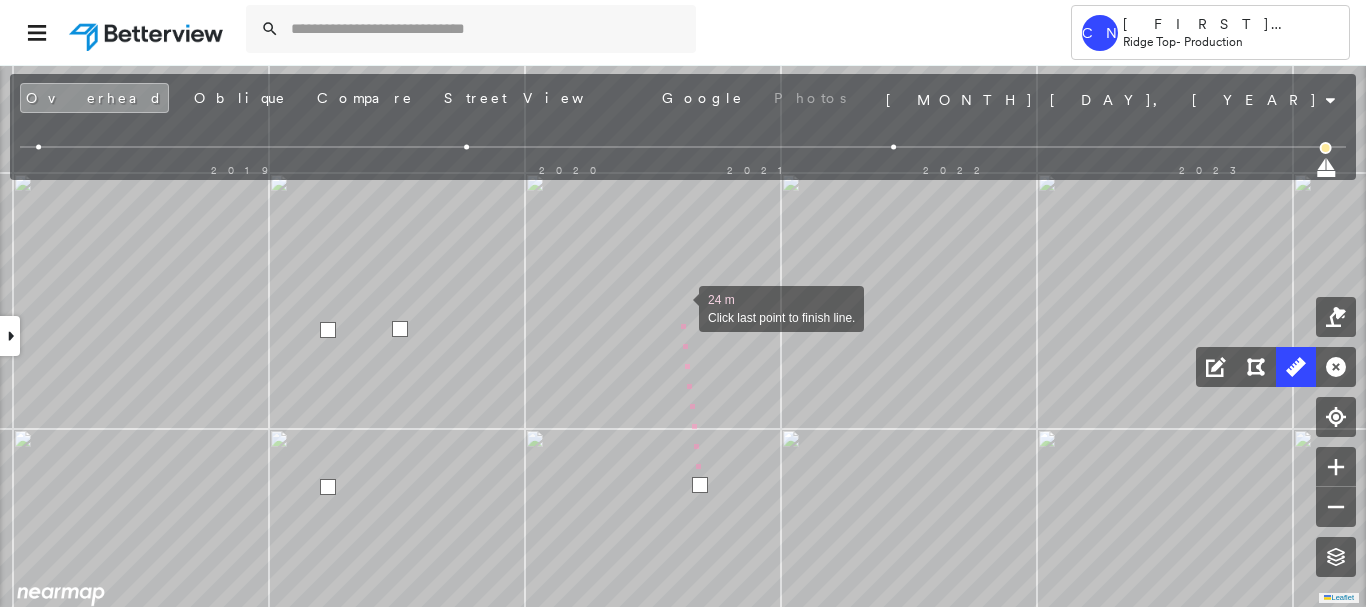 drag, startPoint x: 679, startPoint y: 307, endPoint x: 678, endPoint y: 567, distance: 260.00192 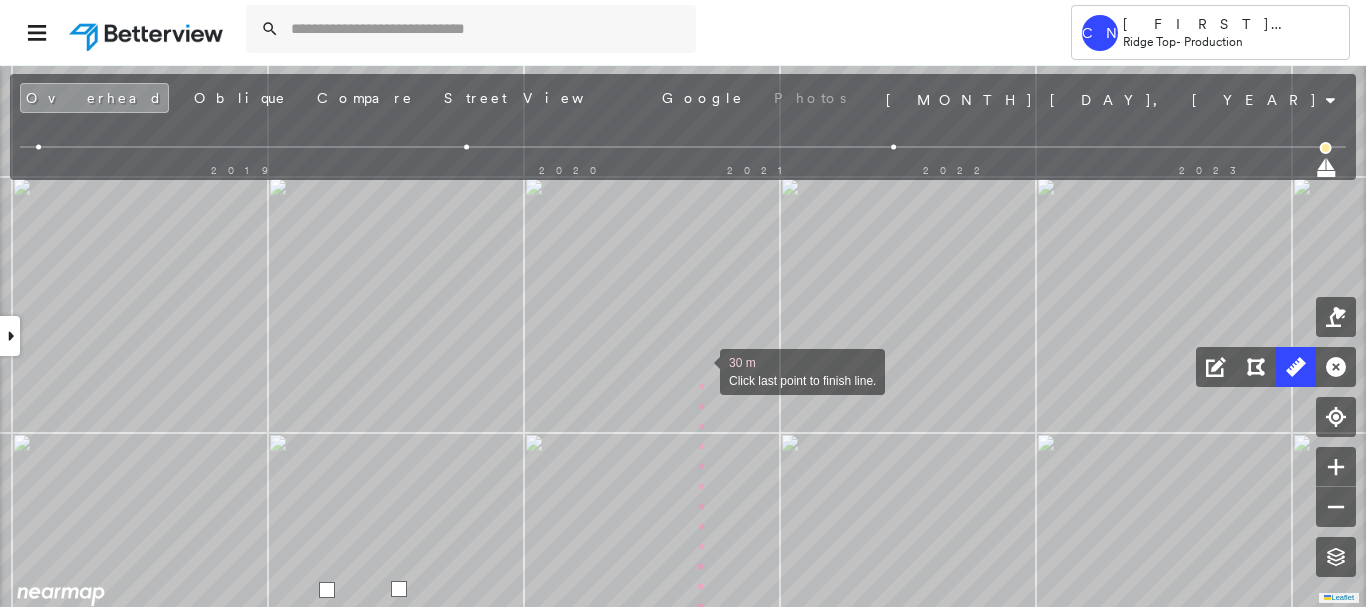 click at bounding box center (700, 370) 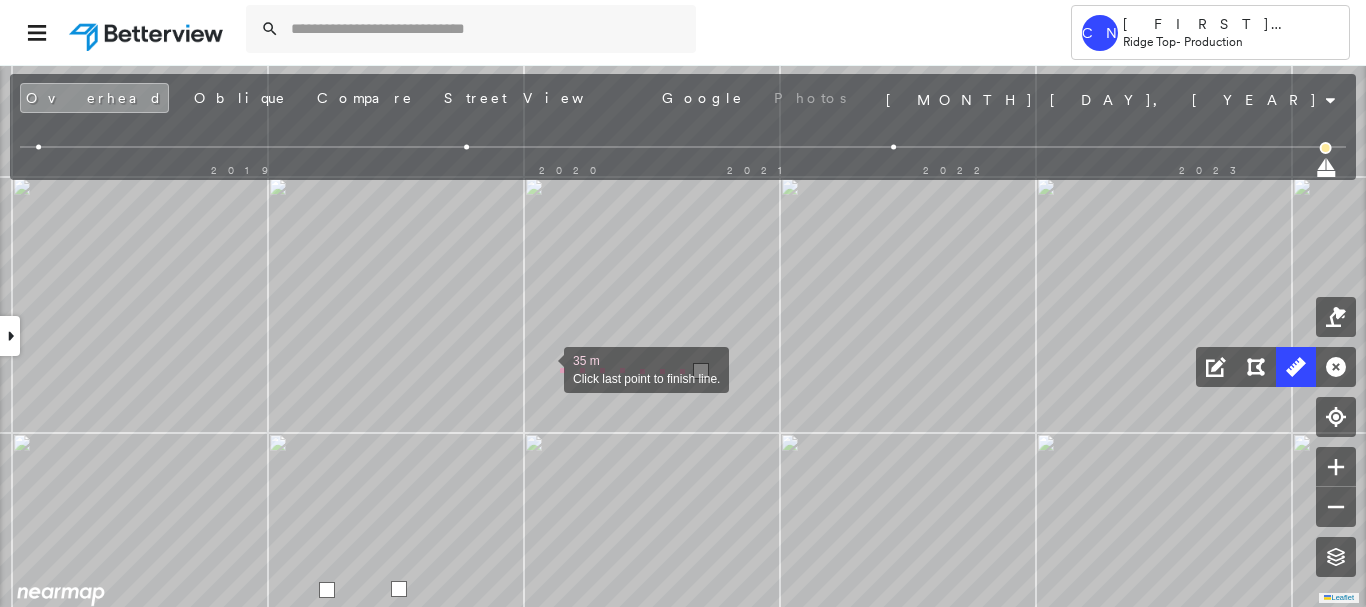 click at bounding box center [544, 368] 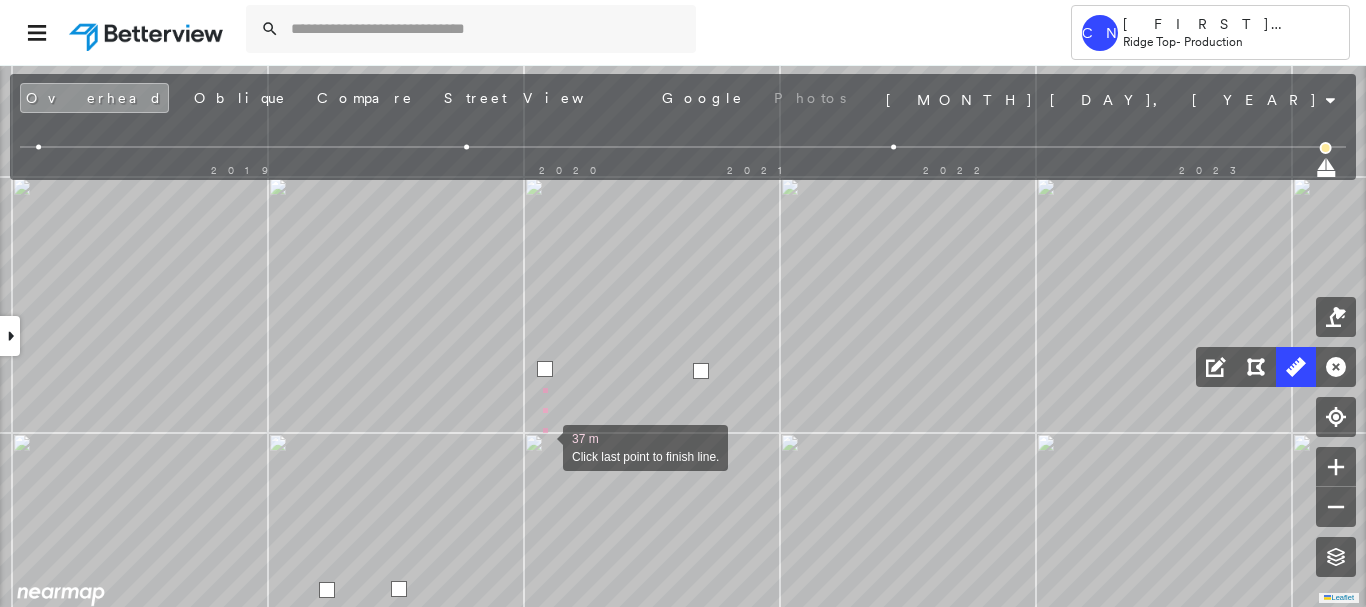 click at bounding box center [543, 446] 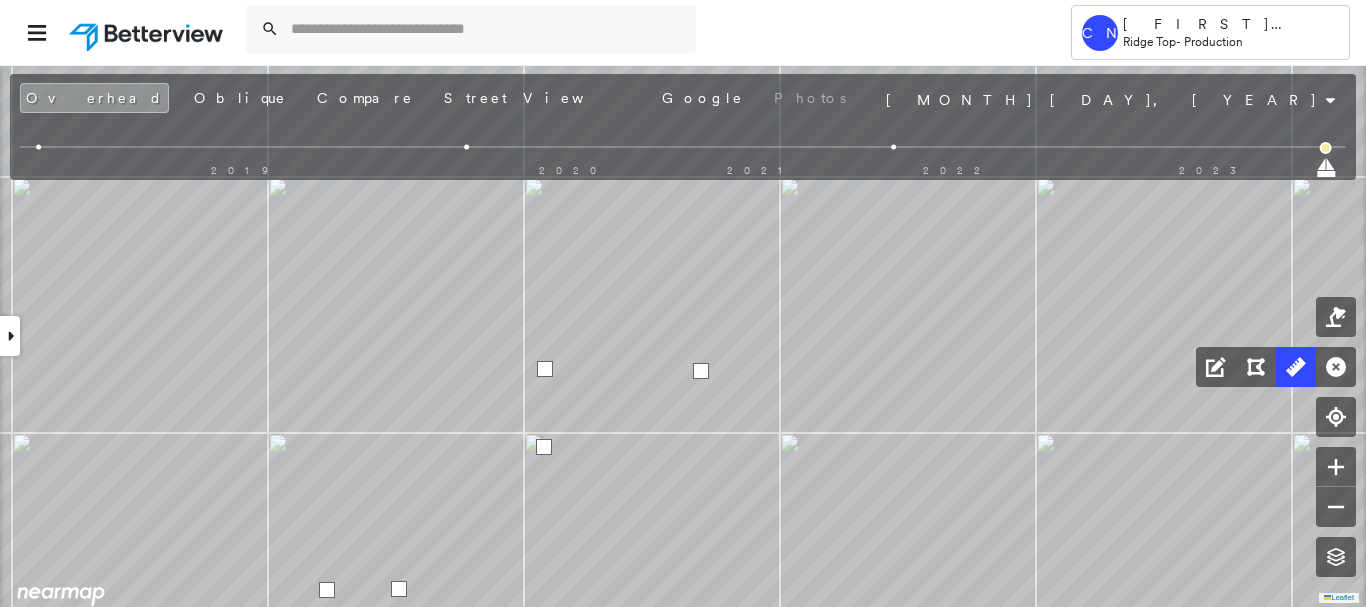 click at bounding box center [544, 447] 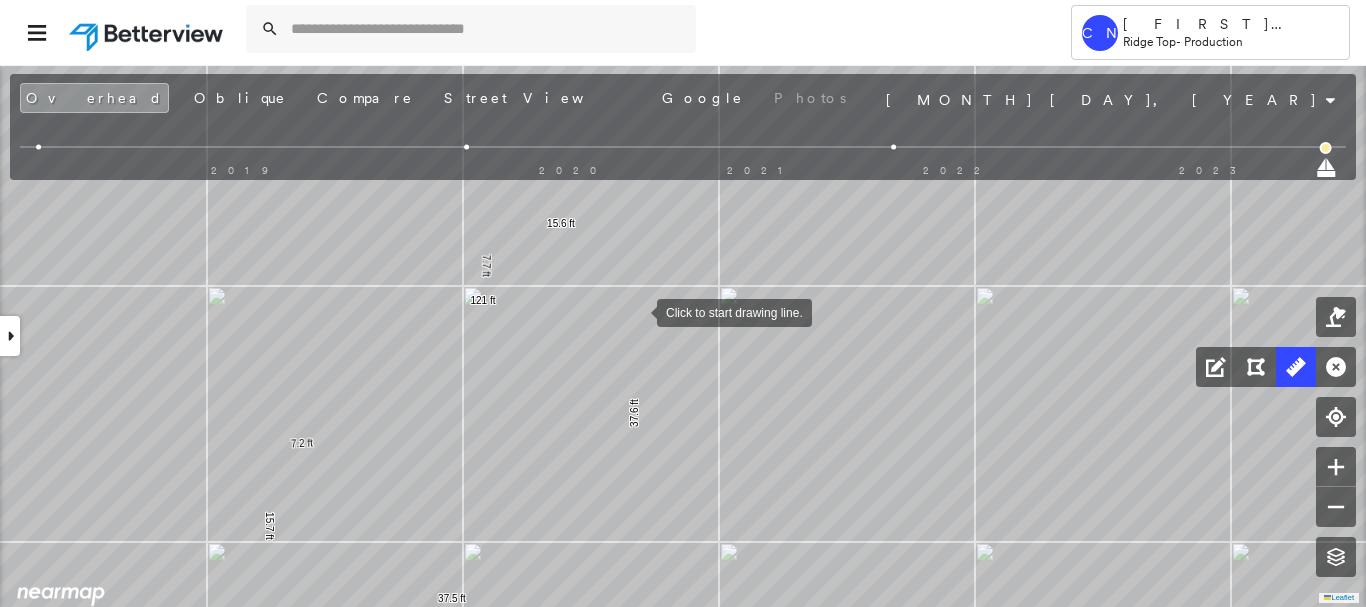 click at bounding box center (637, 311) 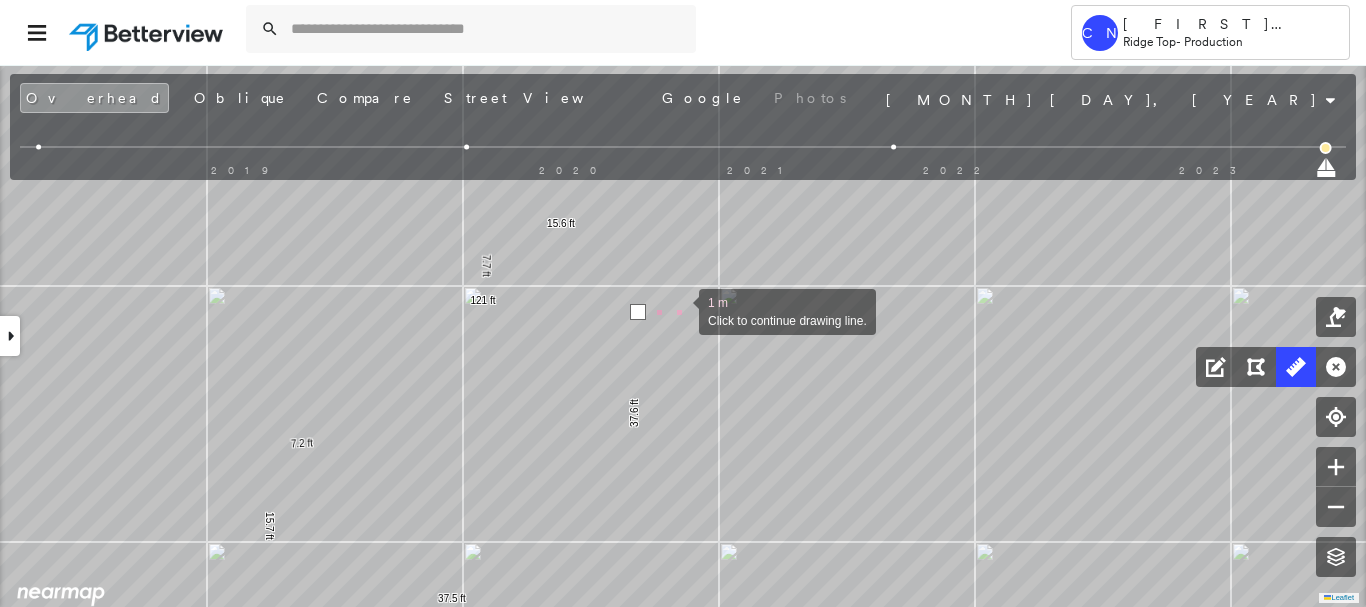 drag, startPoint x: 679, startPoint y: 310, endPoint x: 679, endPoint y: 345, distance: 35 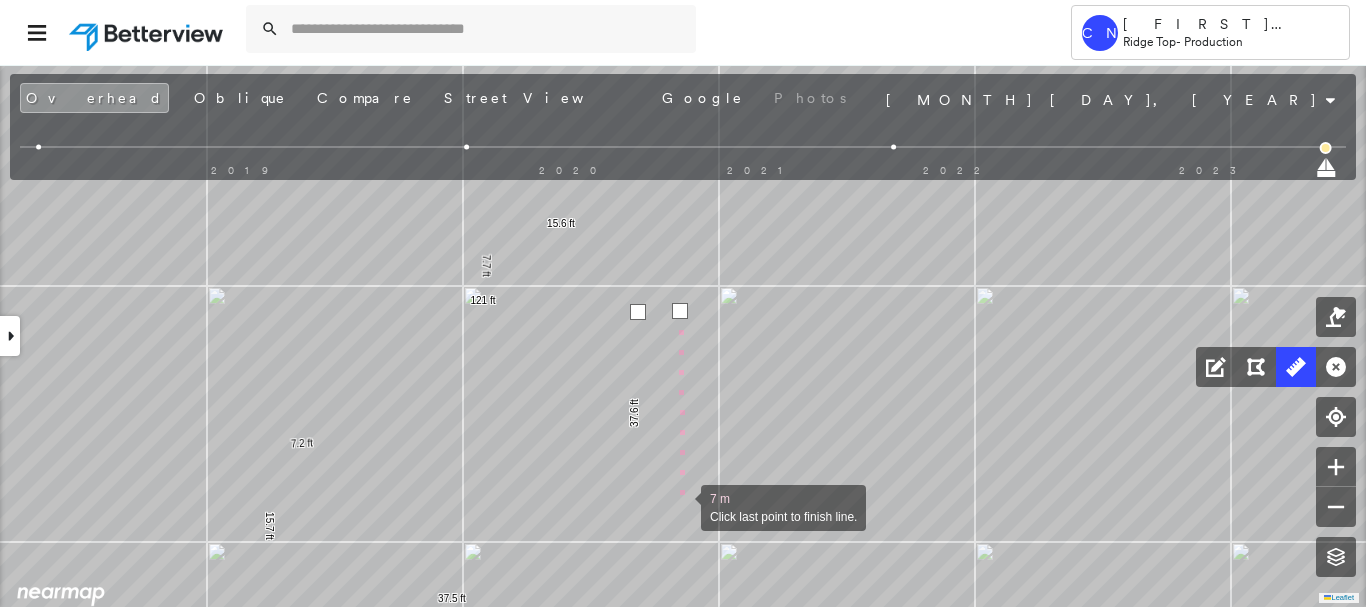 click at bounding box center [681, 506] 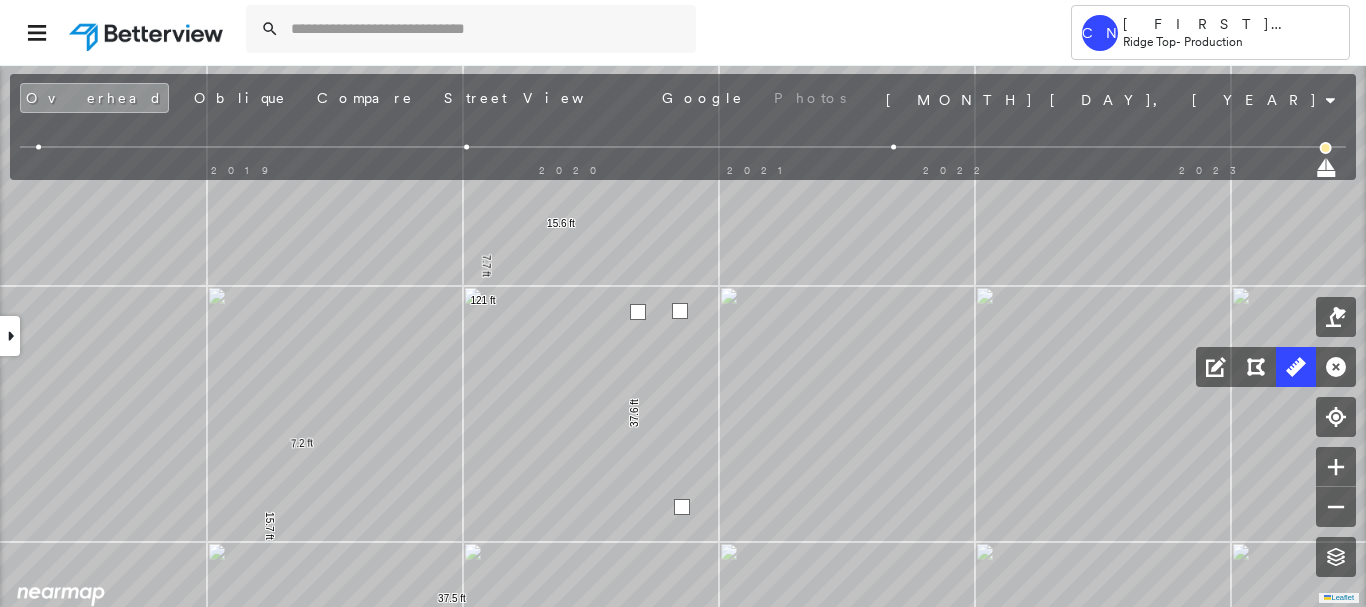 click at bounding box center (682, 507) 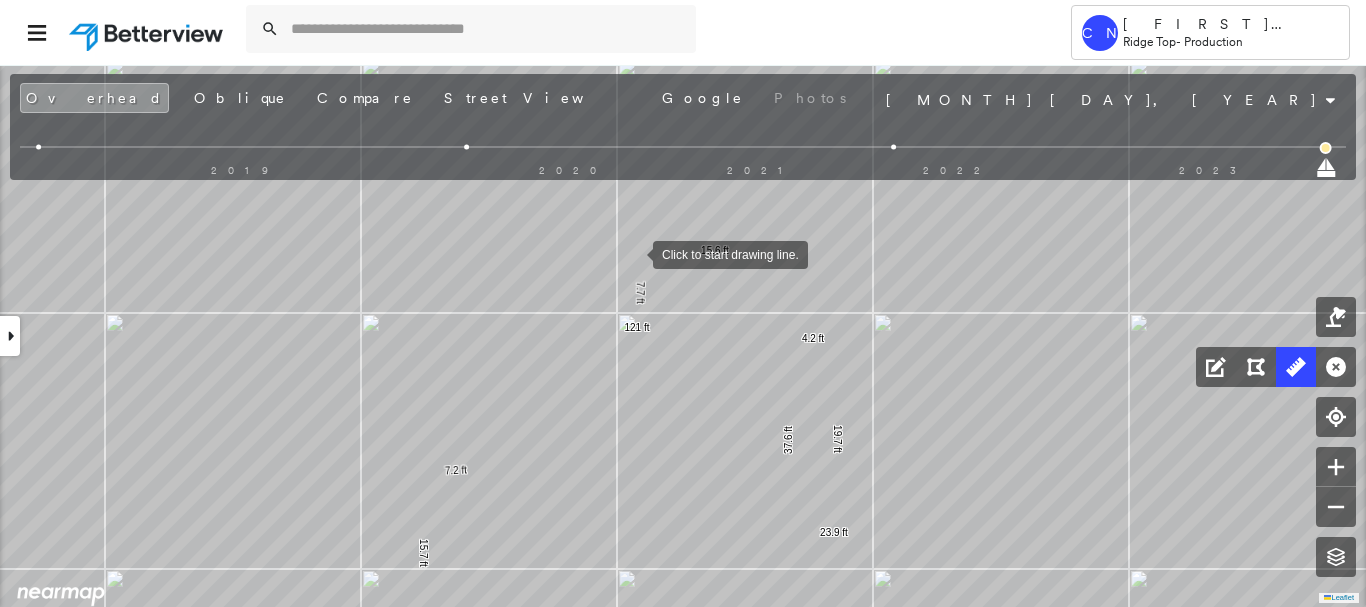 click at bounding box center (633, 253) 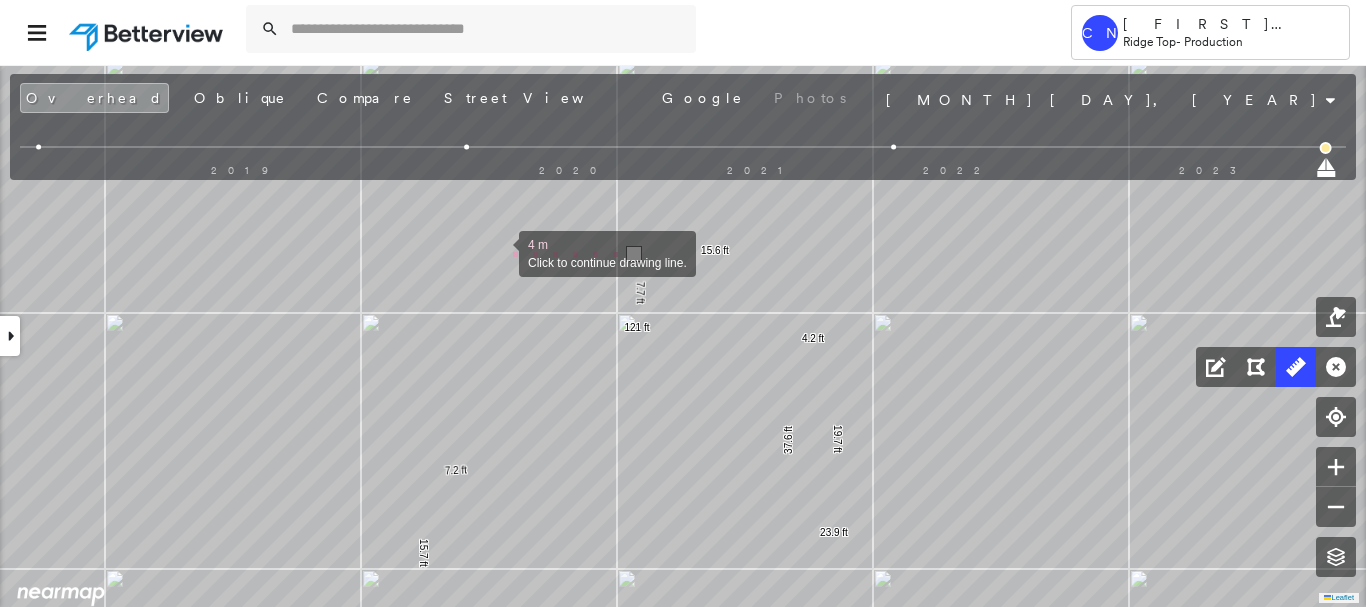 click at bounding box center (499, 252) 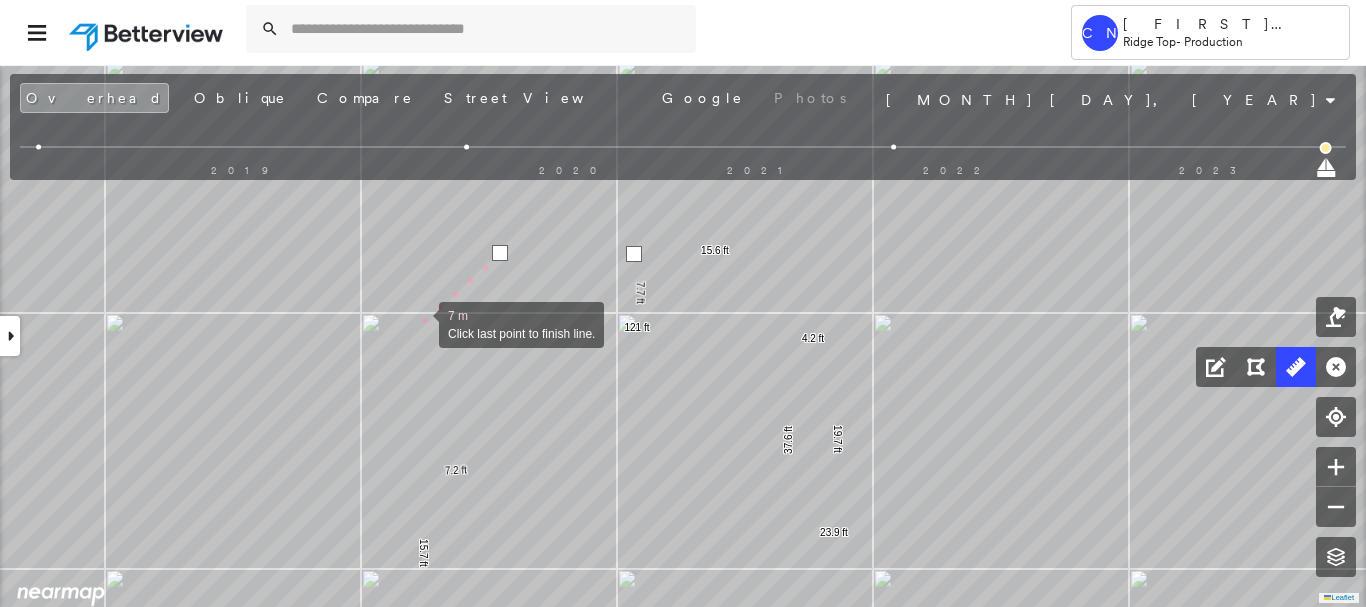 click at bounding box center (419, 323) 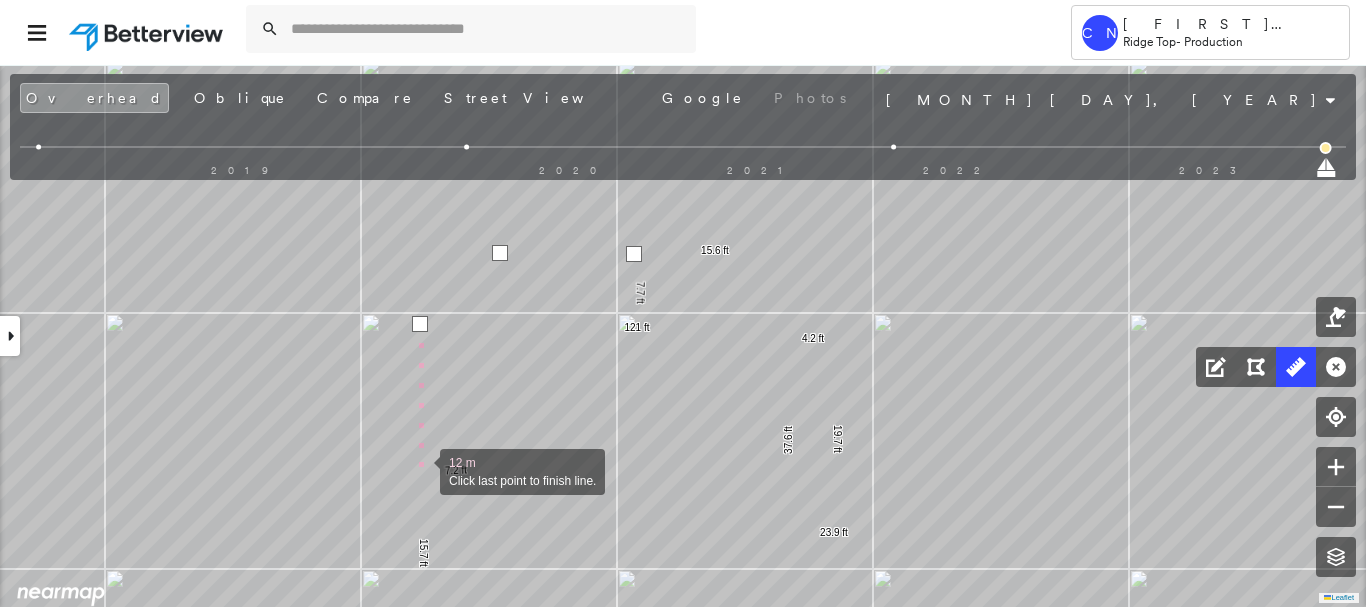 click at bounding box center (420, 470) 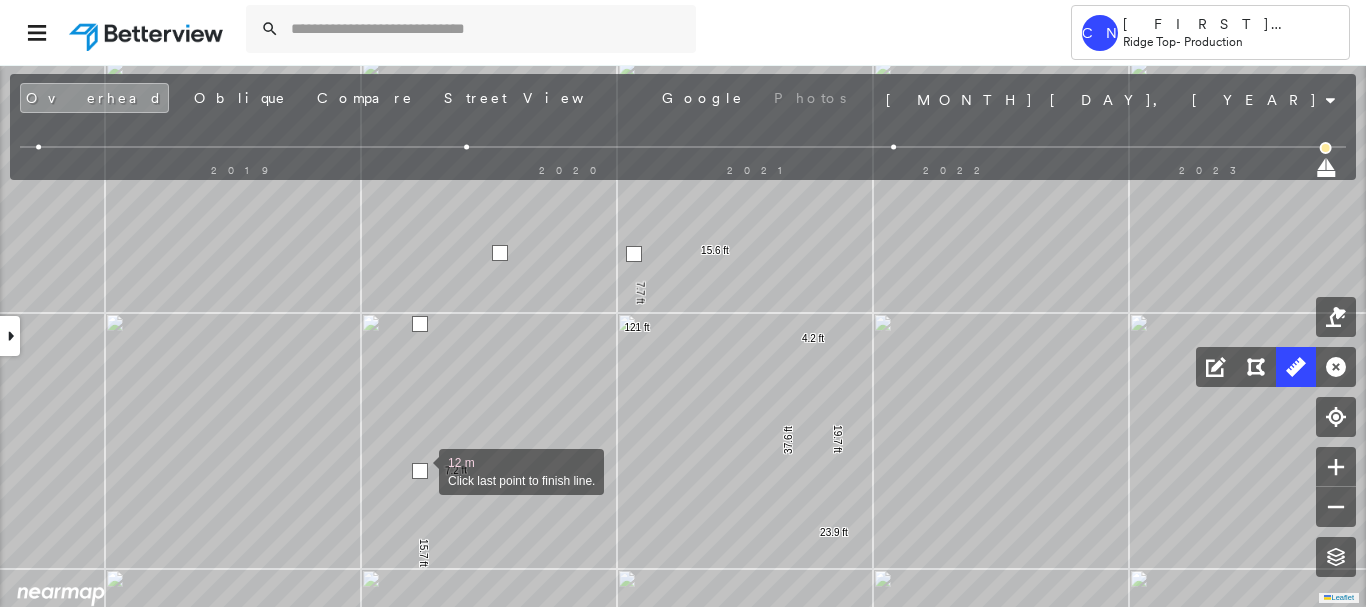 click at bounding box center [420, 471] 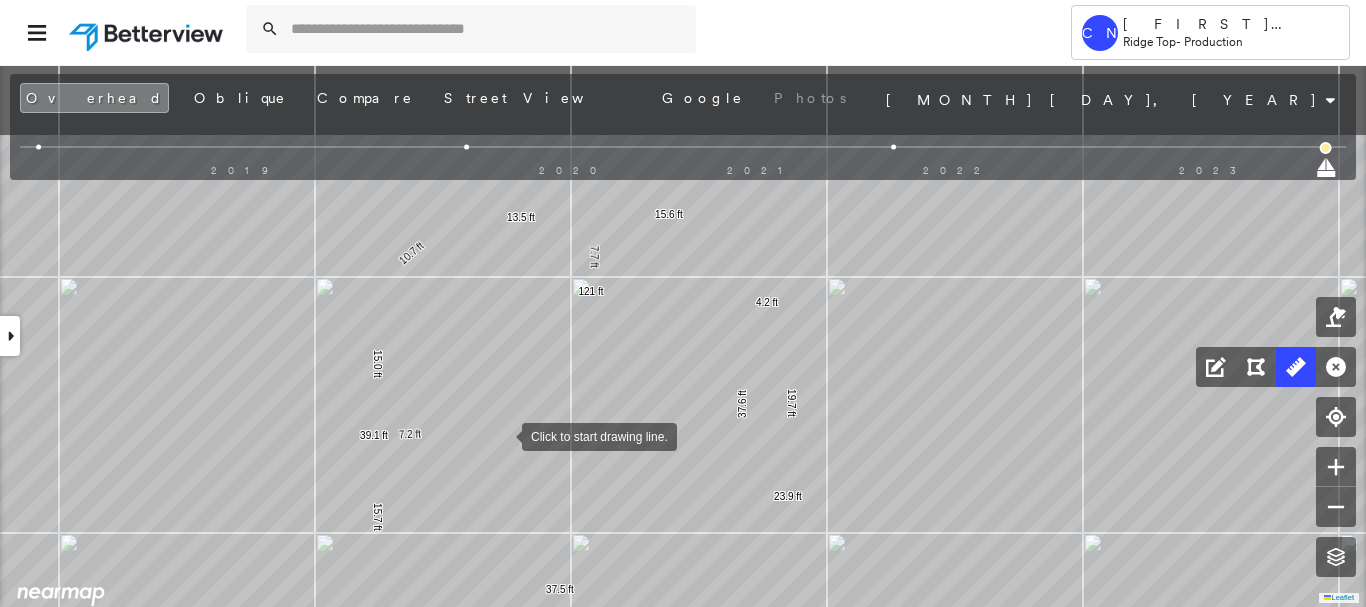 drag, startPoint x: 502, startPoint y: 422, endPoint x: 502, endPoint y: 434, distance: 12 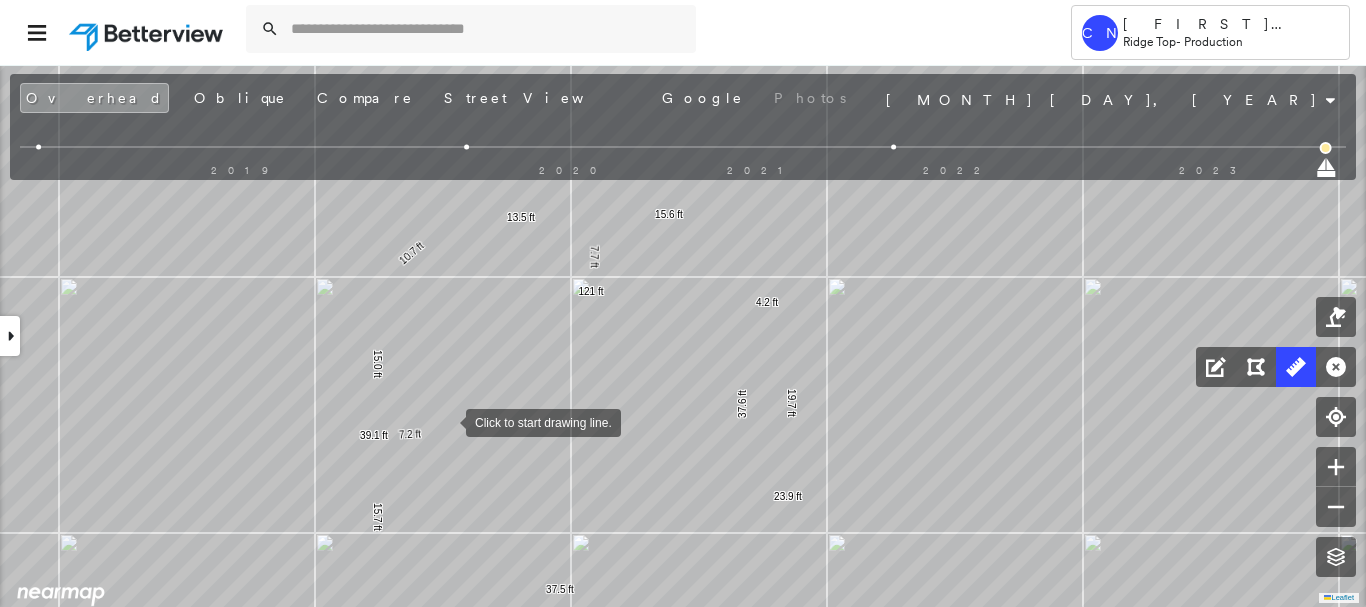 drag, startPoint x: 446, startPoint y: 421, endPoint x: 469, endPoint y: 416, distance: 23.537205 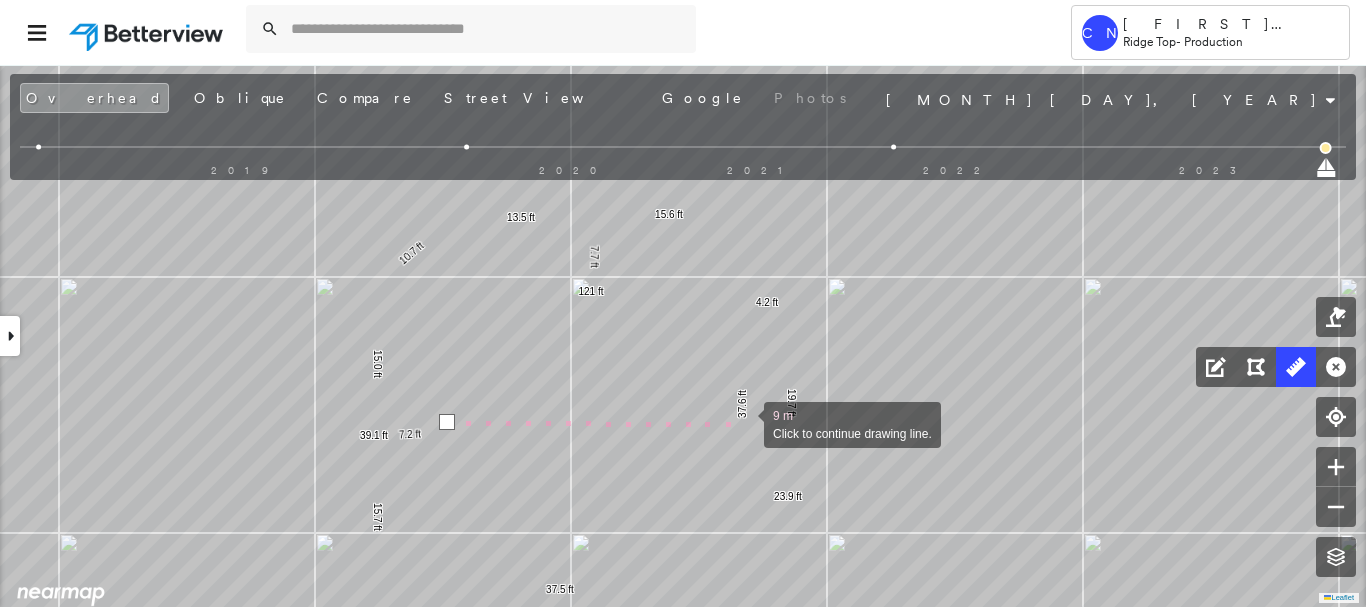 click at bounding box center [744, 423] 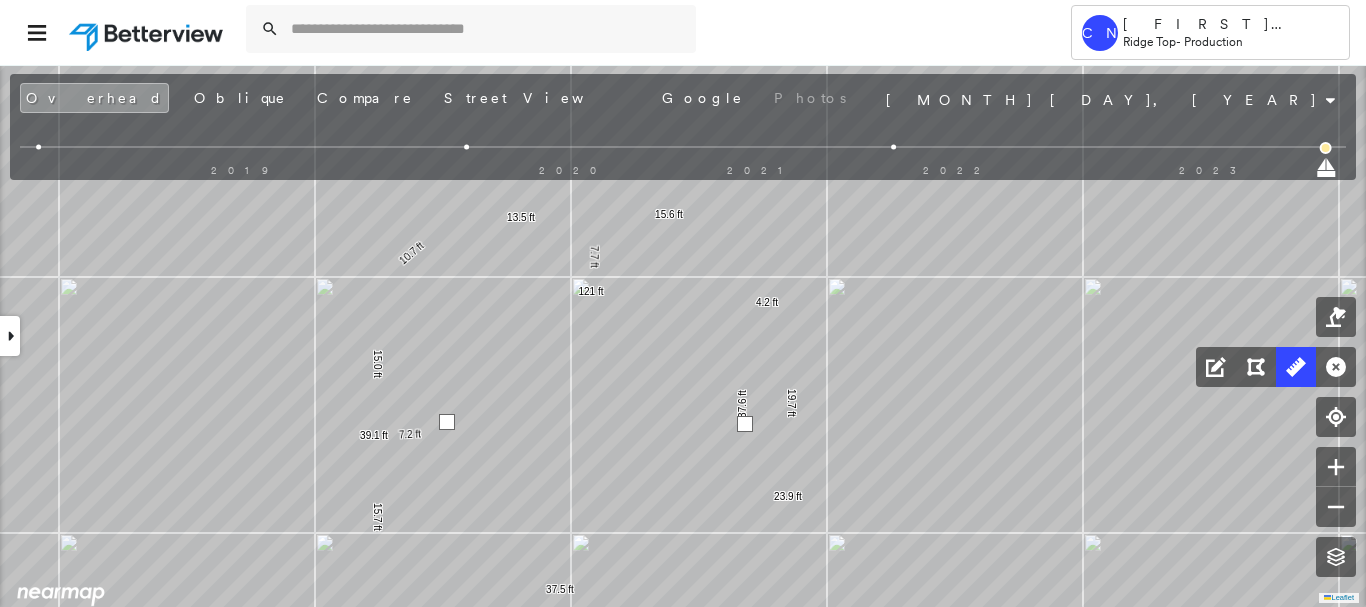 click at bounding box center (745, 424) 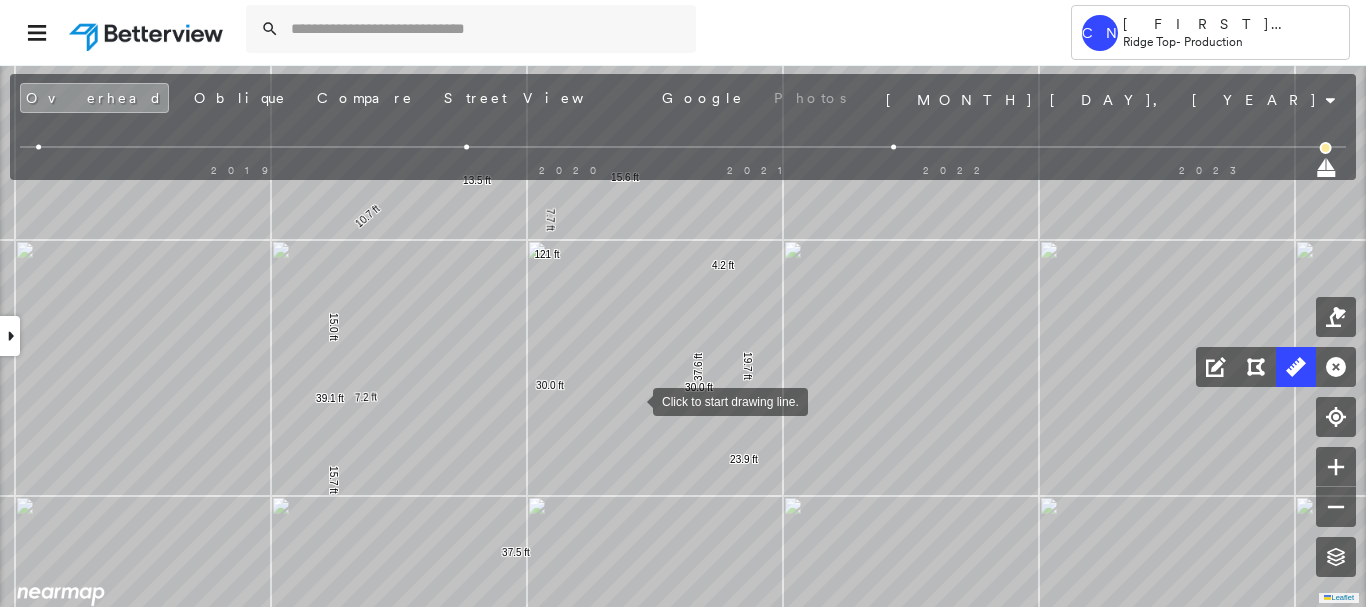 drag, startPoint x: 680, startPoint y: 439, endPoint x: 636, endPoint y: 402, distance: 57.48913 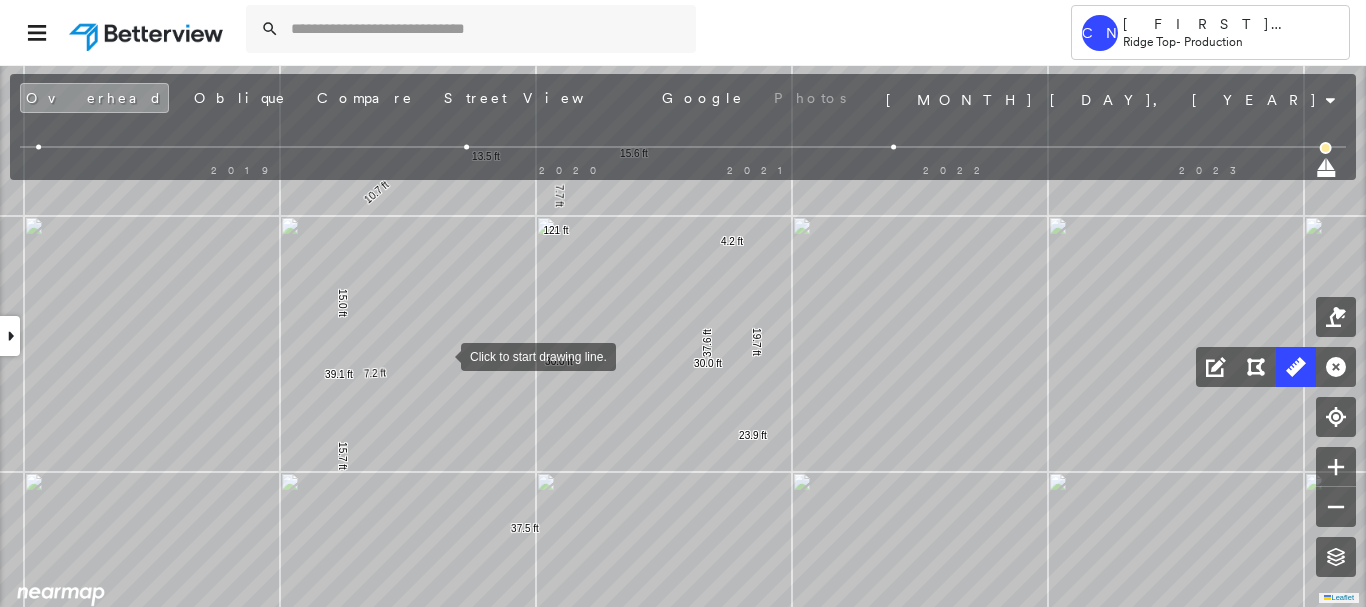 drag, startPoint x: 432, startPoint y: 380, endPoint x: 441, endPoint y: 356, distance: 25.632011 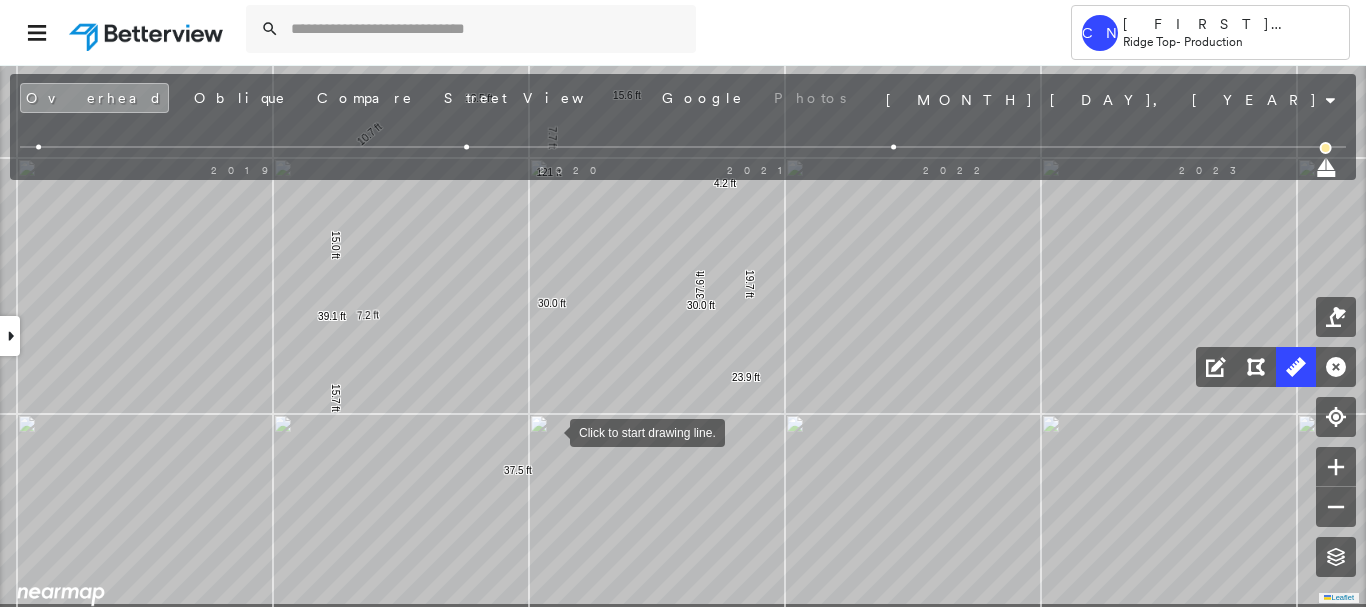 drag, startPoint x: 557, startPoint y: 489, endPoint x: 552, endPoint y: 430, distance: 59.211487 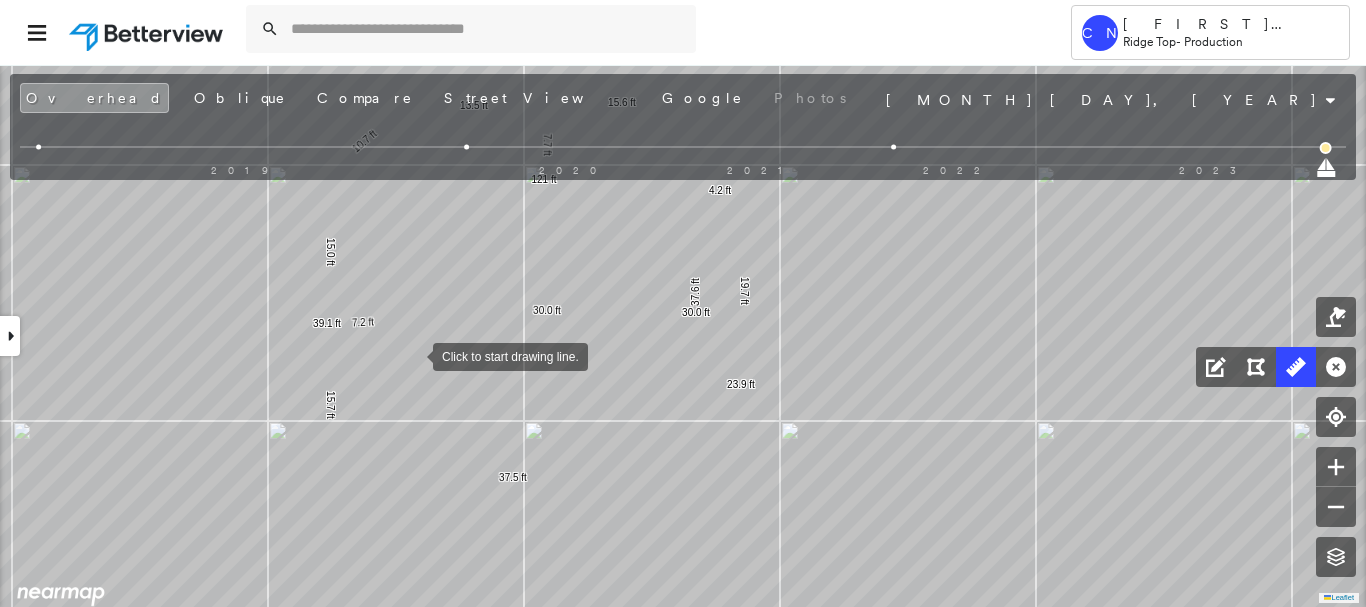 drag, startPoint x: 417, startPoint y: 349, endPoint x: 400, endPoint y: 370, distance: 27.018513 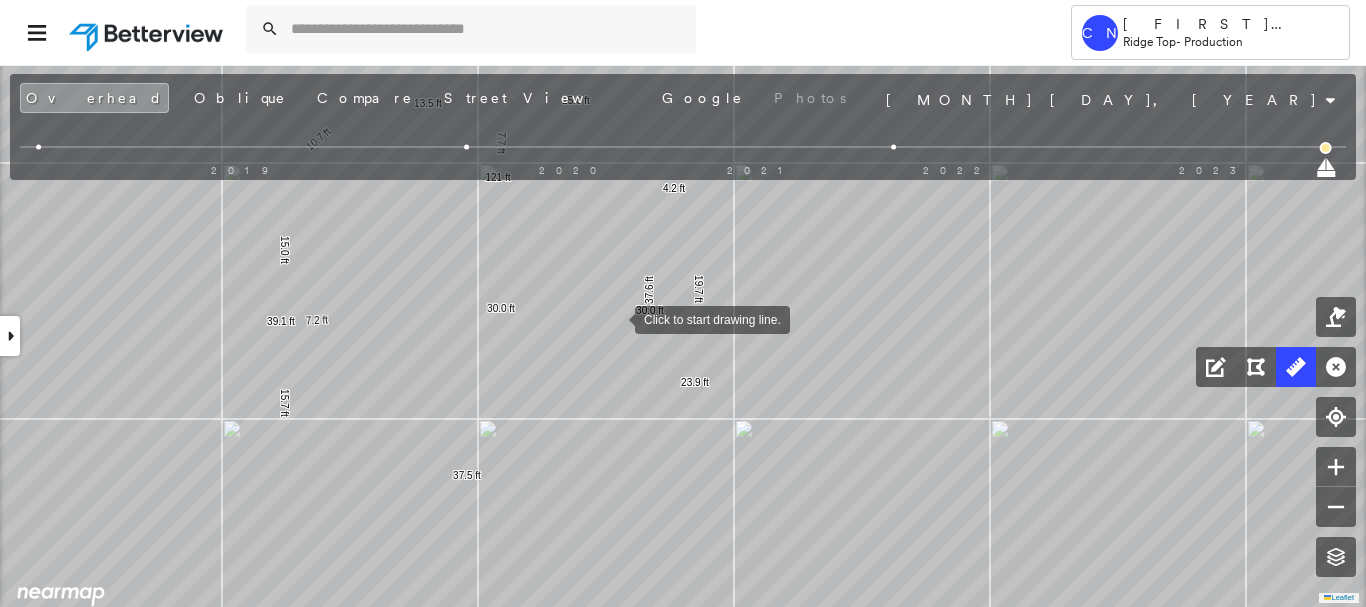 drag, startPoint x: 645, startPoint y: 341, endPoint x: 616, endPoint y: 318, distance: 37.01351 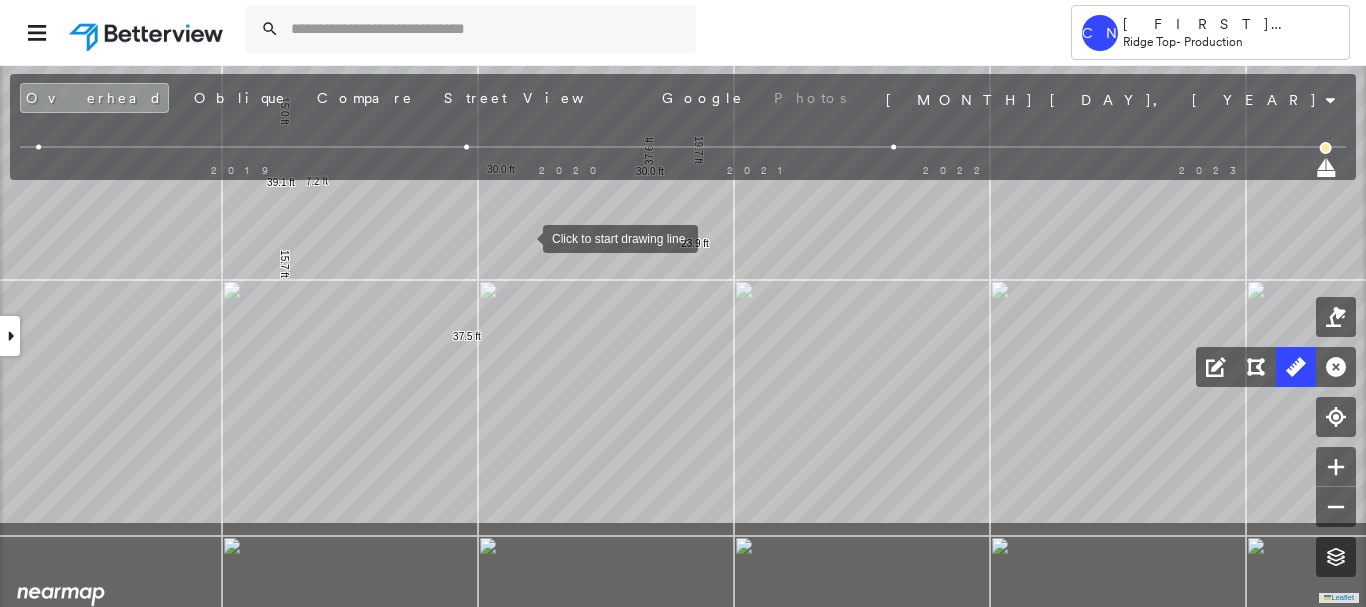 drag, startPoint x: 531, startPoint y: 372, endPoint x: 519, endPoint y: 221, distance: 151.47607 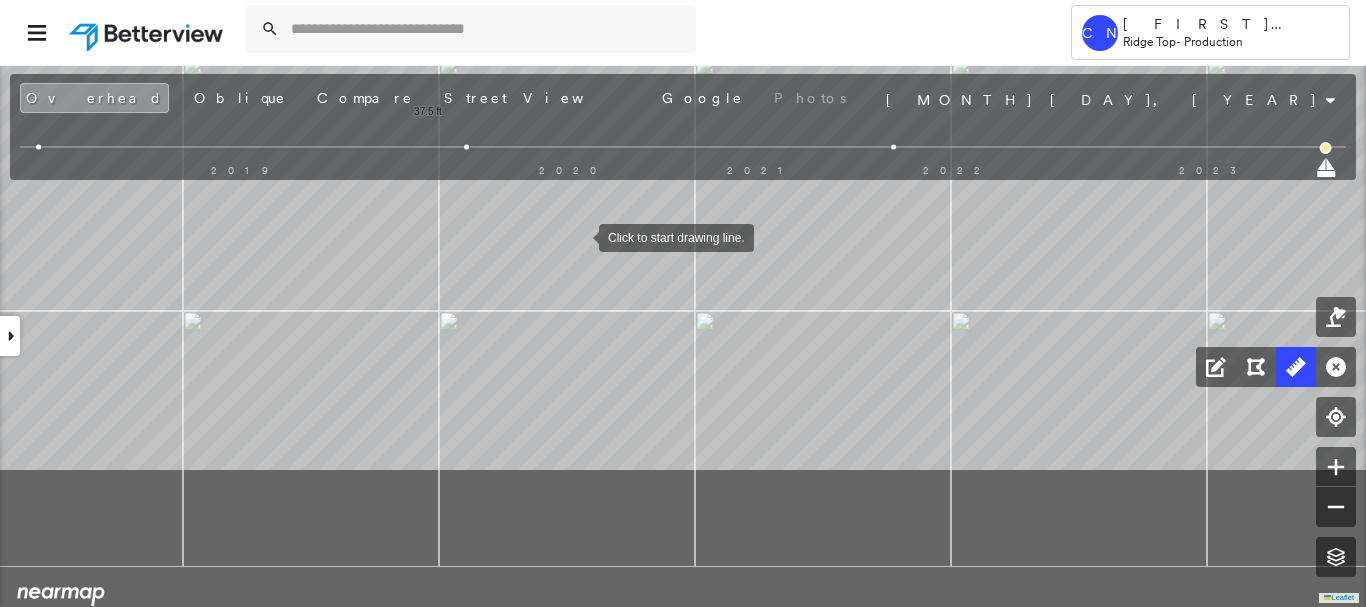drag, startPoint x: 611, startPoint y: 428, endPoint x: 580, endPoint y: 240, distance: 190.53871 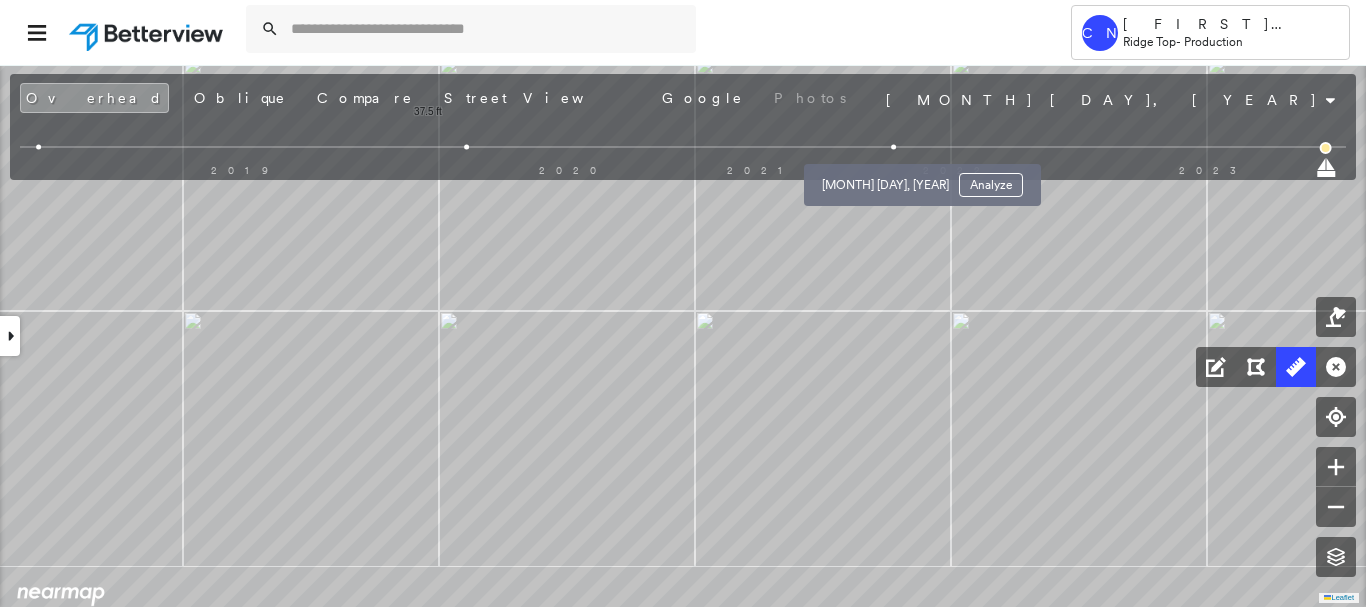 click at bounding box center [894, 147] 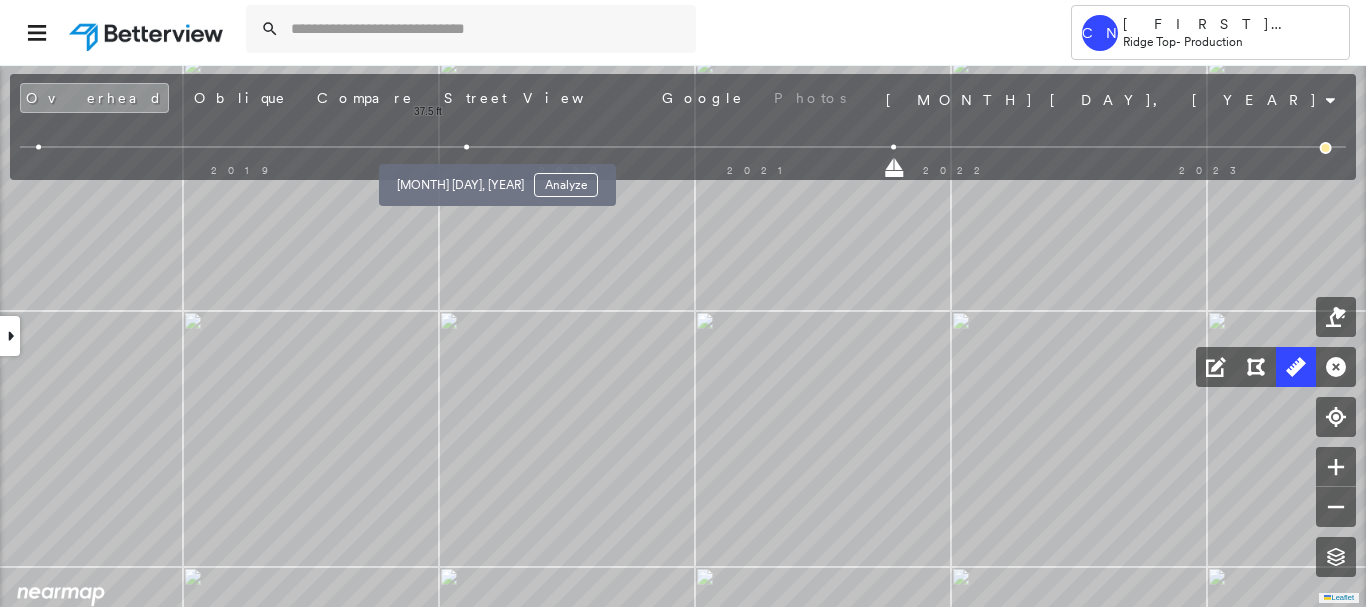 click on "[MONTH] [DAY], [YEAR] Analyze" at bounding box center (497, 179) 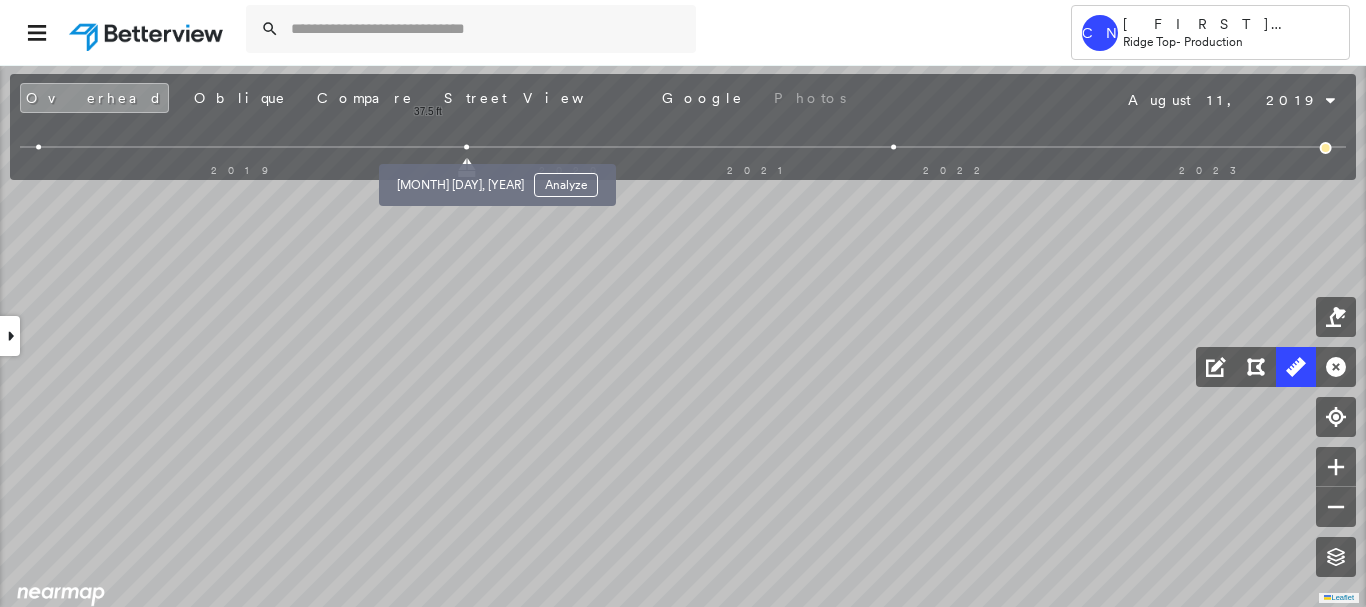 click at bounding box center (466, 147) 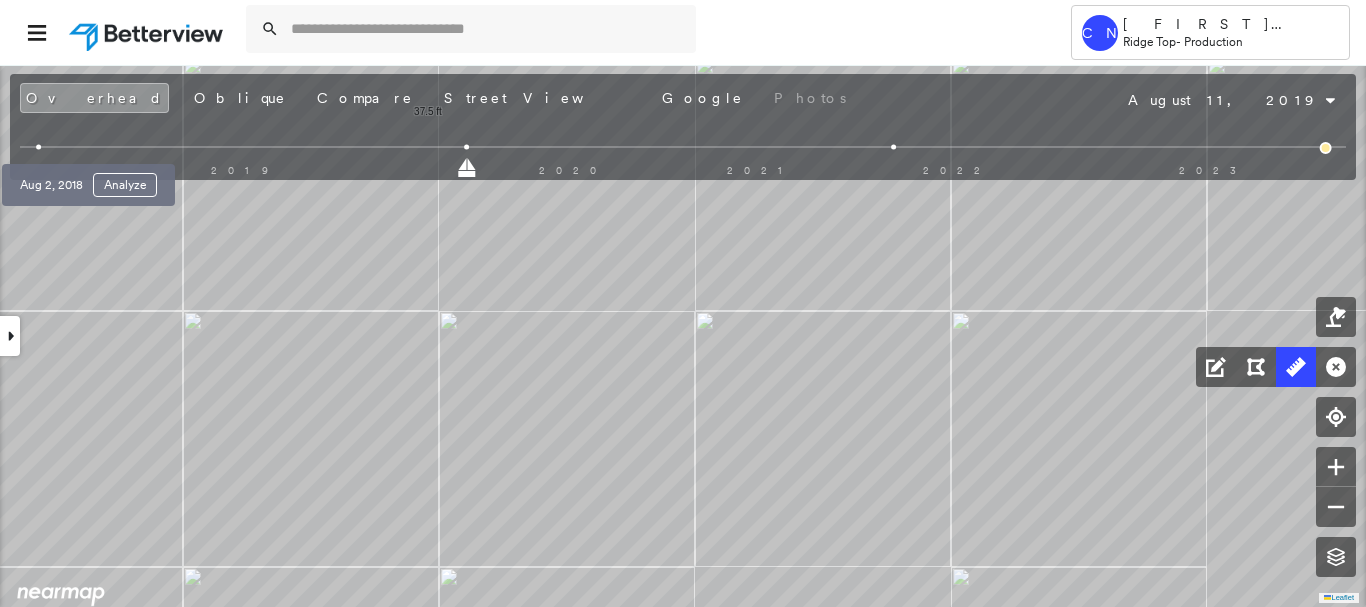 click at bounding box center (38, 147) 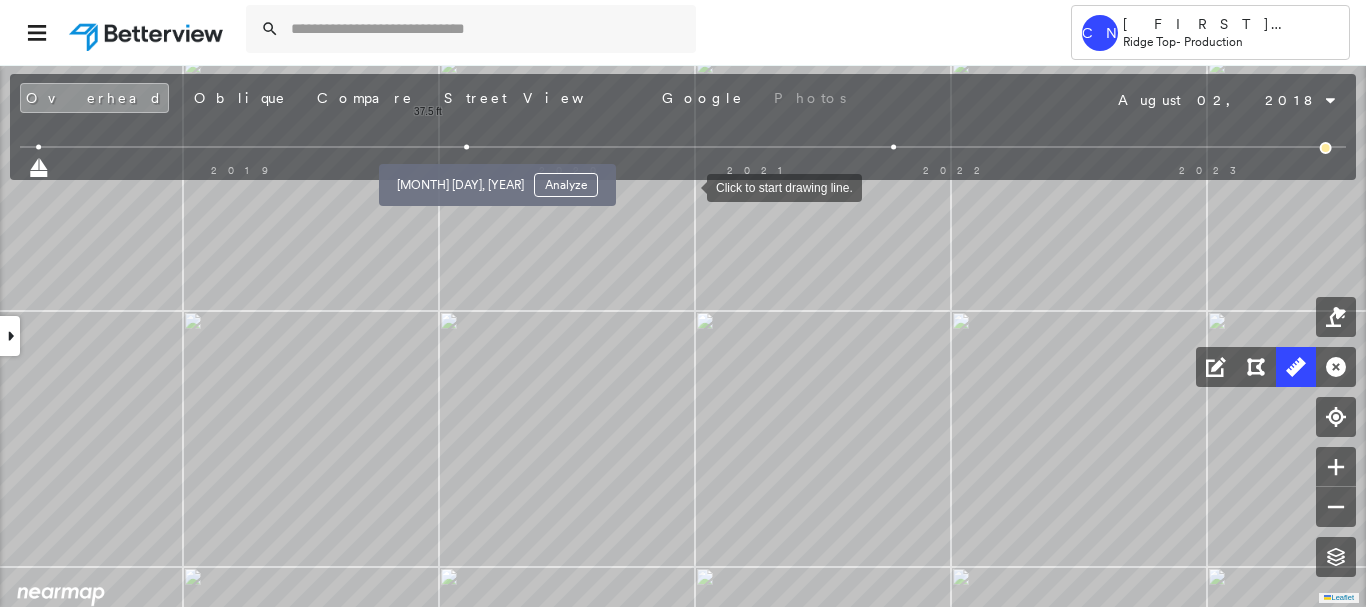 click at bounding box center [466, 147] 